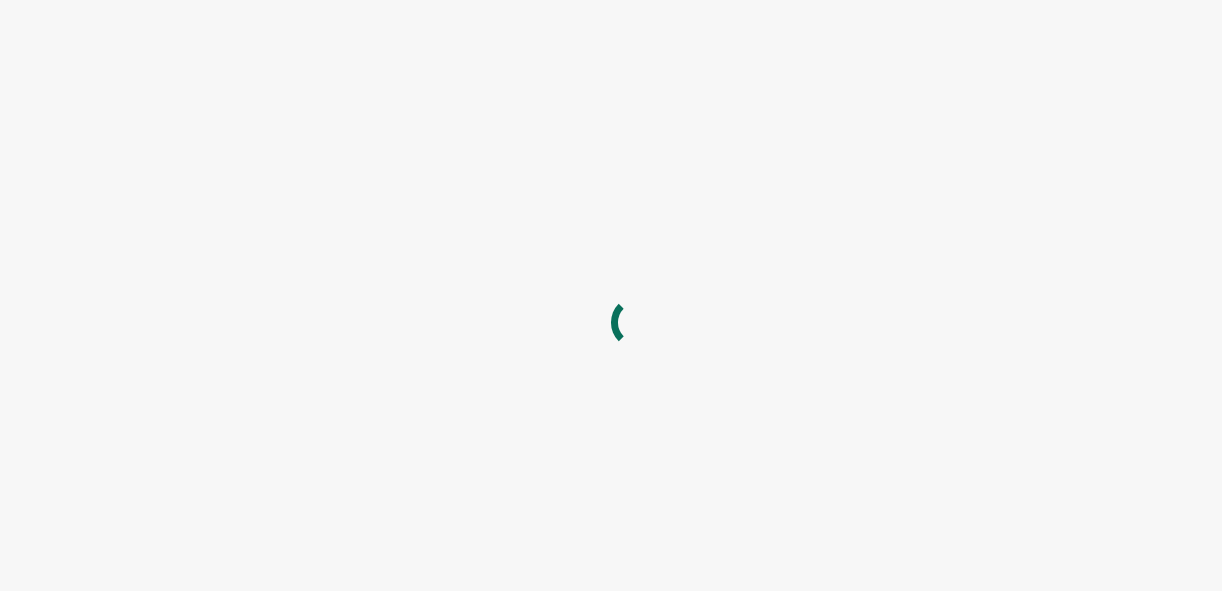 scroll, scrollTop: 0, scrollLeft: 0, axis: both 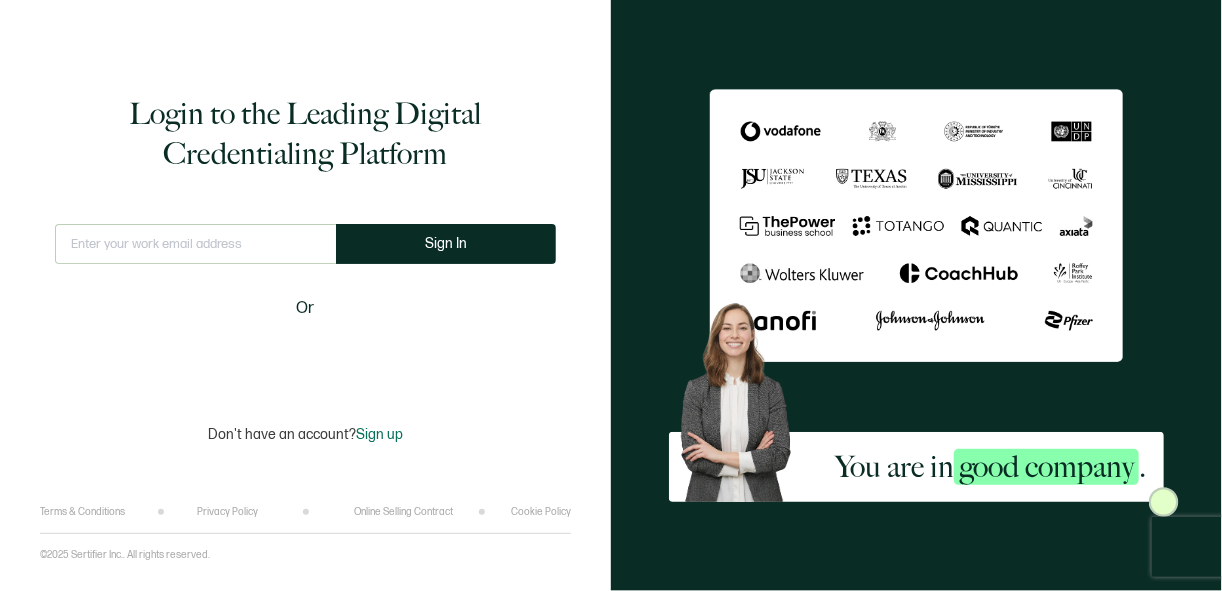 click at bounding box center [195, 244] 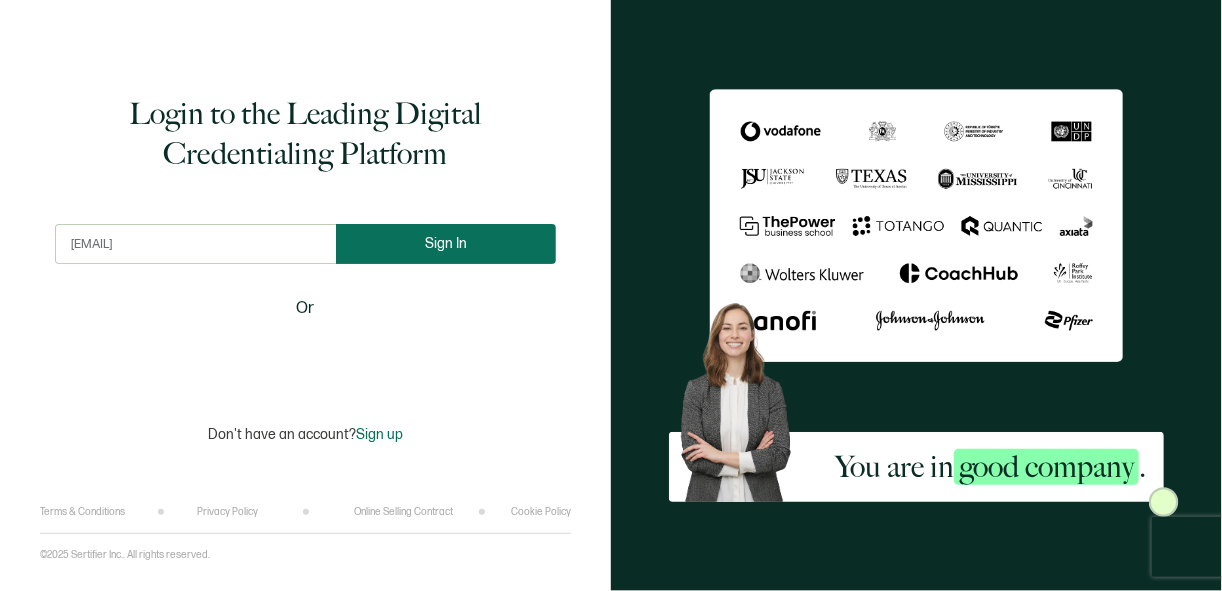 click on "Sign In" at bounding box center [446, 244] 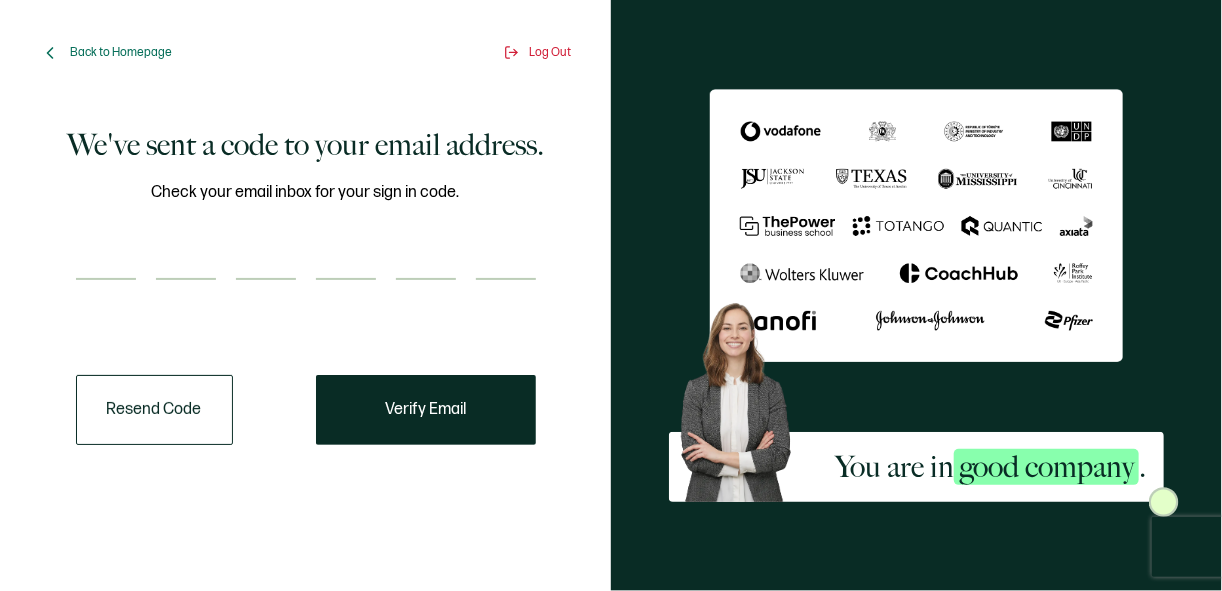 click at bounding box center [106, 260] 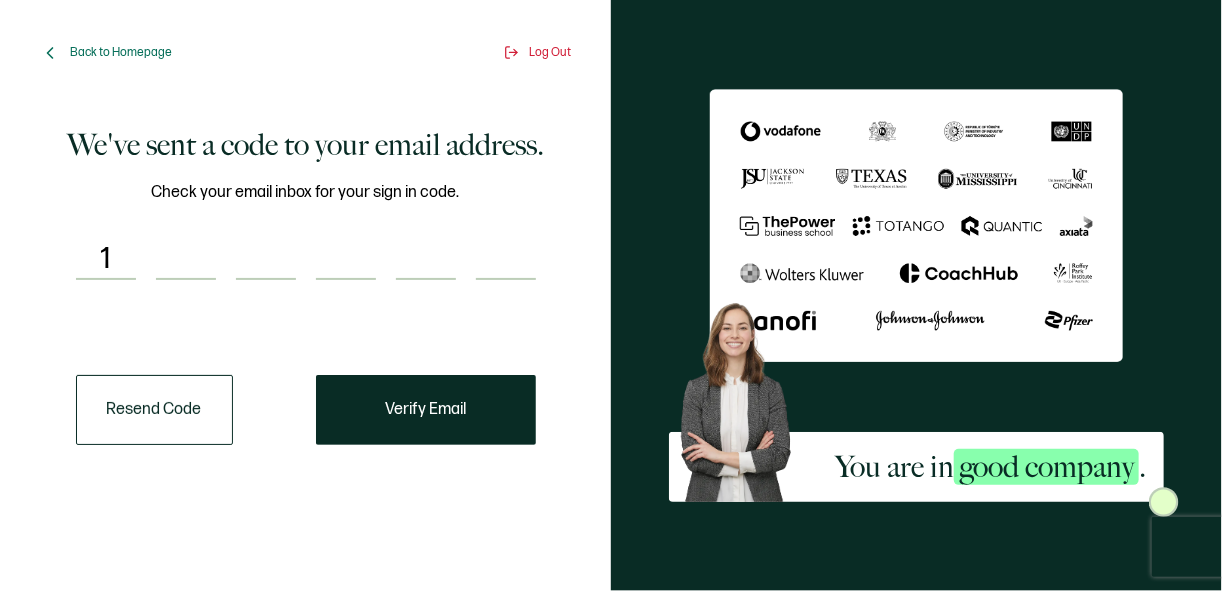 type on "0" 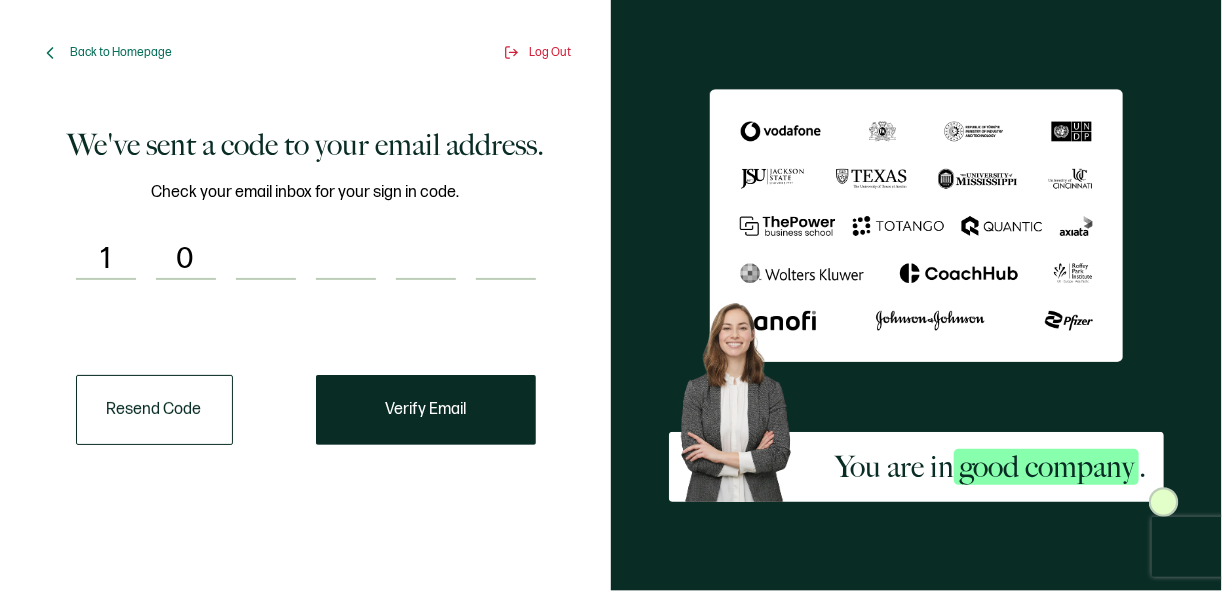 type on "8" 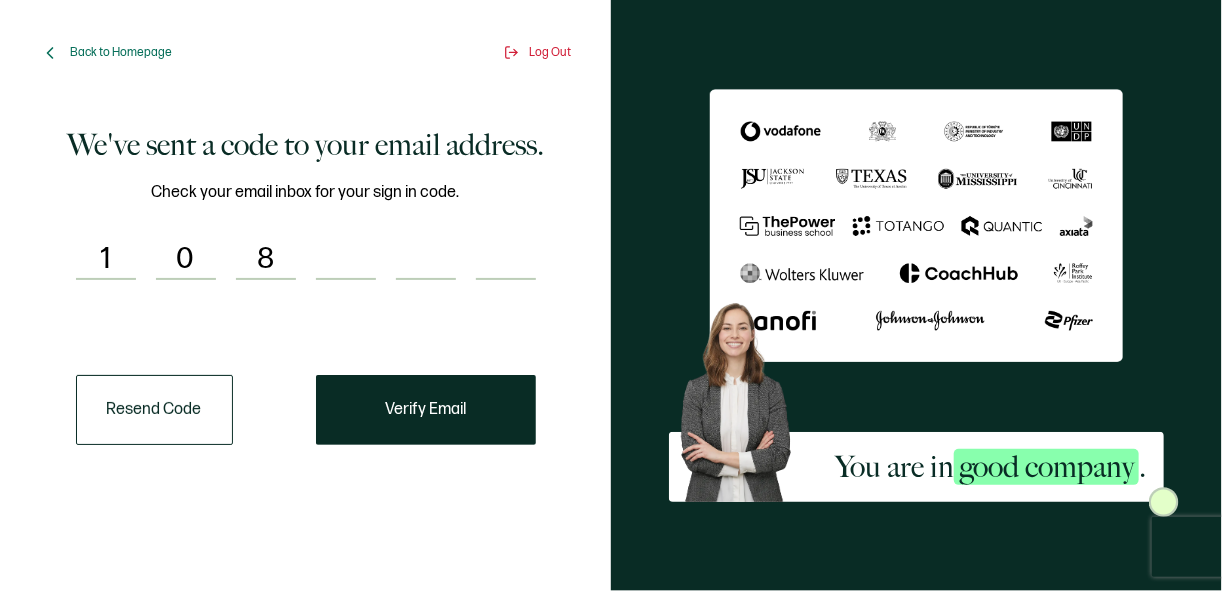 type on "9" 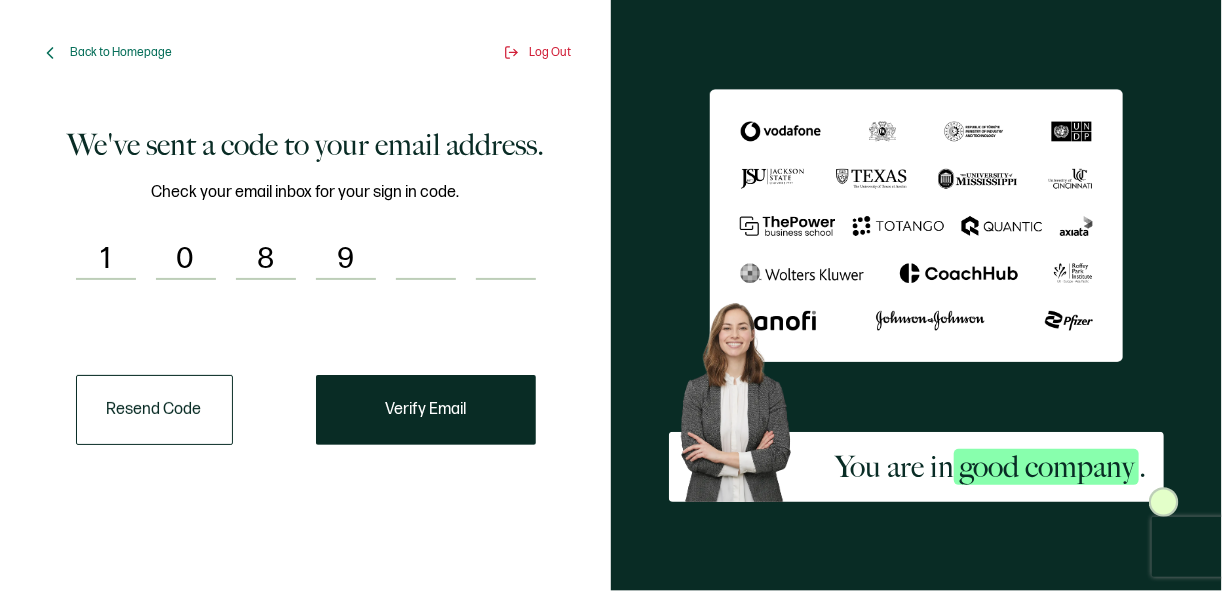 type on "1" 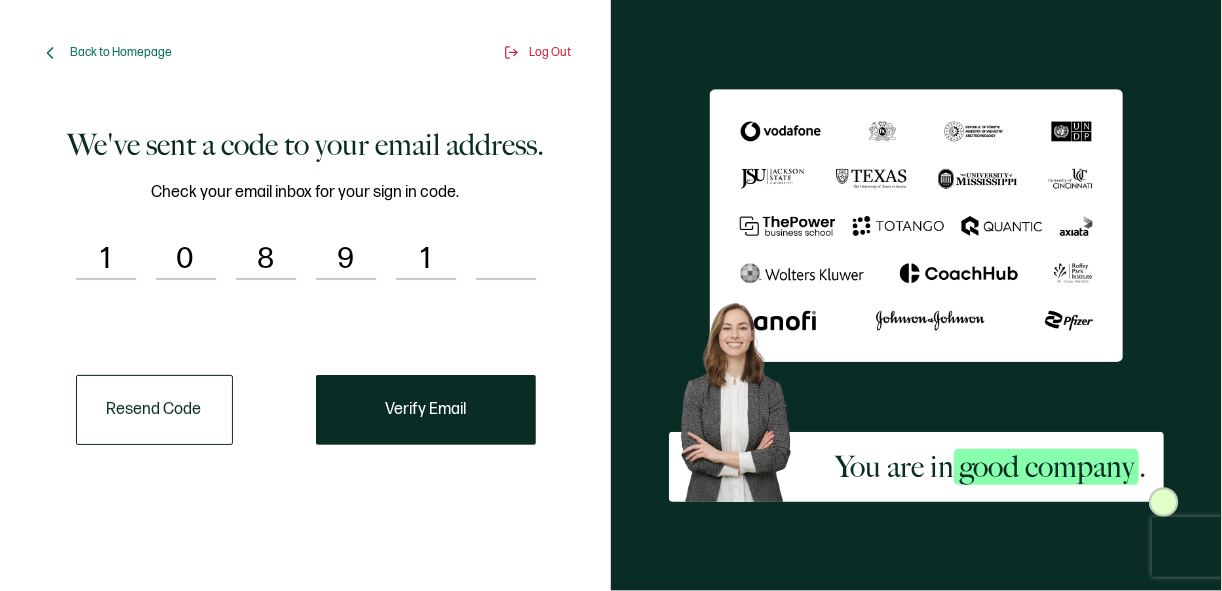 type on "0" 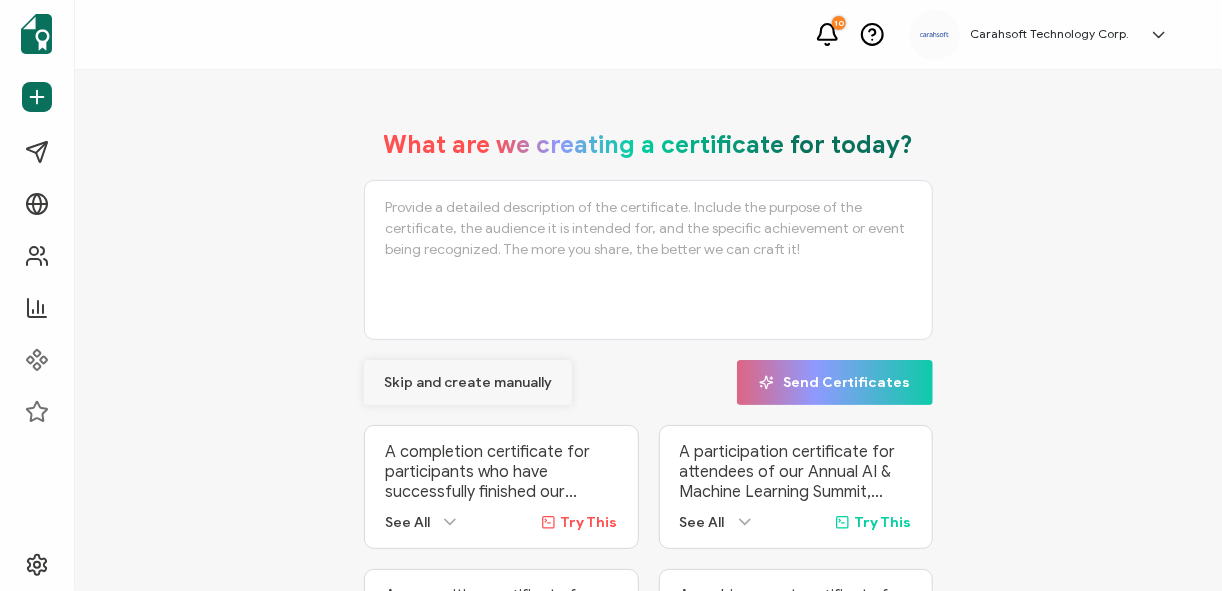 click on "Skip and create manually" at bounding box center (468, 383) 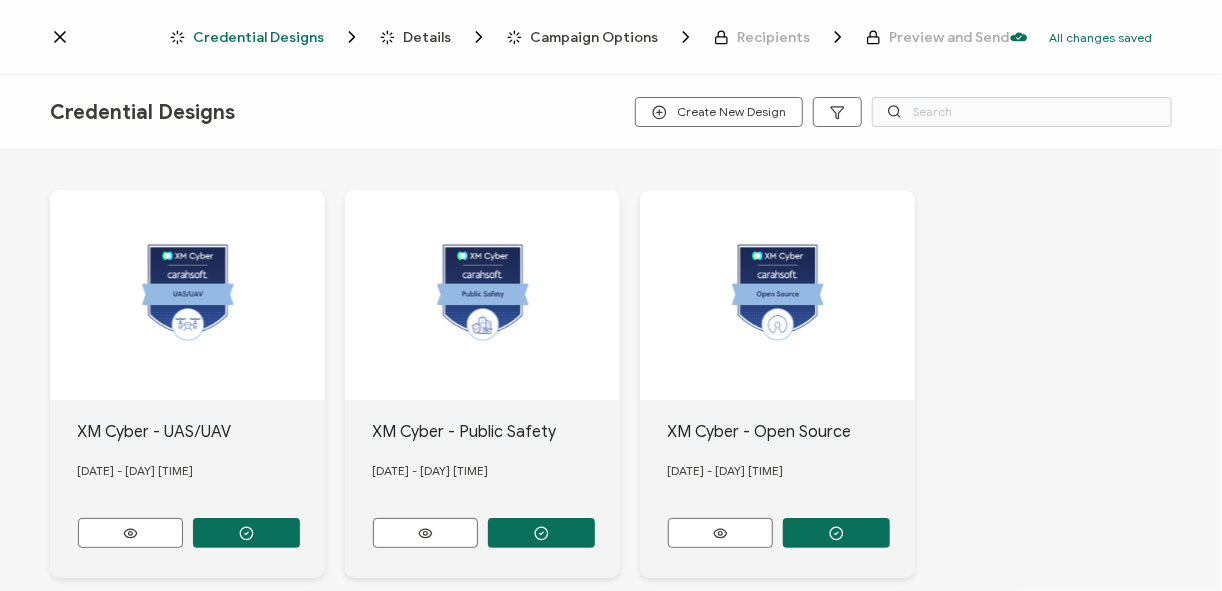 click on "Credential Designs" at bounding box center [258, 37] 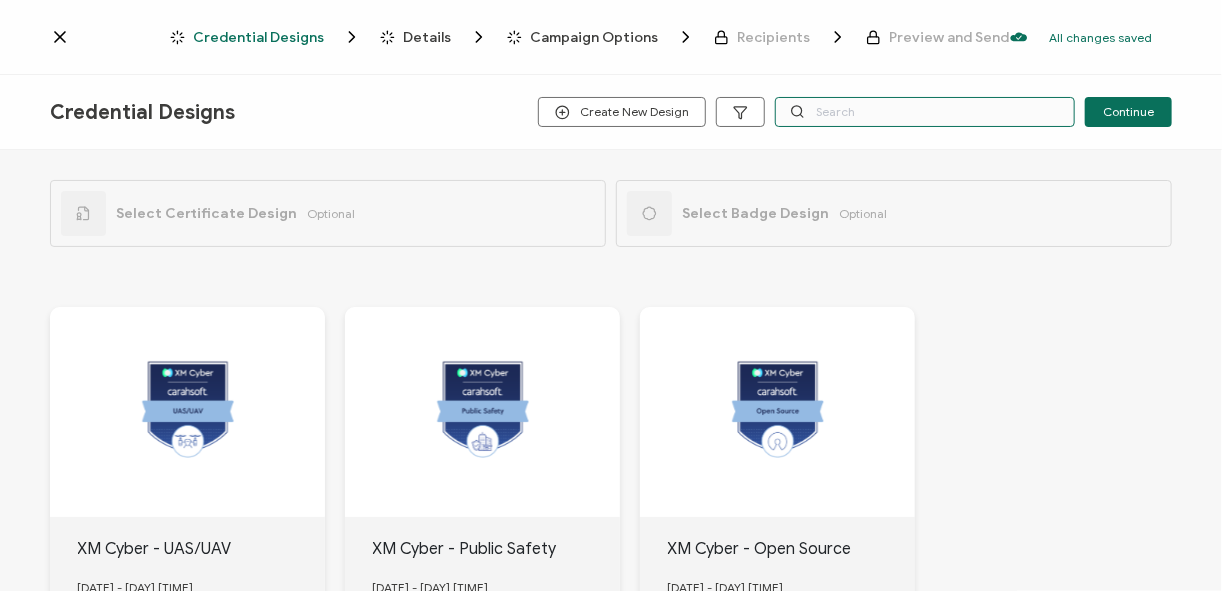 click at bounding box center [925, 112] 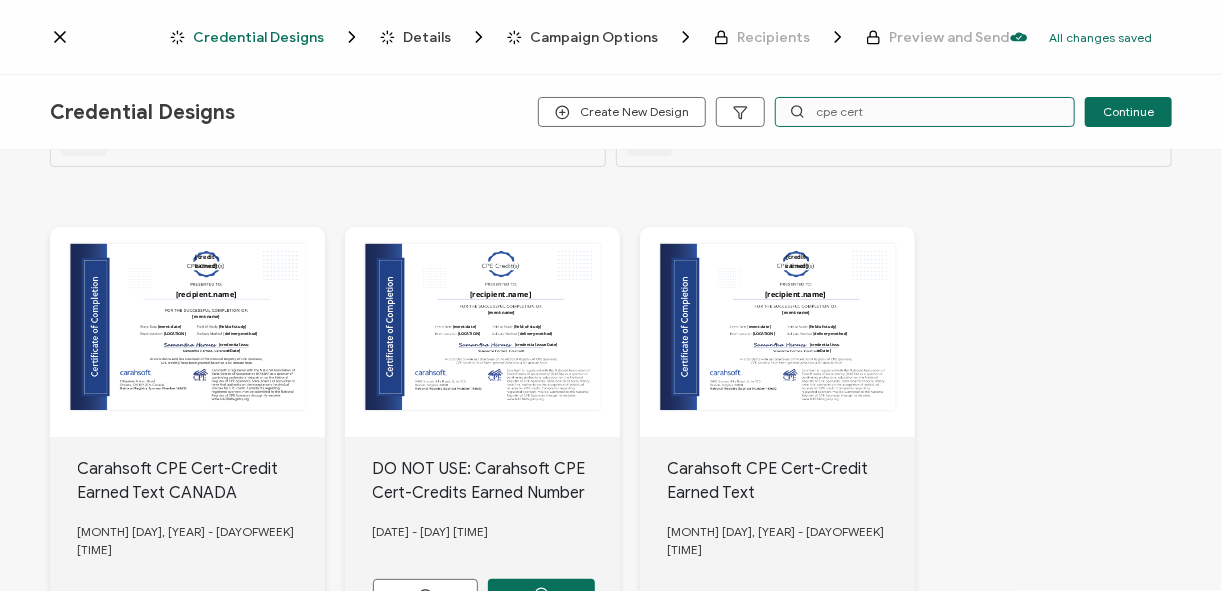 scroll, scrollTop: 160, scrollLeft: 0, axis: vertical 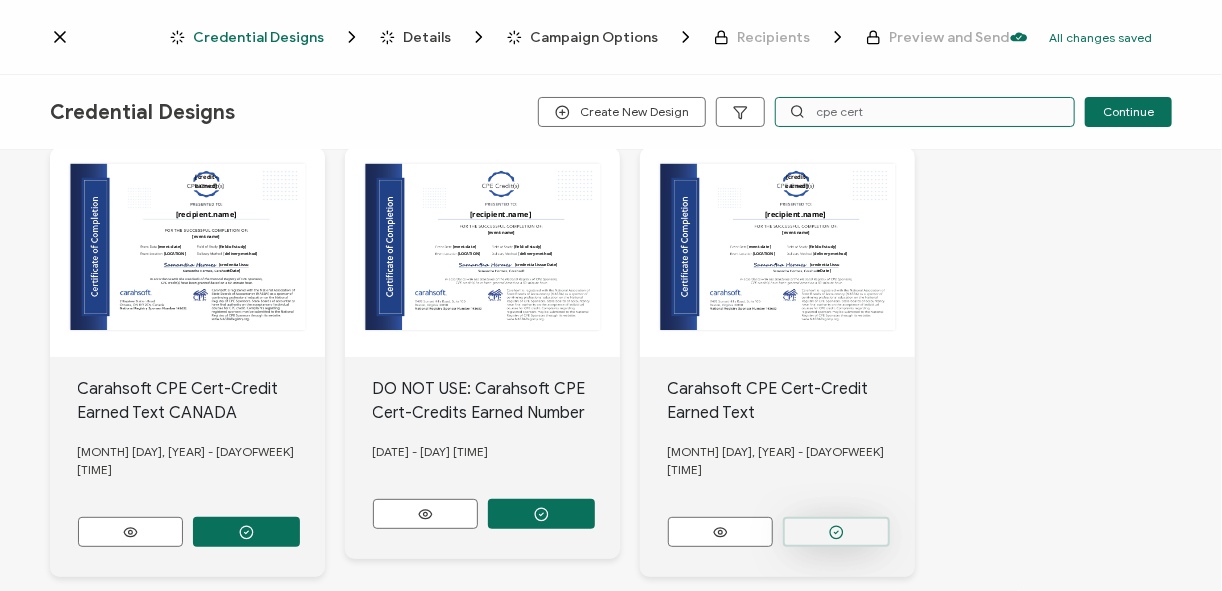 type on "cpe cert" 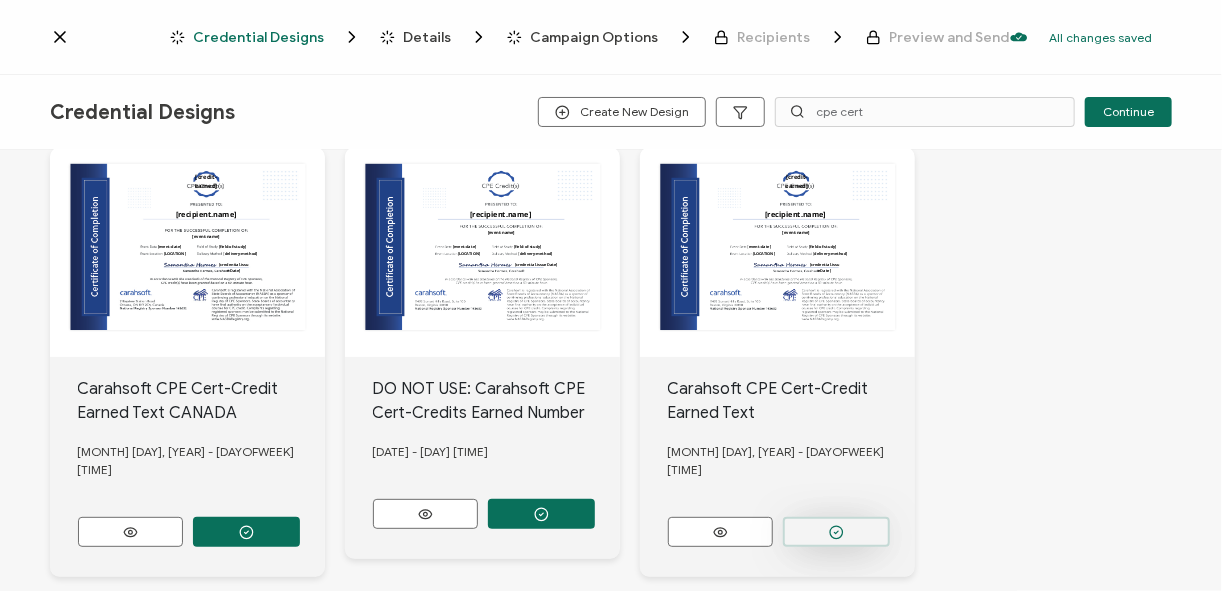 click at bounding box center [246, 532] 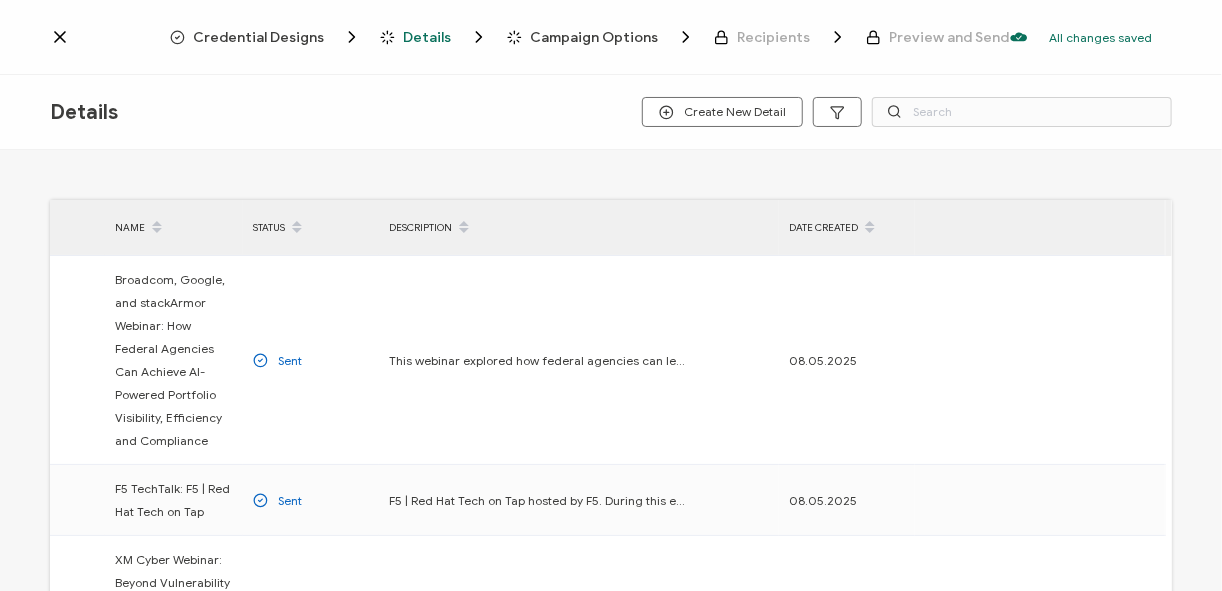 click on "Credential Designs" at bounding box center (258, 37) 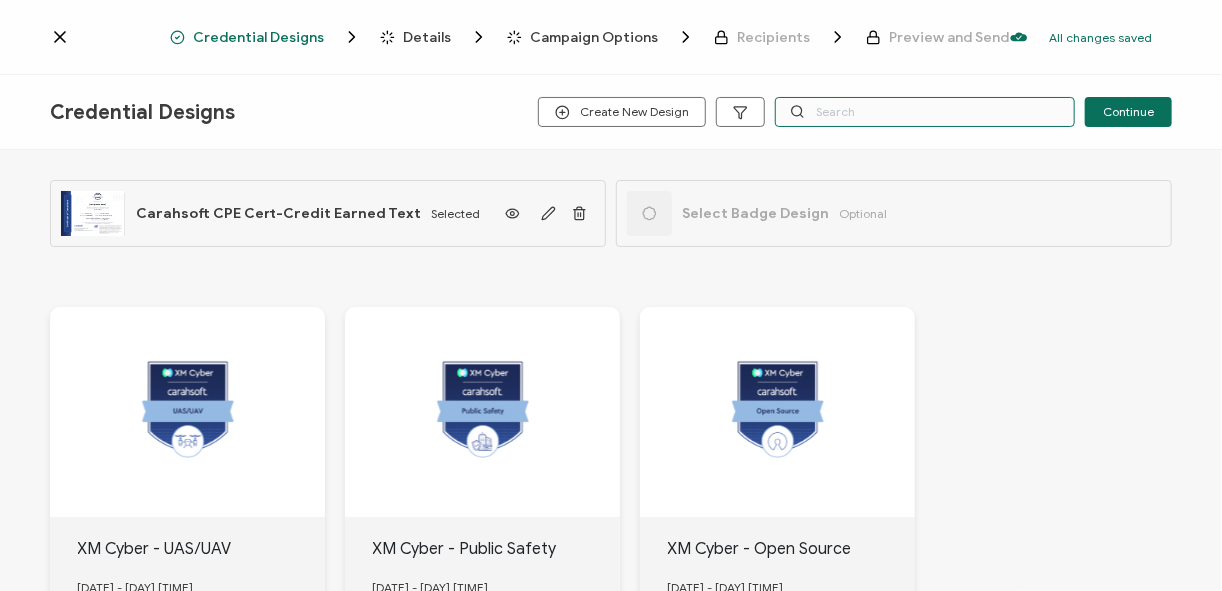 click at bounding box center [925, 112] 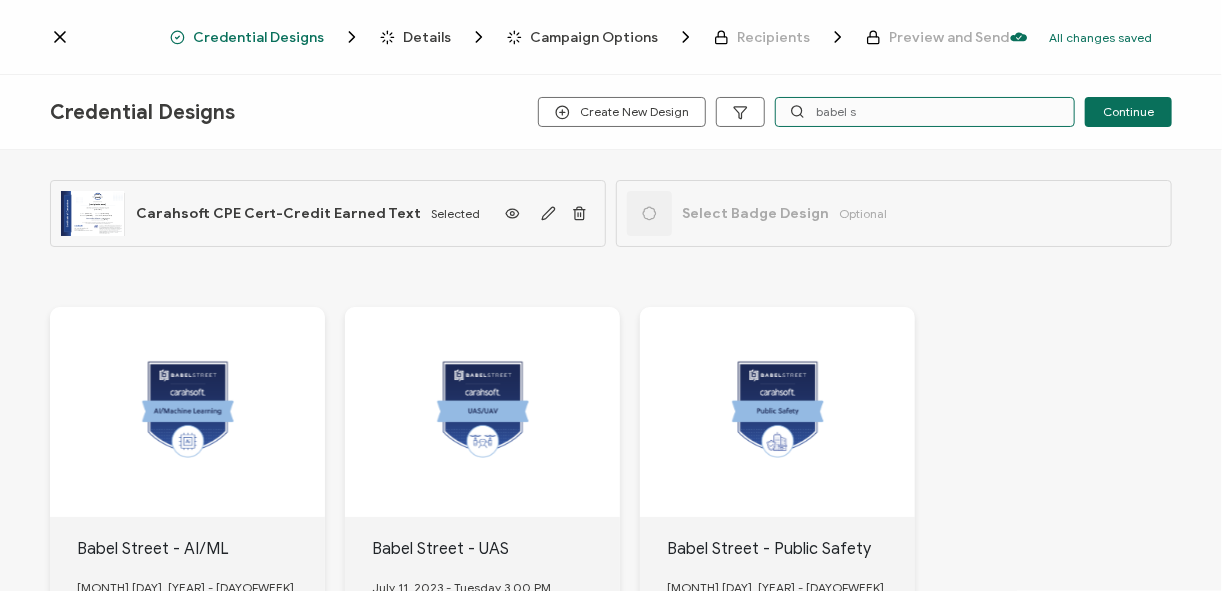 type on "babel s" 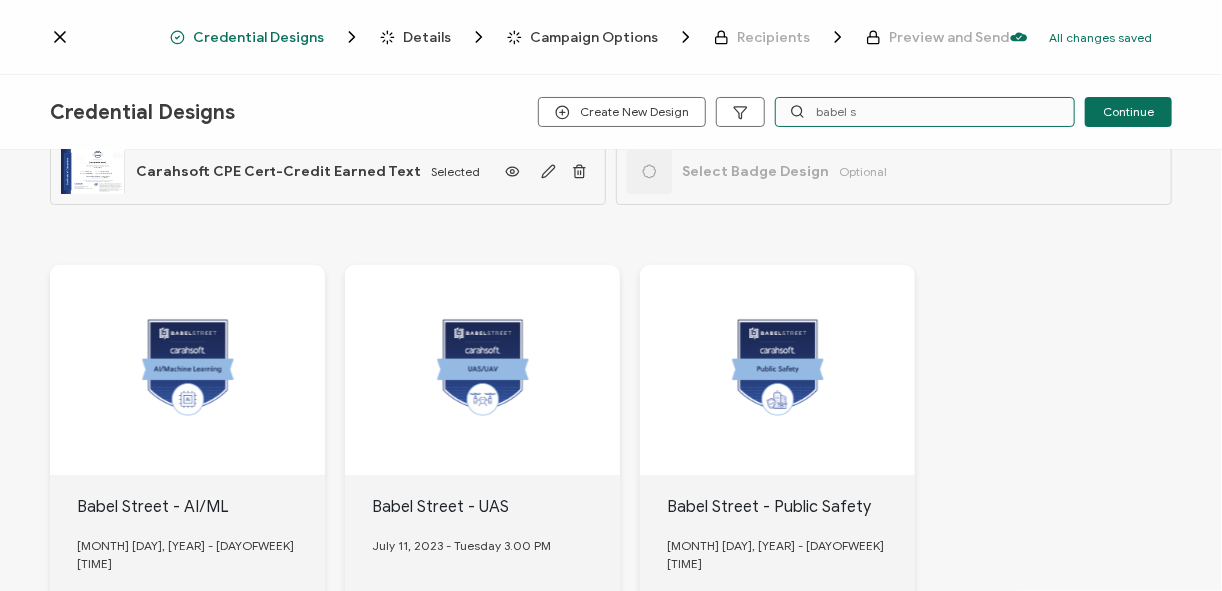 scroll, scrollTop: 80, scrollLeft: 0, axis: vertical 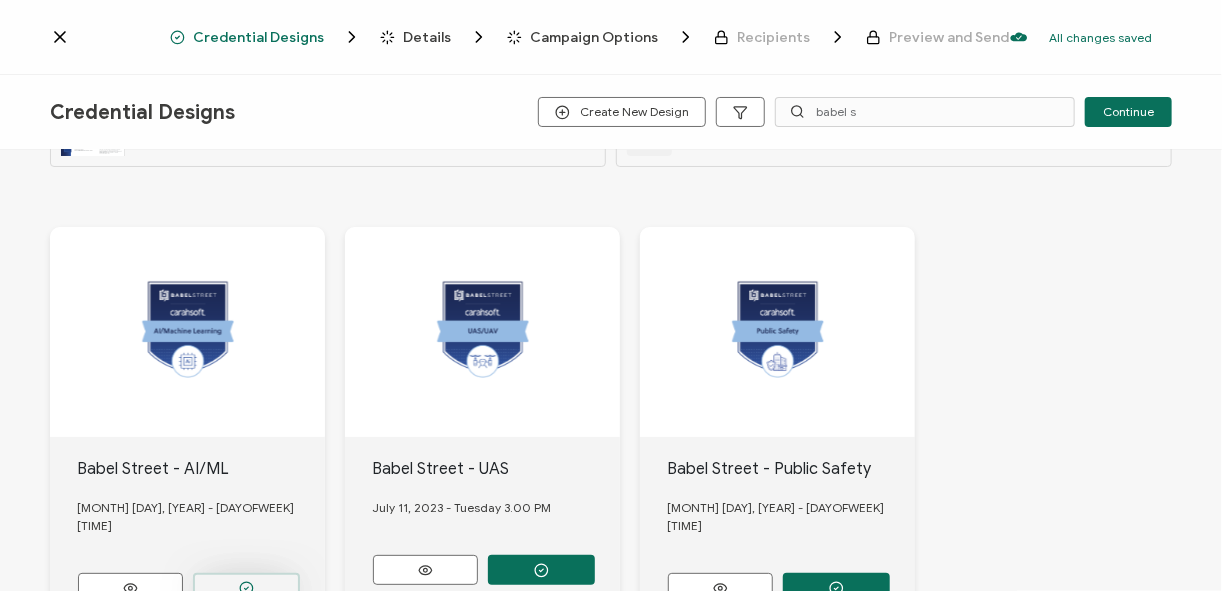 click at bounding box center (246, 588) 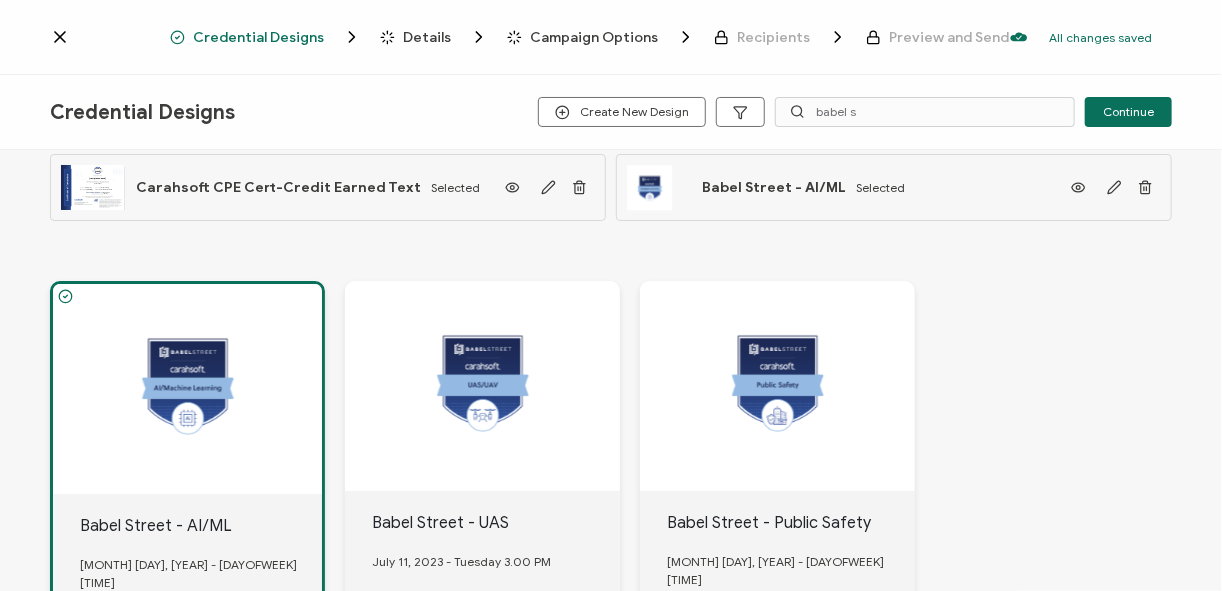 scroll, scrollTop: 0, scrollLeft: 0, axis: both 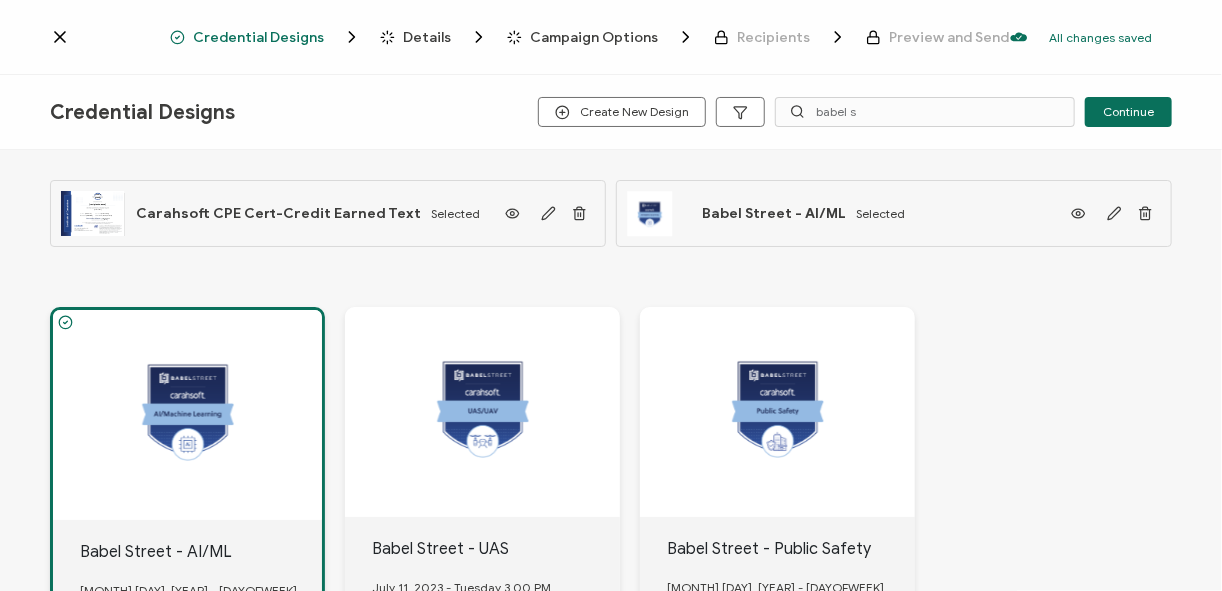 click on "Details" at bounding box center [427, 37] 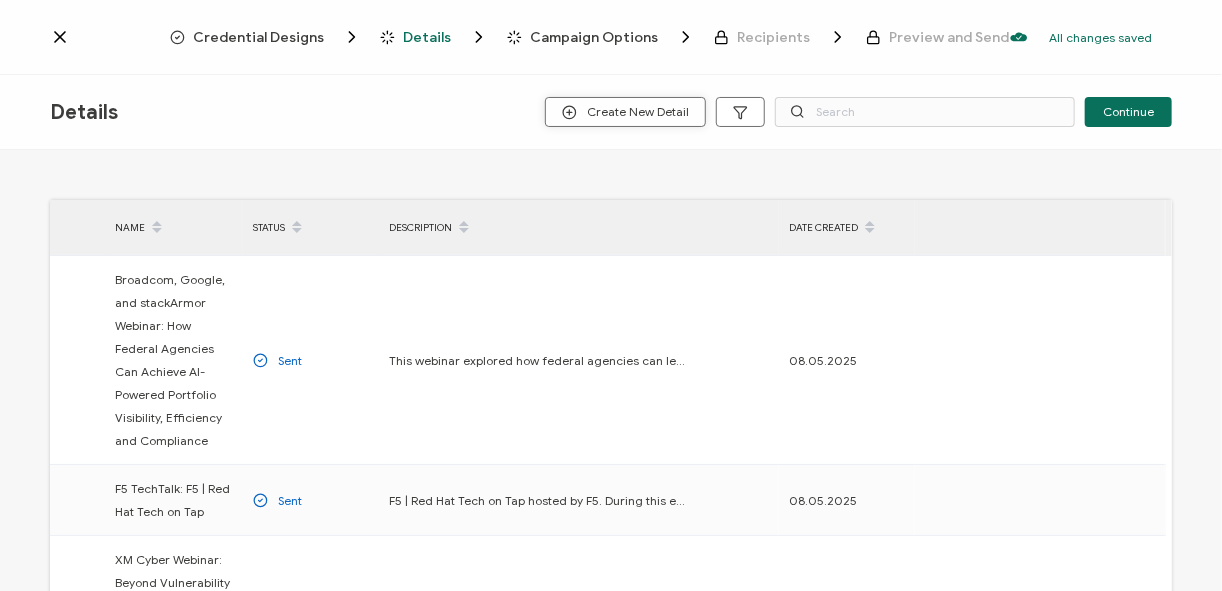 click on "Create New Detail" at bounding box center (625, 112) 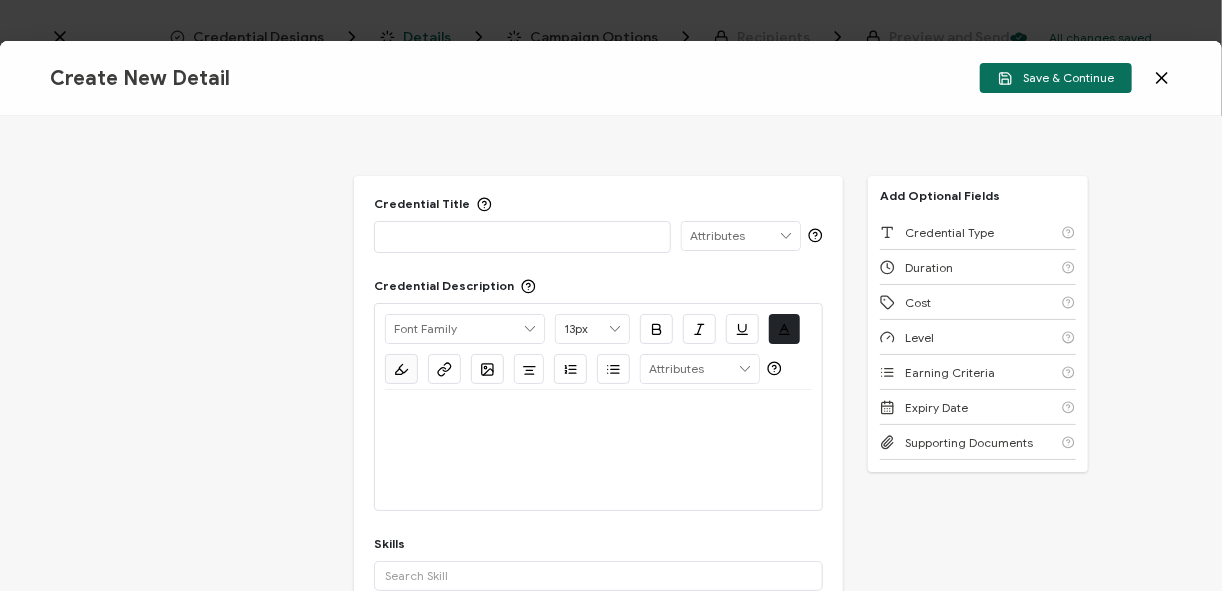 drag, startPoint x: 503, startPoint y: 239, endPoint x: 503, endPoint y: 227, distance: 12 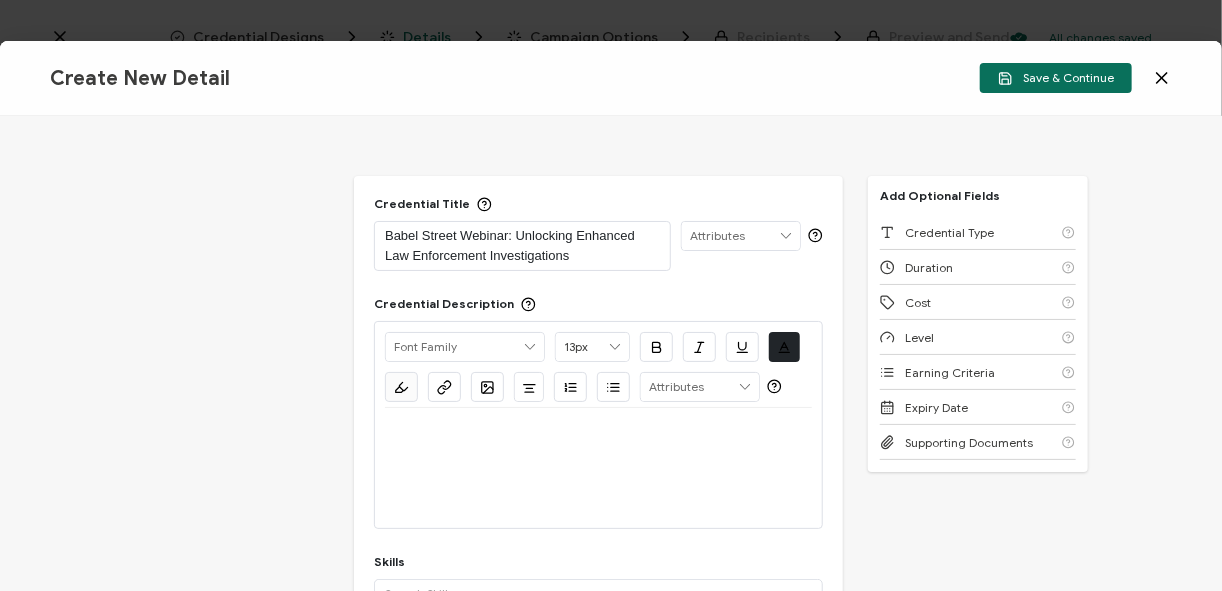 scroll, scrollTop: 0, scrollLeft: 0, axis: both 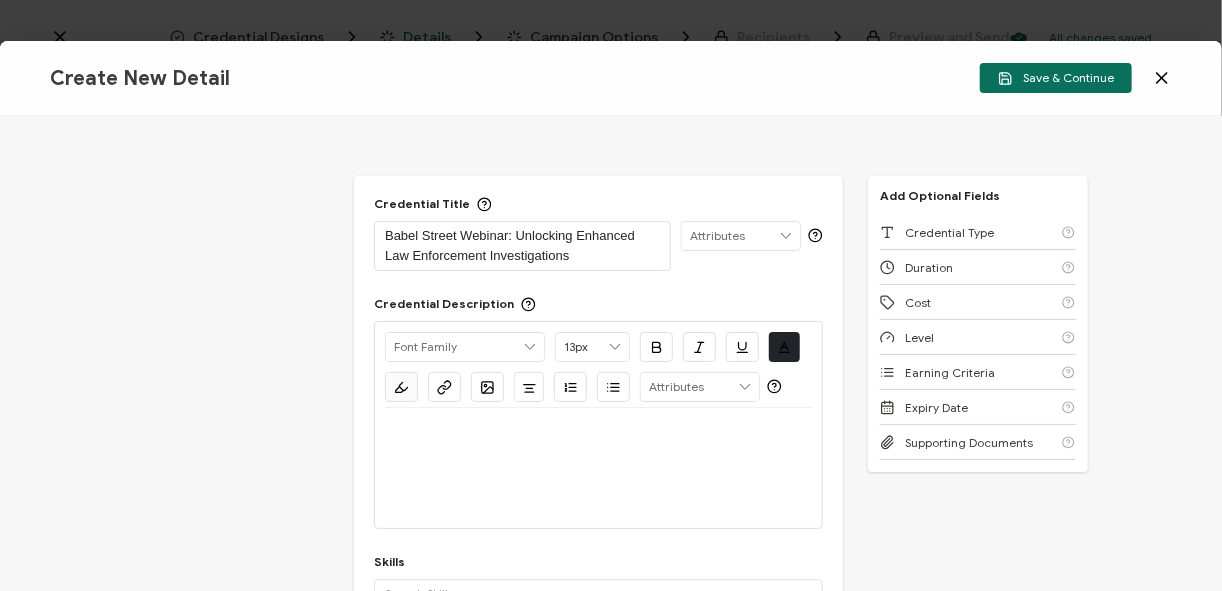 click at bounding box center (598, 432) 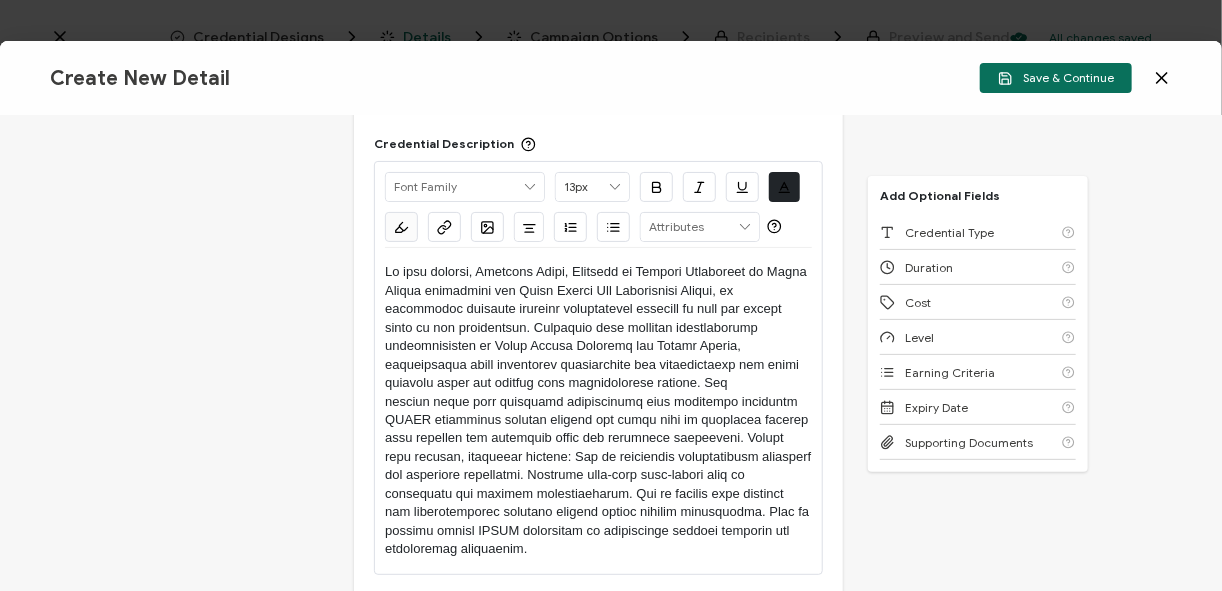 scroll, scrollTop: 240, scrollLeft: 0, axis: vertical 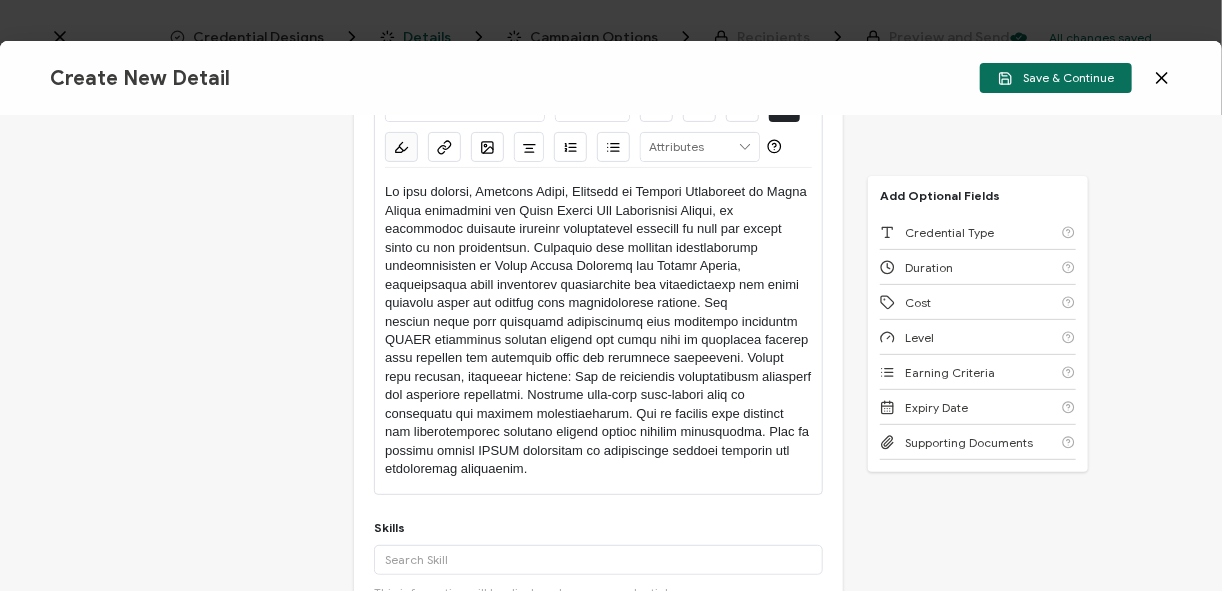 click at bounding box center [598, 330] 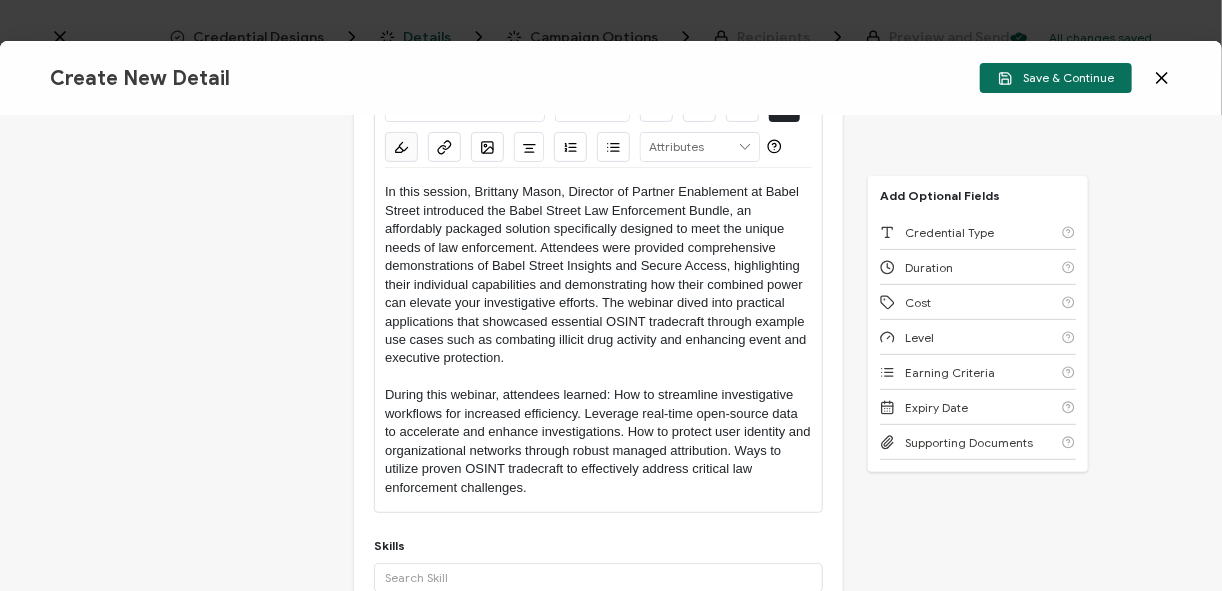 click on "During this webinar, attendees learned: How to streamline investigative workflows for increased efficiency. Leverage real-time open-source data to accelerate and enhance investigations. How to protect user identity and organizational networks through robust managed attribution. Ways to utilize proven OSINT tradecraft to effectively address critical law enforcement challenges." at bounding box center (598, 441) 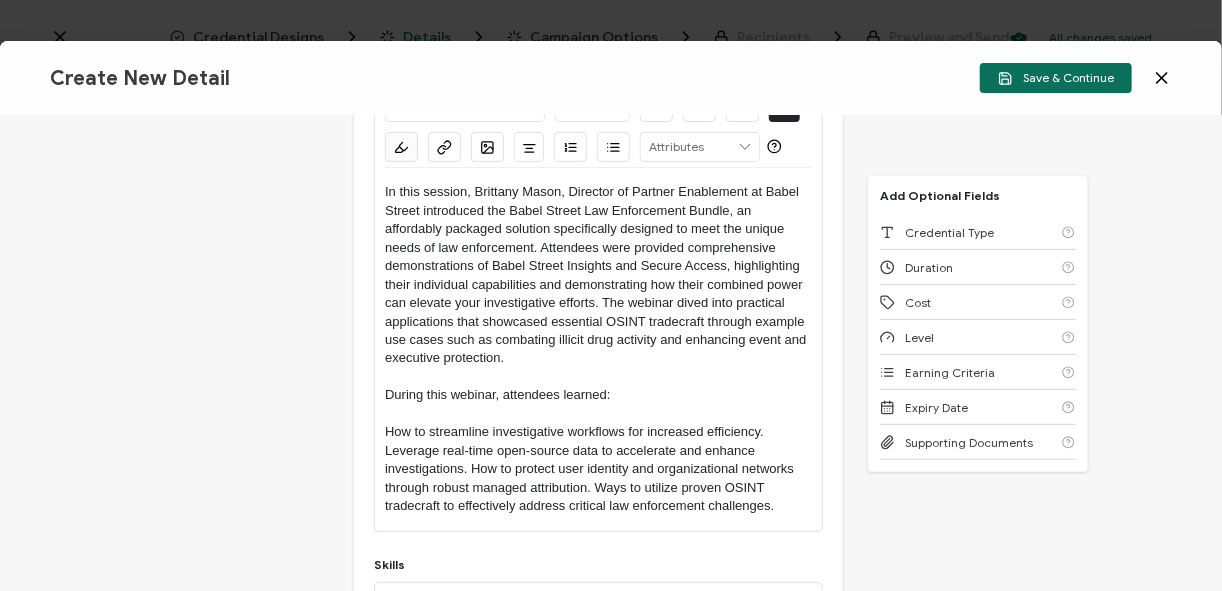 type 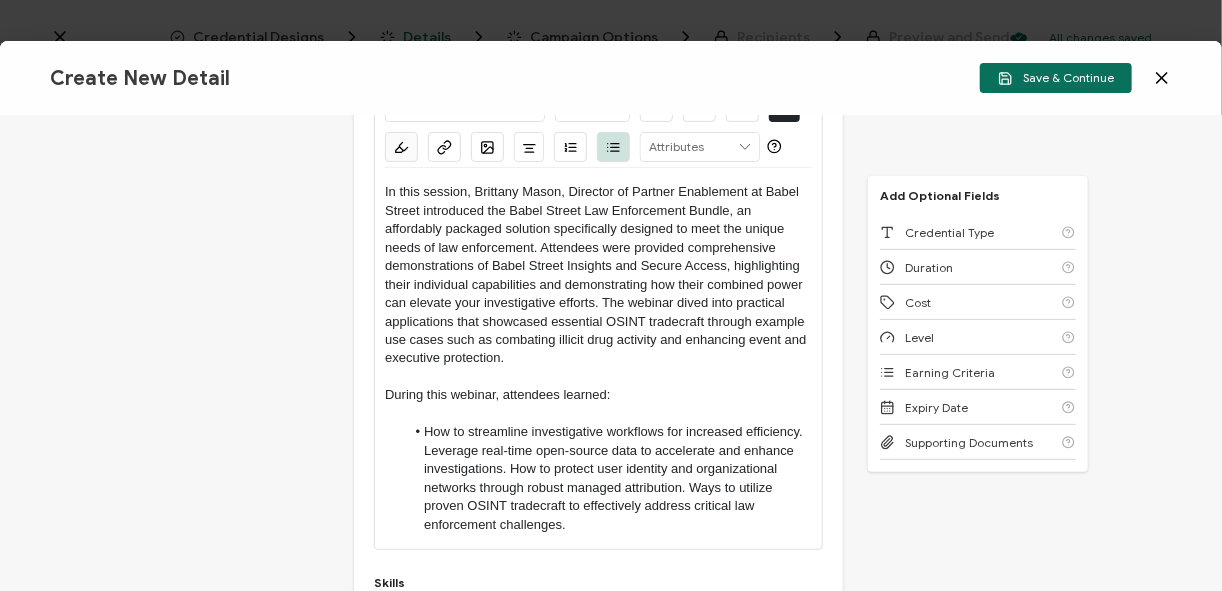 click on "How to streamline investigative workflows for increased efficiency. Leverage real-time open-source data to accelerate and enhance investigations. How to protect user identity and organizational networks through robust managed attribution. Ways to utilize proven OSINT tradecraft to effectively address critical law enforcement challenges." at bounding box center [608, 478] 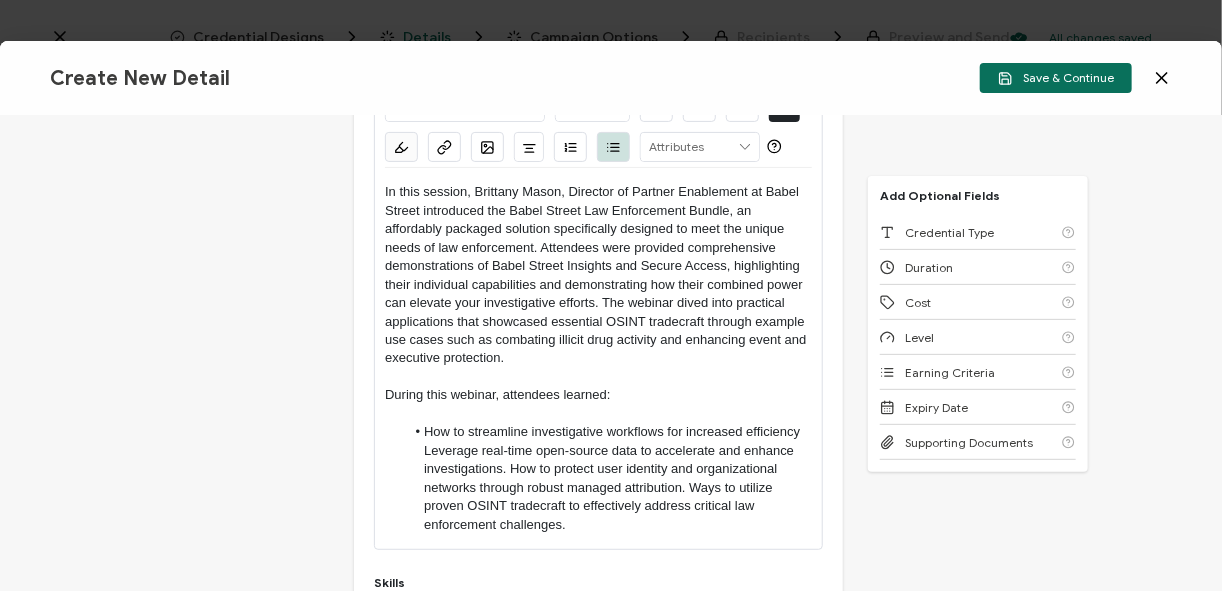 click on "How to streamline investigative workflows for increased efficiency Leverage real-time open-source data to accelerate and enhance investigations. How to protect user identity and organizational networks through robust managed attribution. Ways to utilize proven OSINT tradecraft to effectively address critical law enforcement challenges." at bounding box center (608, 478) 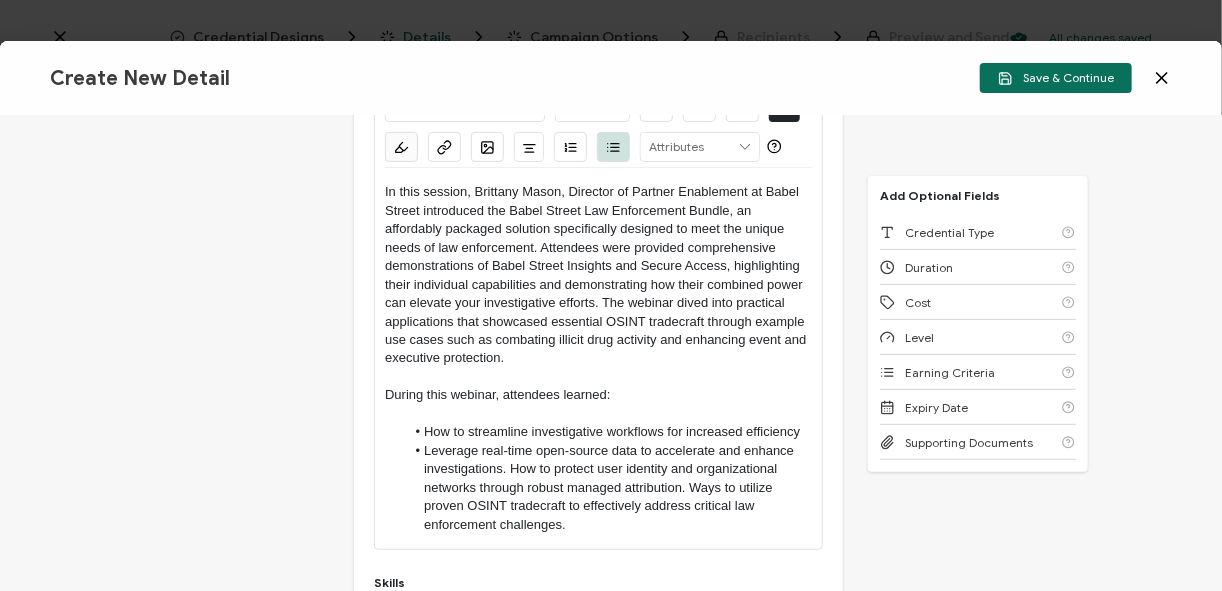 click on "Leverage real-time open-source data to accelerate and enhance investigations. How to protect user identity and organizational networks through robust managed attribution. Ways to utilize proven OSINT tradecraft to effectively address critical law enforcement challenges." at bounding box center (608, 488) 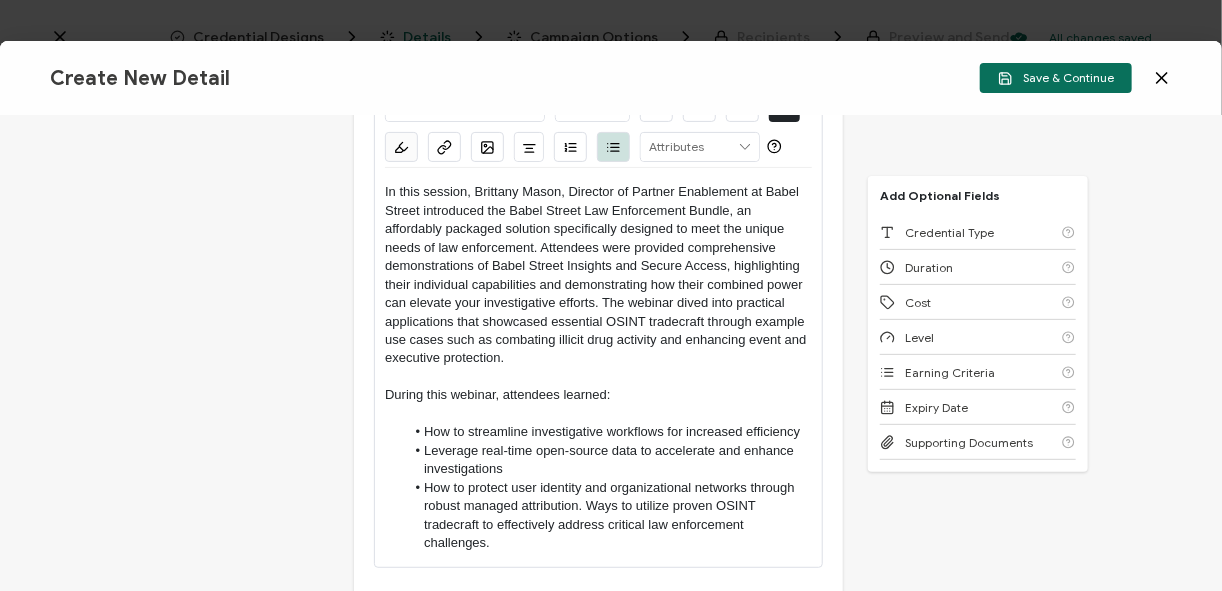 click on "How to protect user identity and organizational networks through robust managed attribution. Ways to utilize proven OSINT tradecraft to effectively address critical law enforcement challenges." at bounding box center (608, 516) 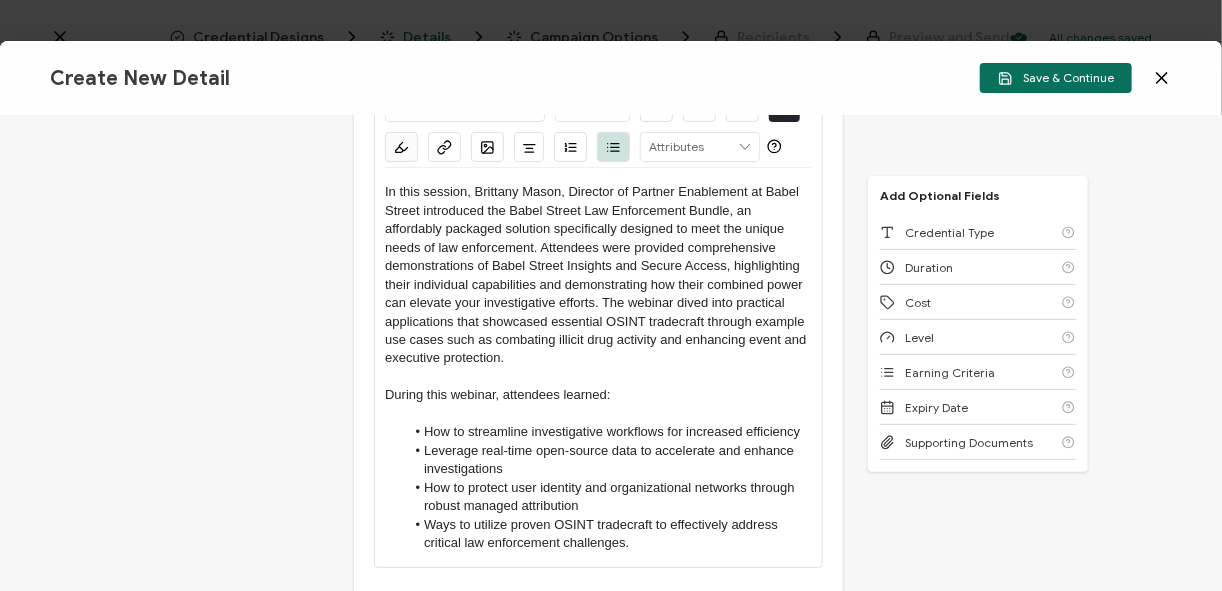 click on "Ways to utilize proven OSINT tradecraft to effectively address critical law enforcement challenges." at bounding box center [608, 534] 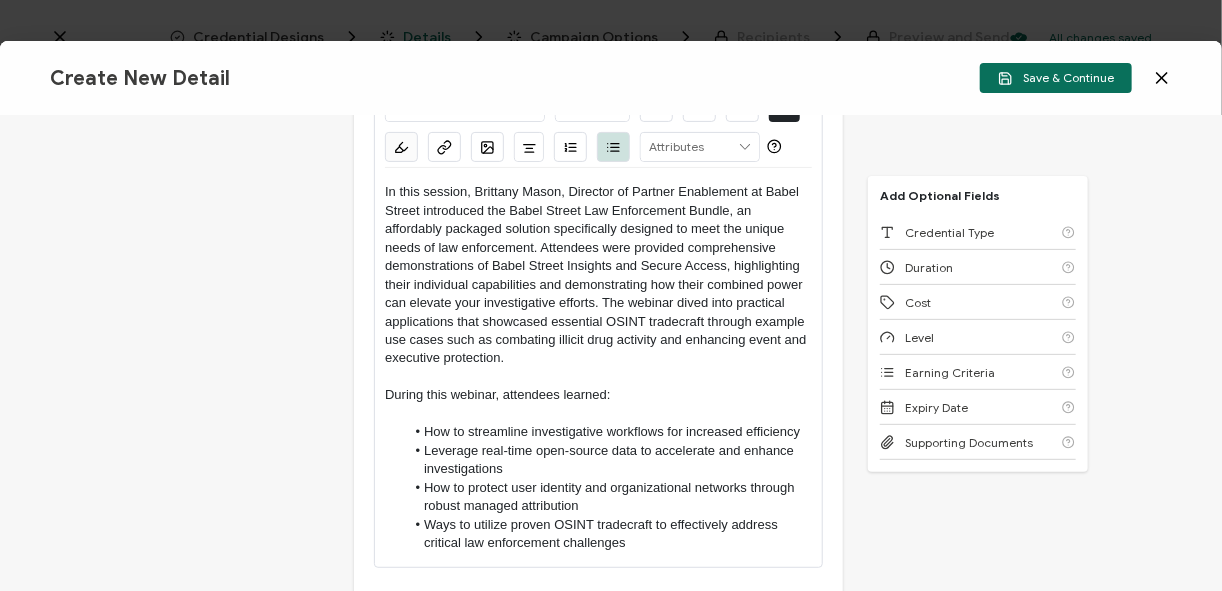 scroll, scrollTop: 400, scrollLeft: 0, axis: vertical 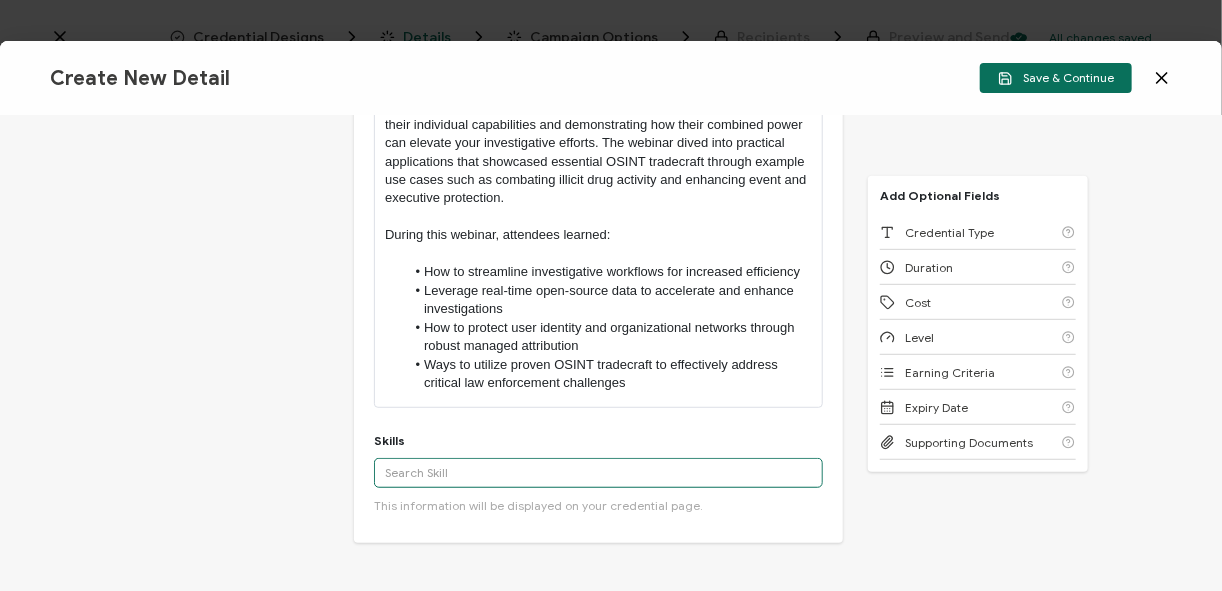 click at bounding box center [598, 473] 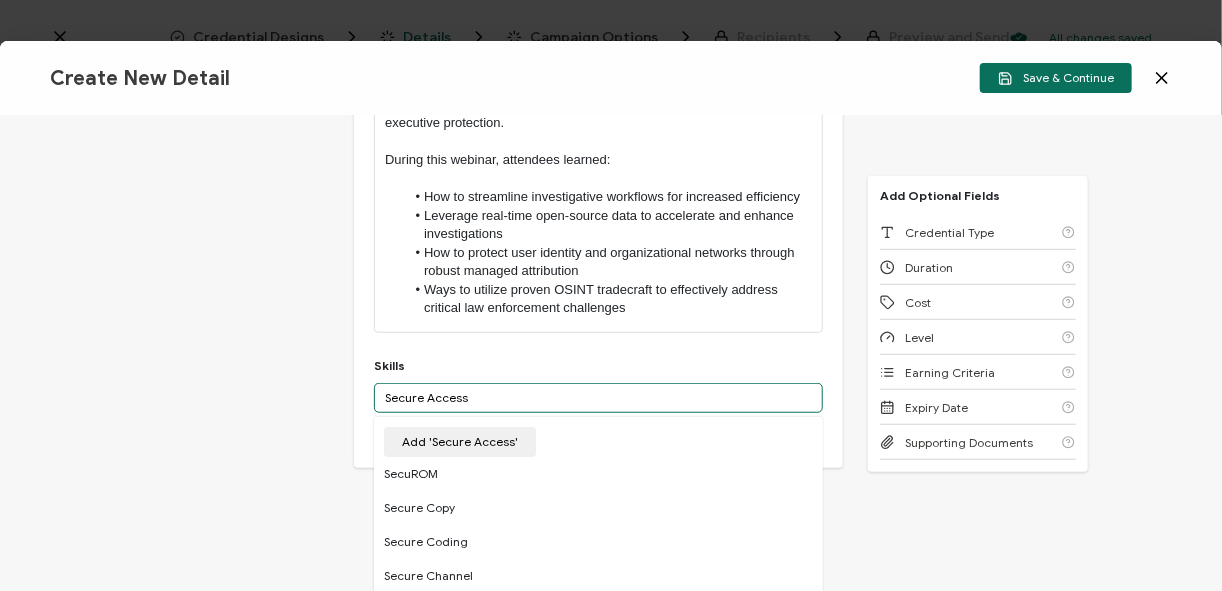 scroll, scrollTop: 560, scrollLeft: 0, axis: vertical 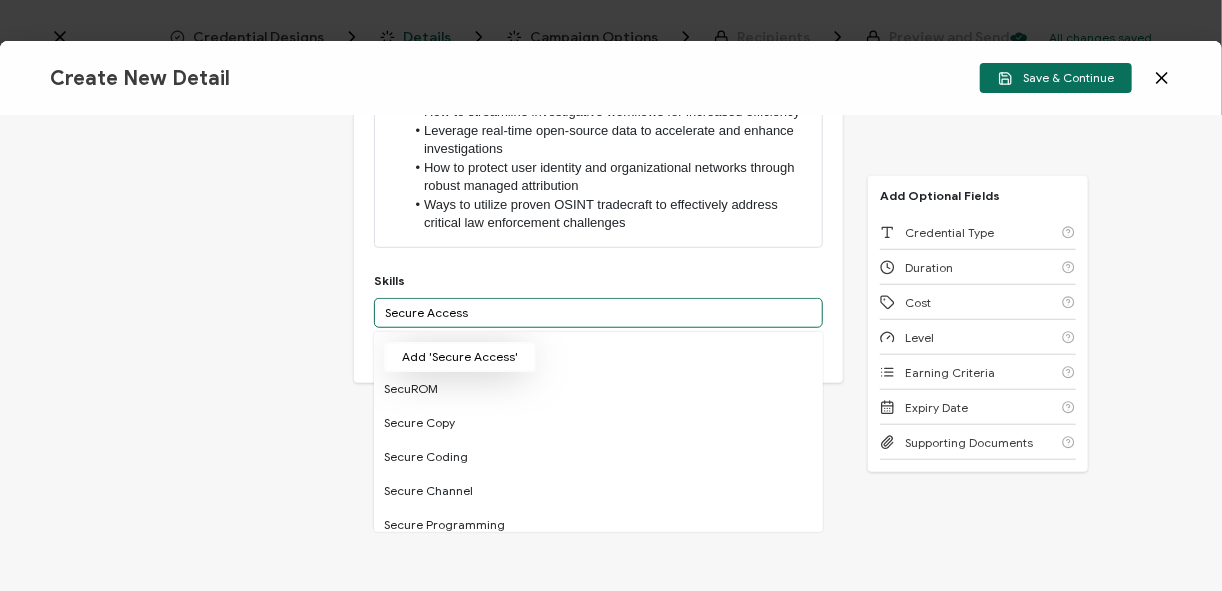 type on "Secure Access" 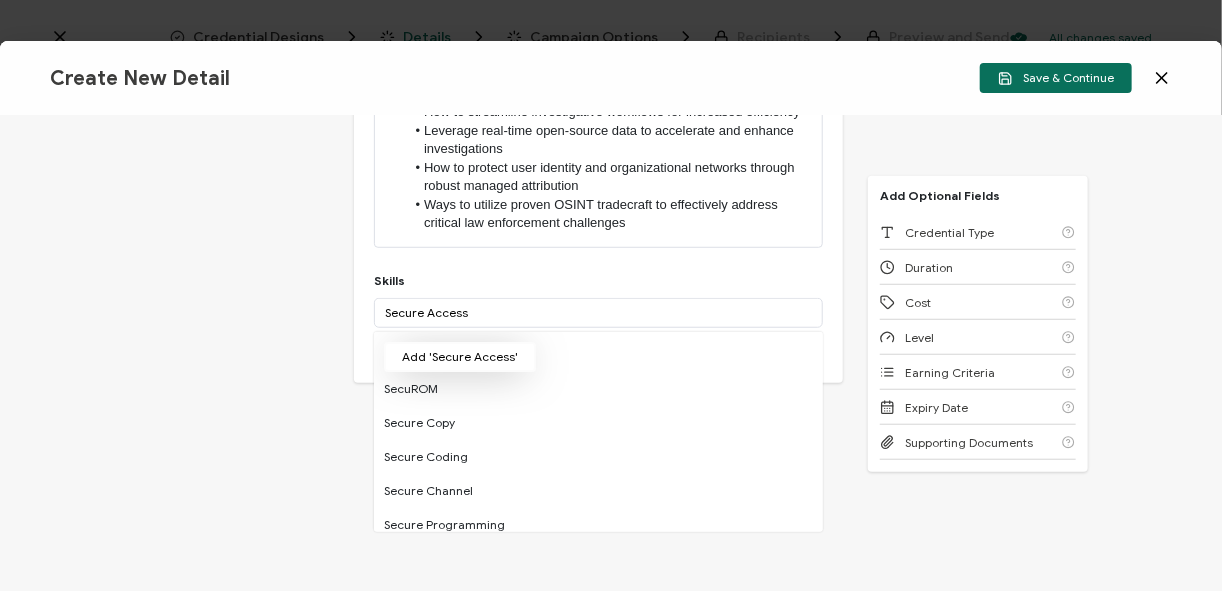 click on "Add 'Secure Access'" at bounding box center (460, 357) 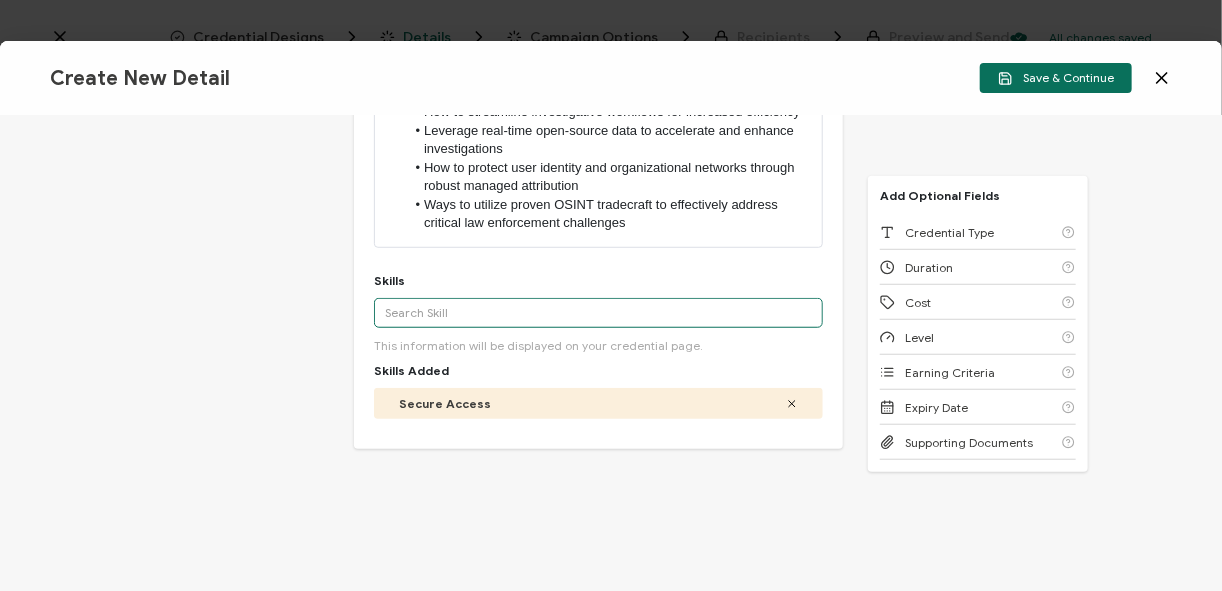 click at bounding box center (598, 313) 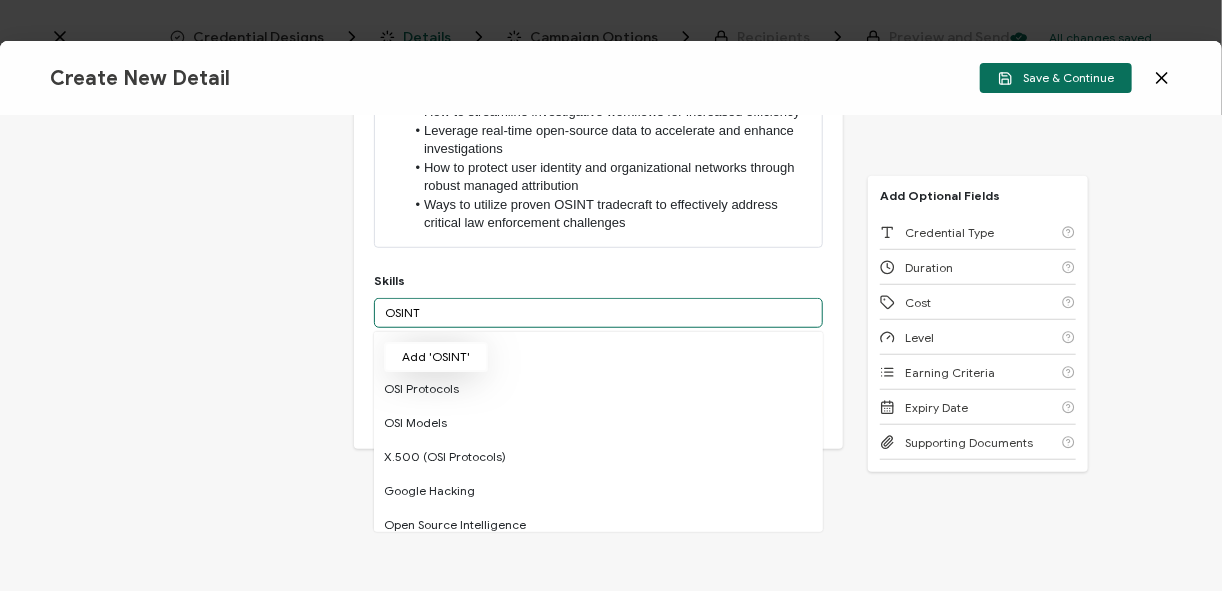 type on "OSINT" 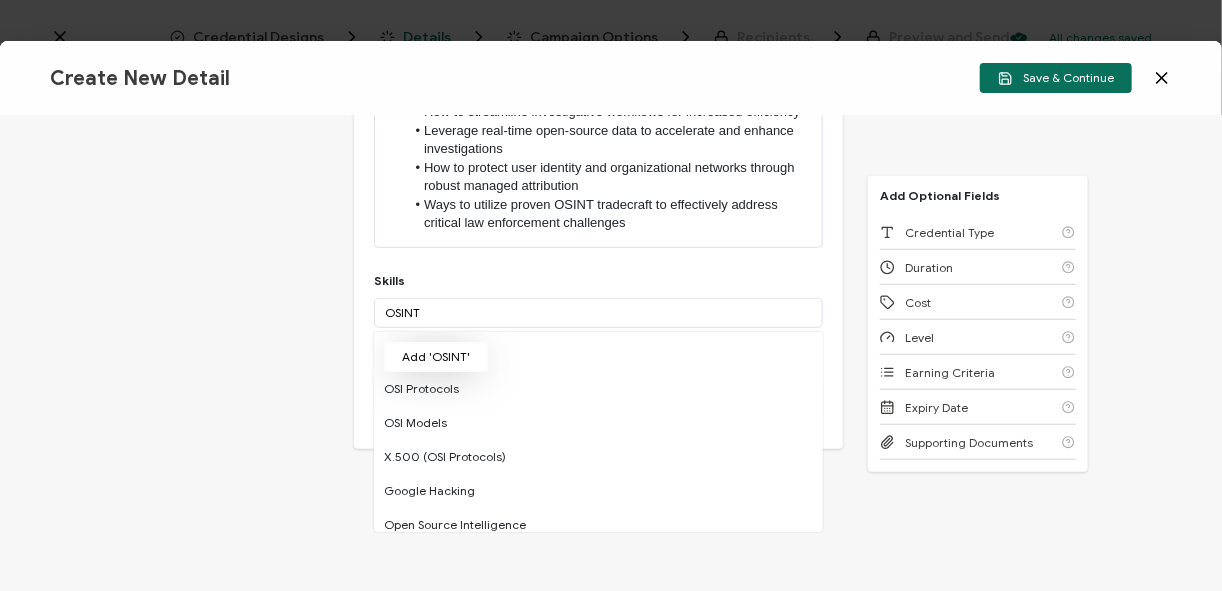 click on "Add 'OSINT'" at bounding box center [436, 357] 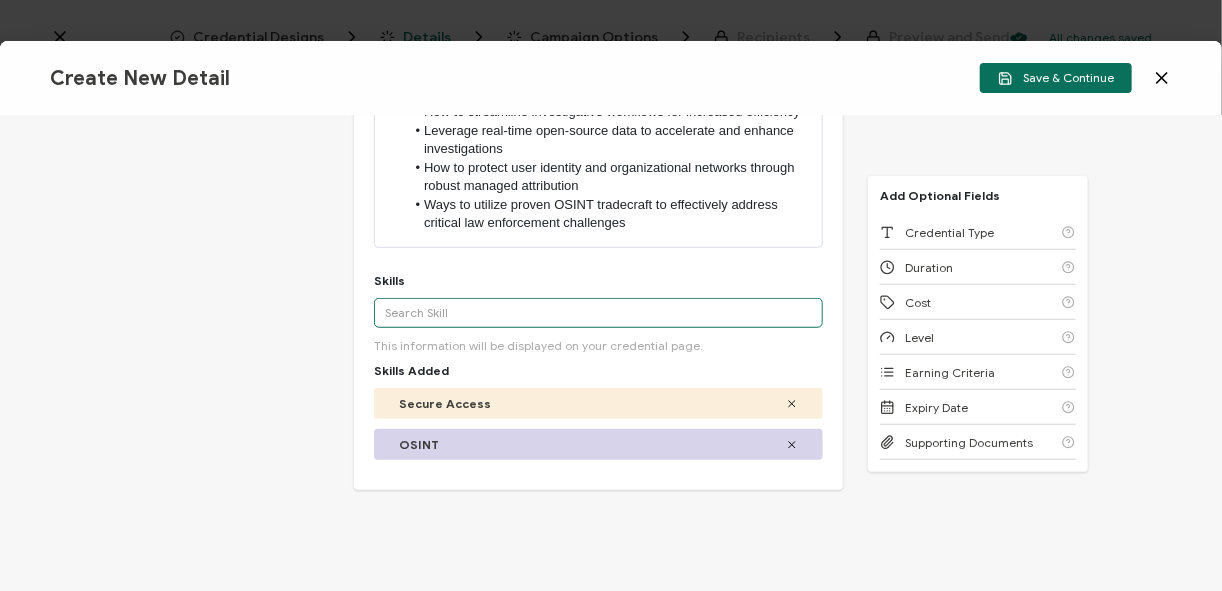 click at bounding box center [598, 313] 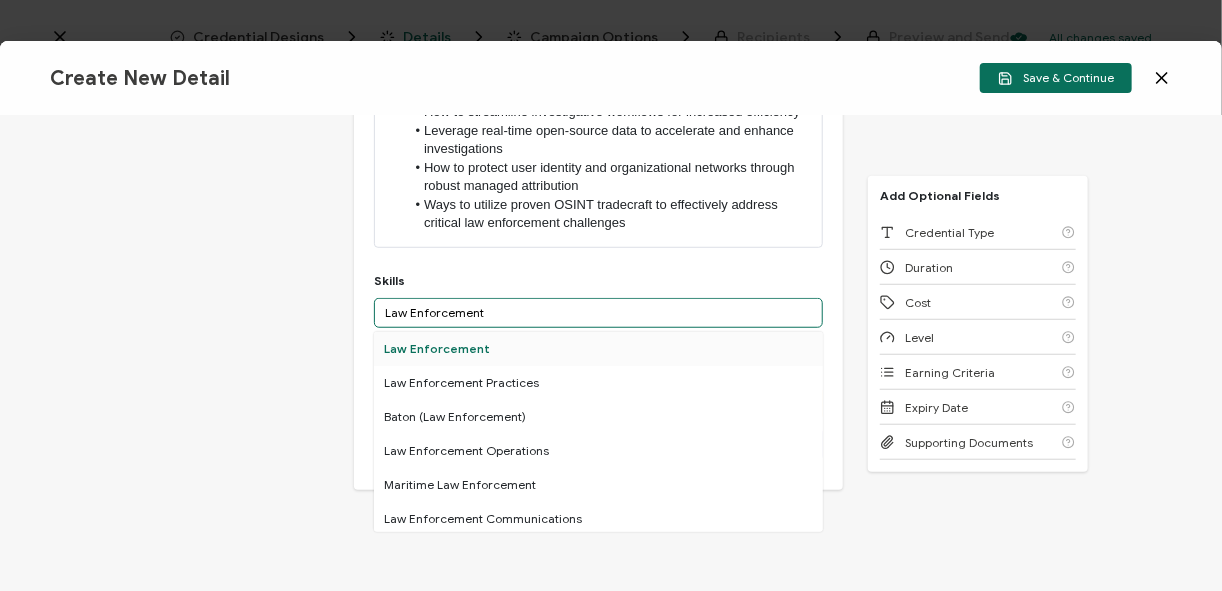 type on "Law Enforcement" 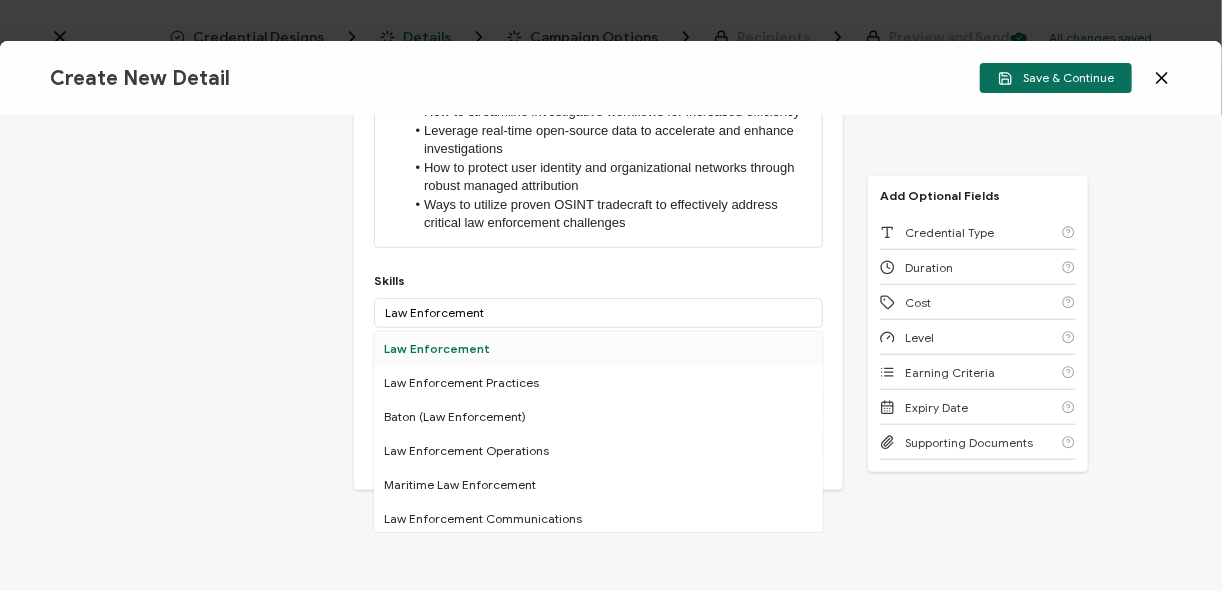 click on "Law Enforcement" at bounding box center (598, 349) 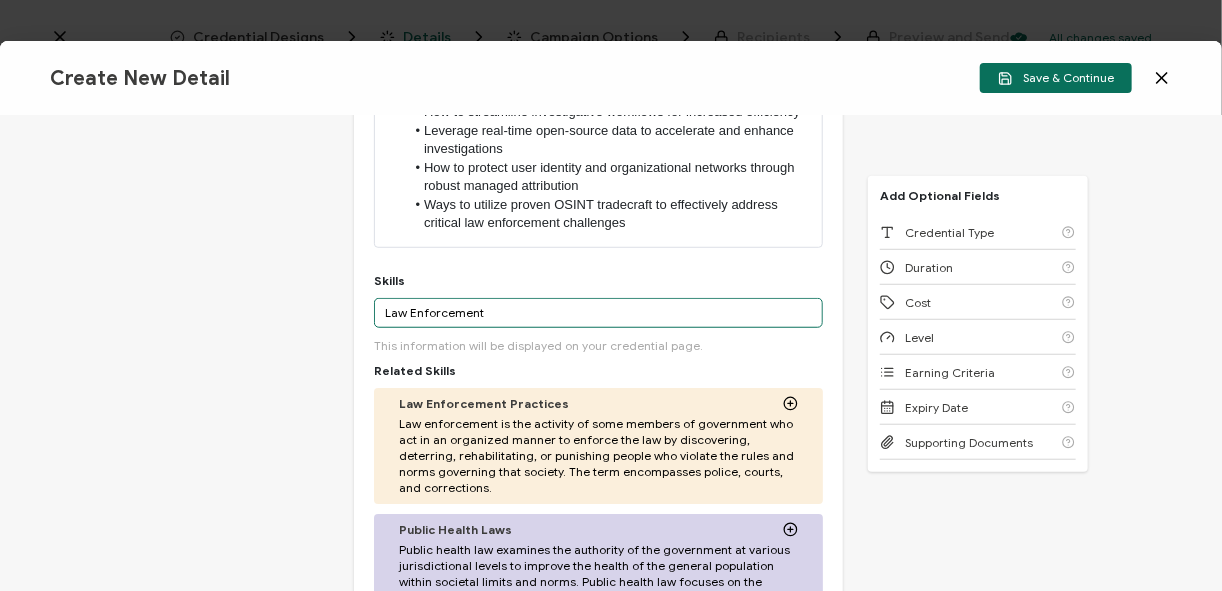 drag, startPoint x: 529, startPoint y: 310, endPoint x: 321, endPoint y: 296, distance: 208.47063 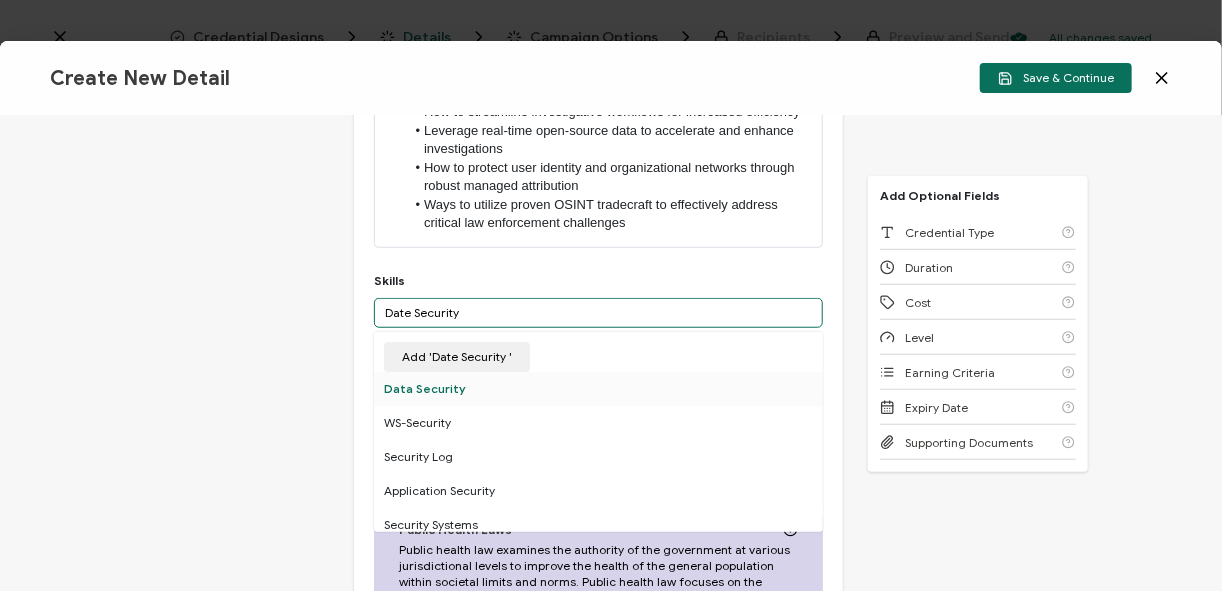 type on "Date Security" 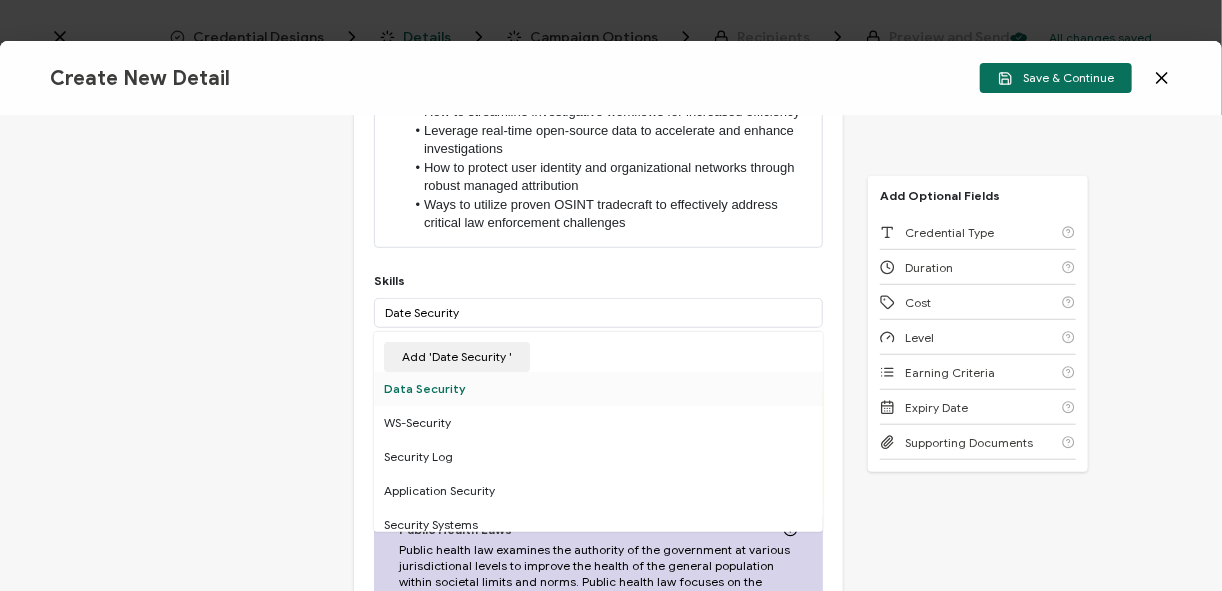 click on "Data Security" at bounding box center (598, 389) 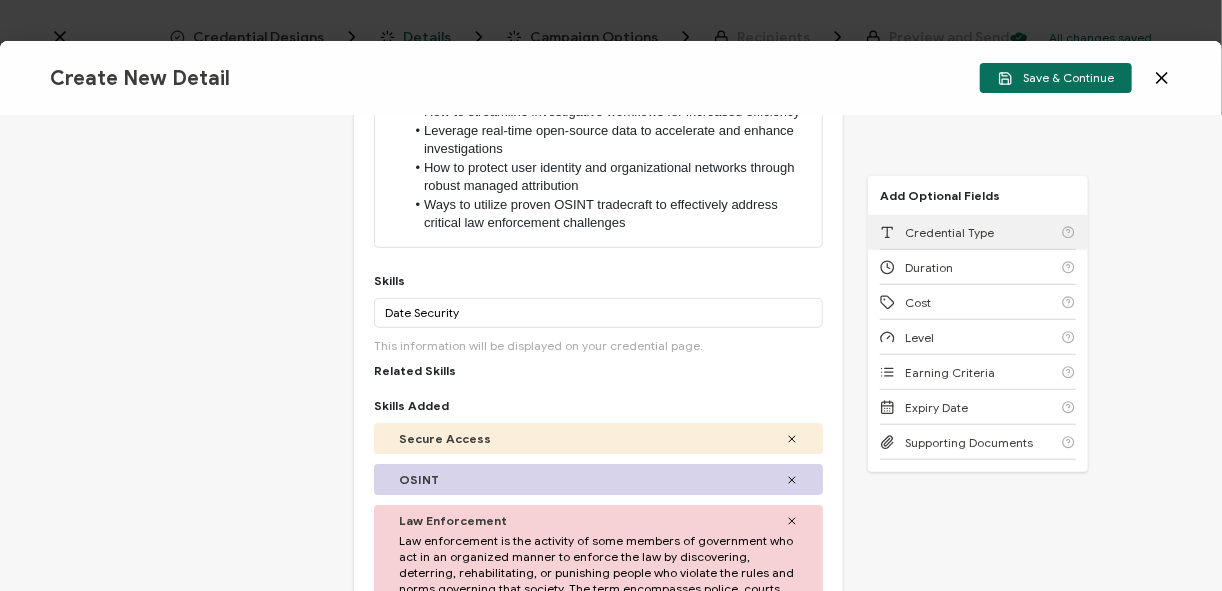 click on "Credential Type" at bounding box center [978, 232] 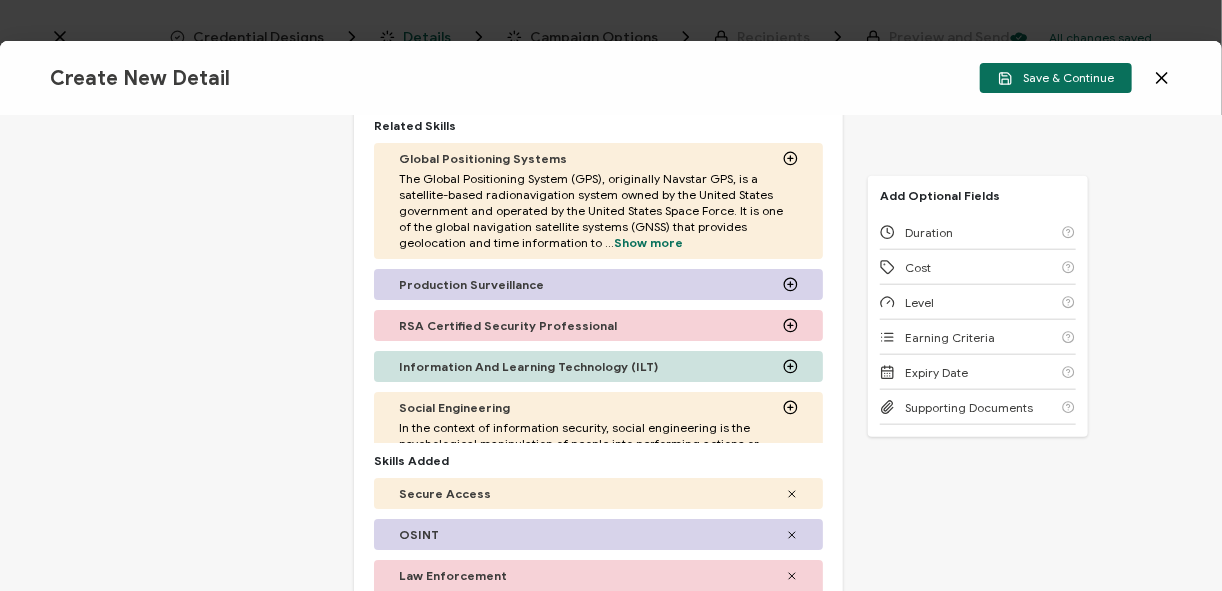 scroll, scrollTop: 725, scrollLeft: 0, axis: vertical 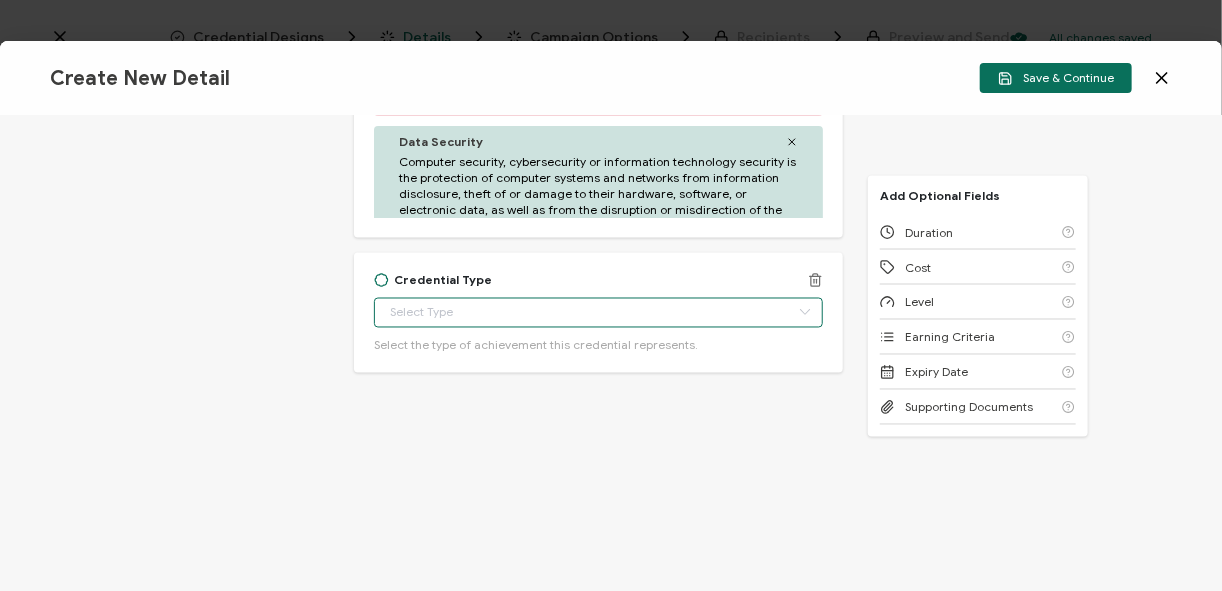 click at bounding box center [598, 313] 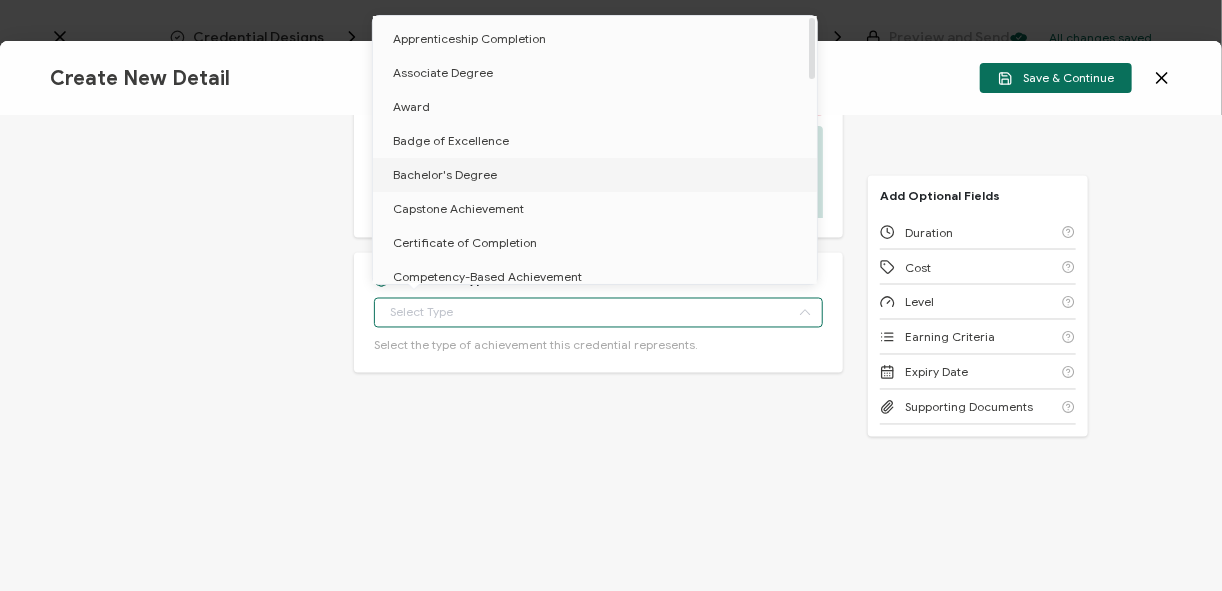click on "Bachelor's Degree" at bounding box center (598, 175) 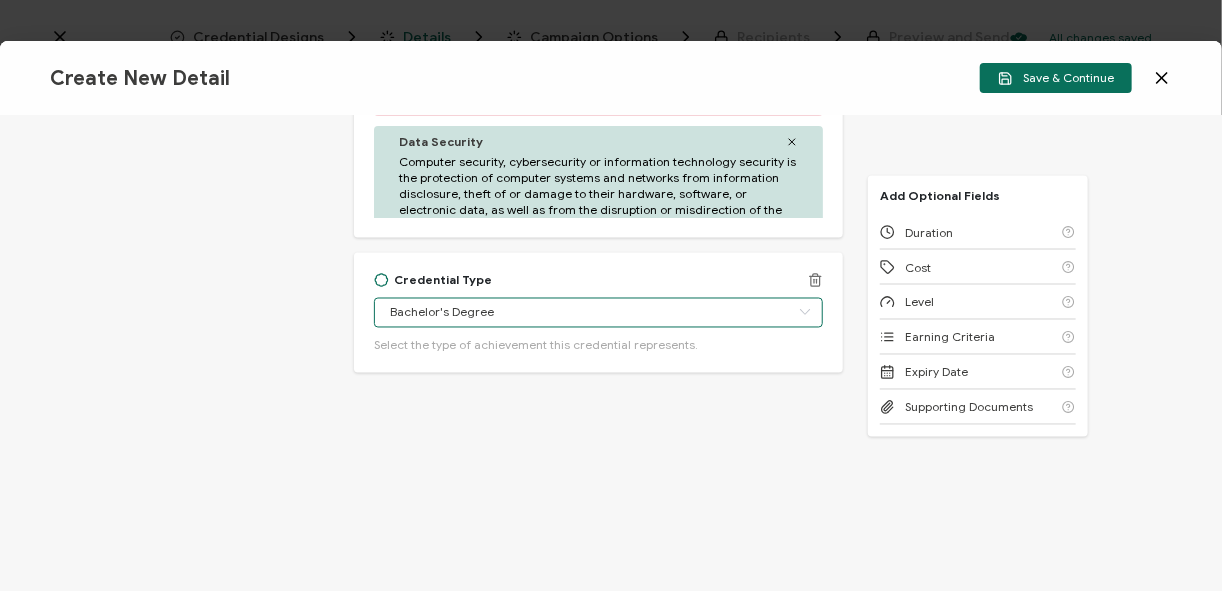 click on "Bachelor's Degree" at bounding box center [598, 313] 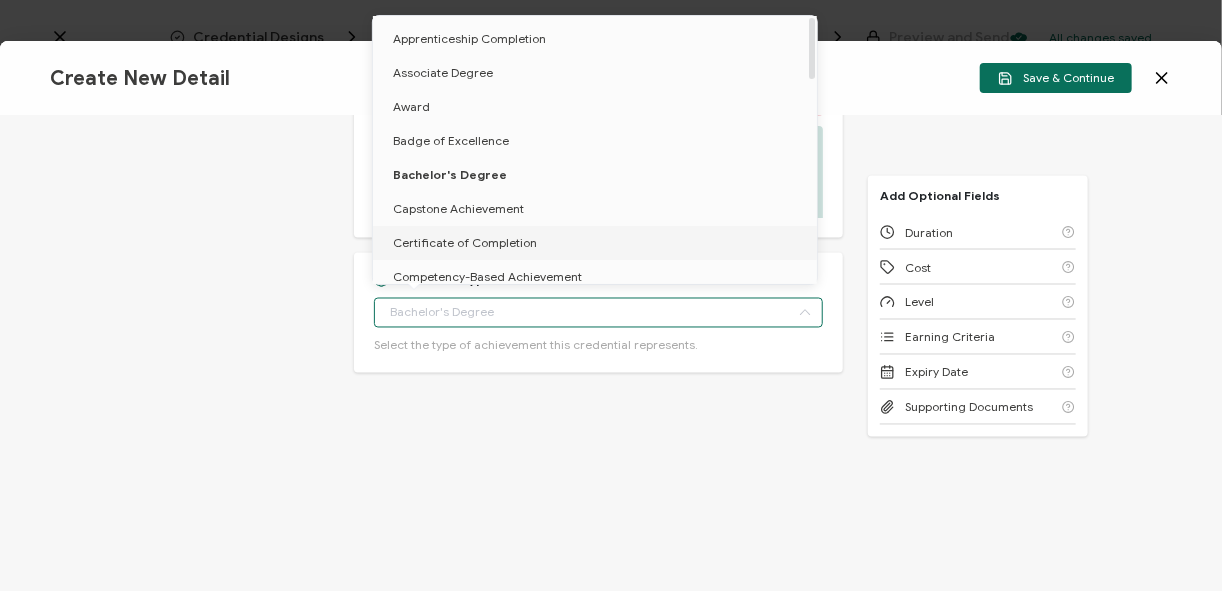 click on "Certificate of Completion" at bounding box center [465, 242] 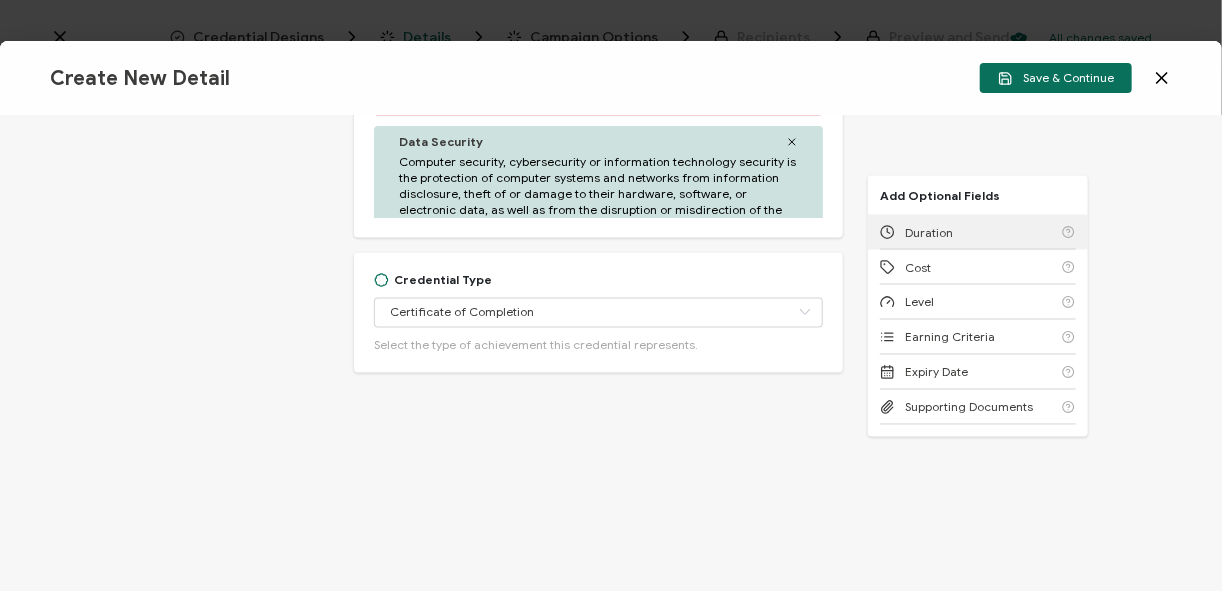click on "Duration" at bounding box center [978, 232] 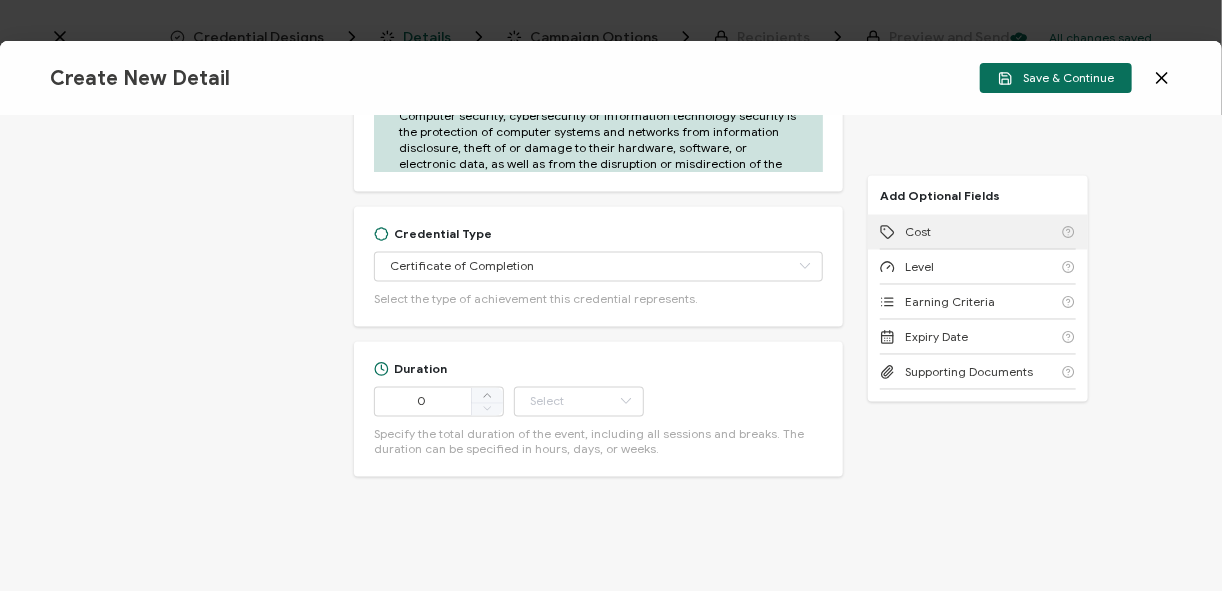 scroll, scrollTop: 1416, scrollLeft: 0, axis: vertical 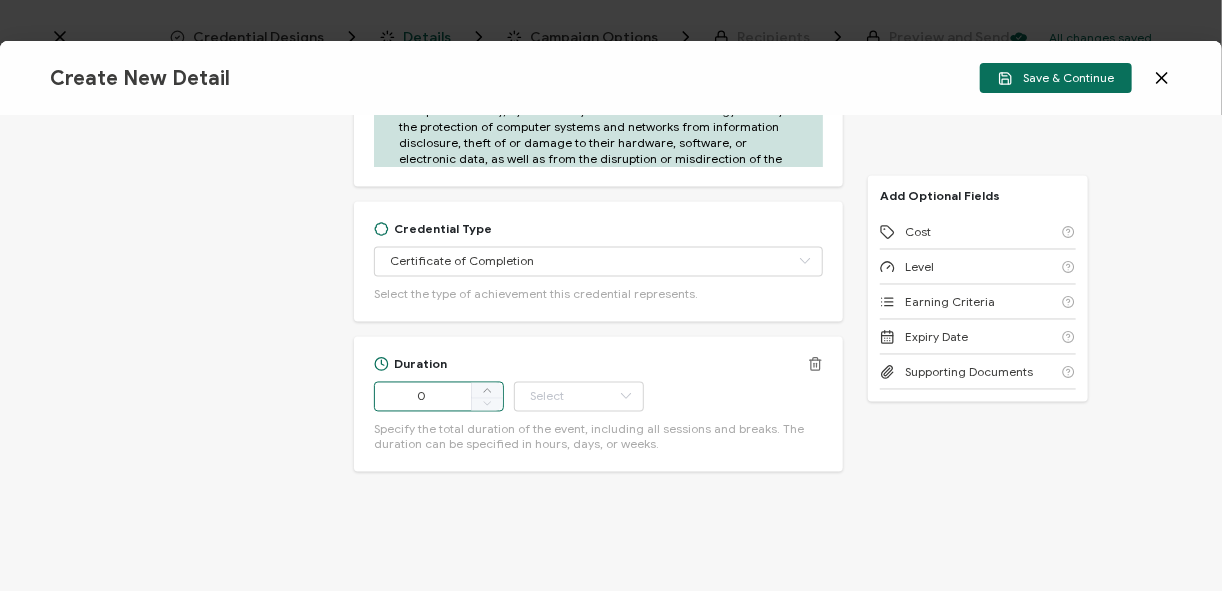 click on "0" at bounding box center (439, 397) 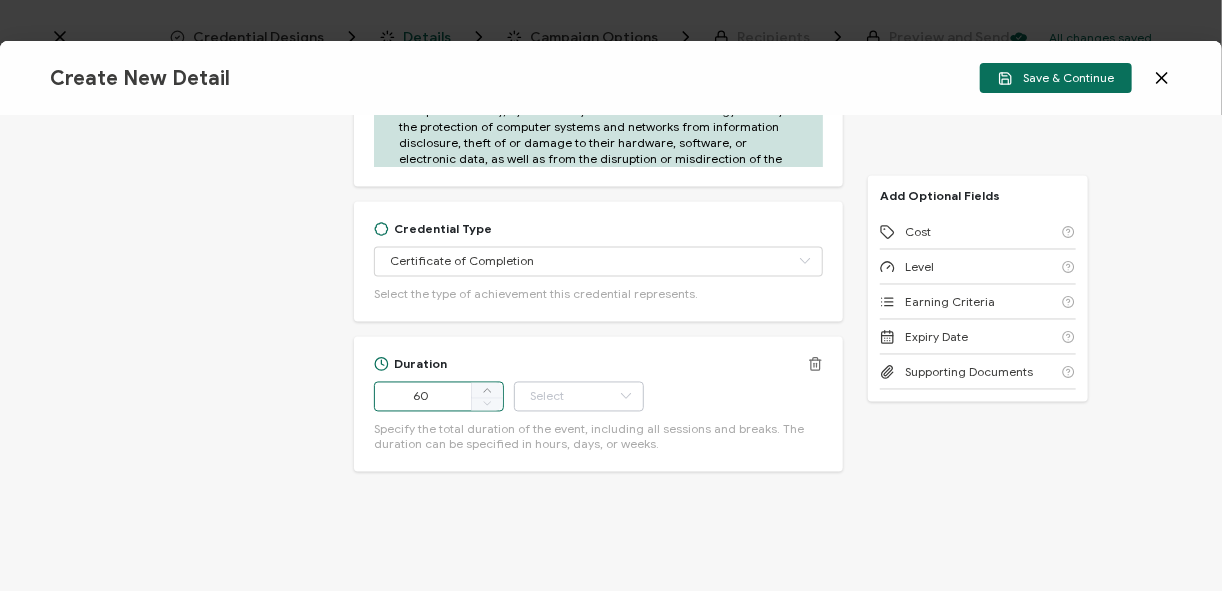 type on "60" 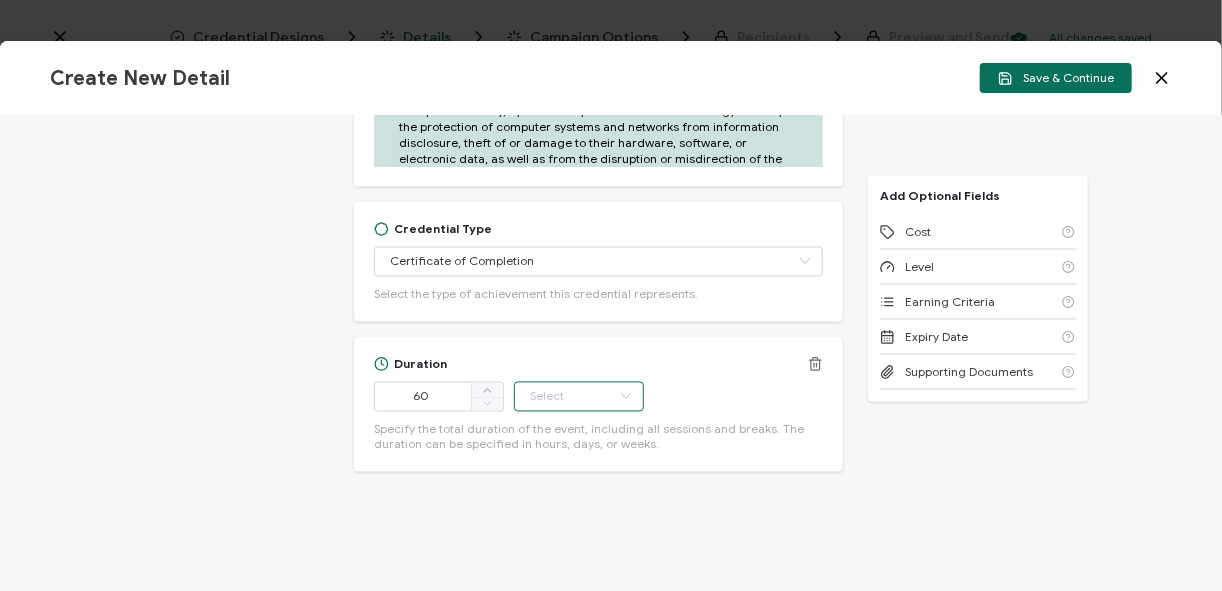 click at bounding box center (579, 397) 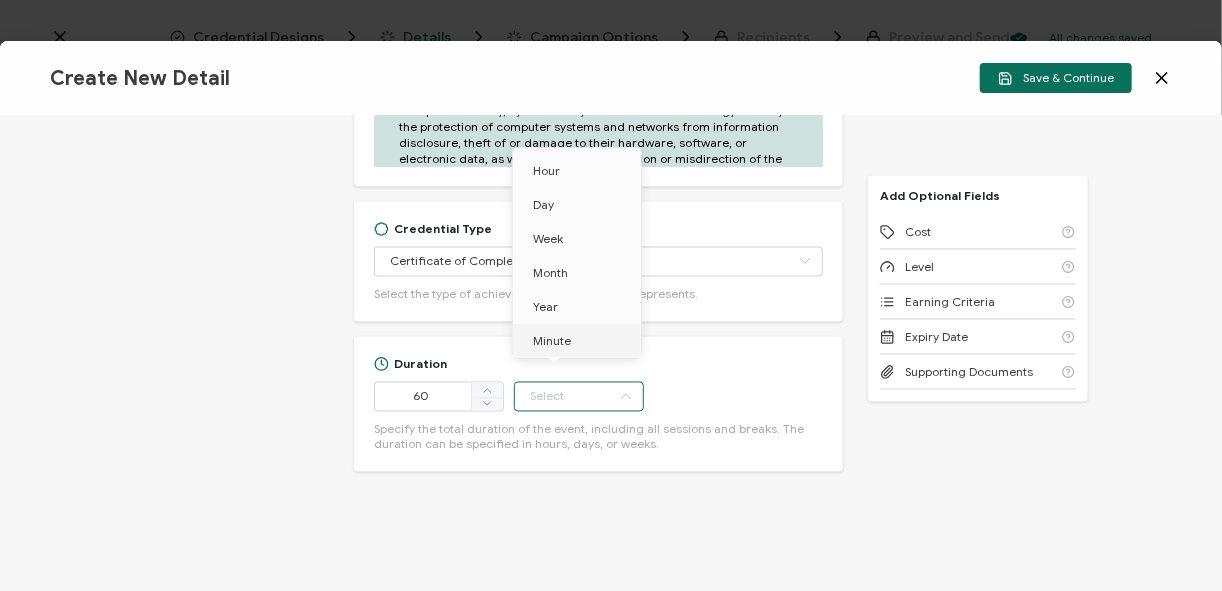 click on "Minute" at bounding box center (580, 341) 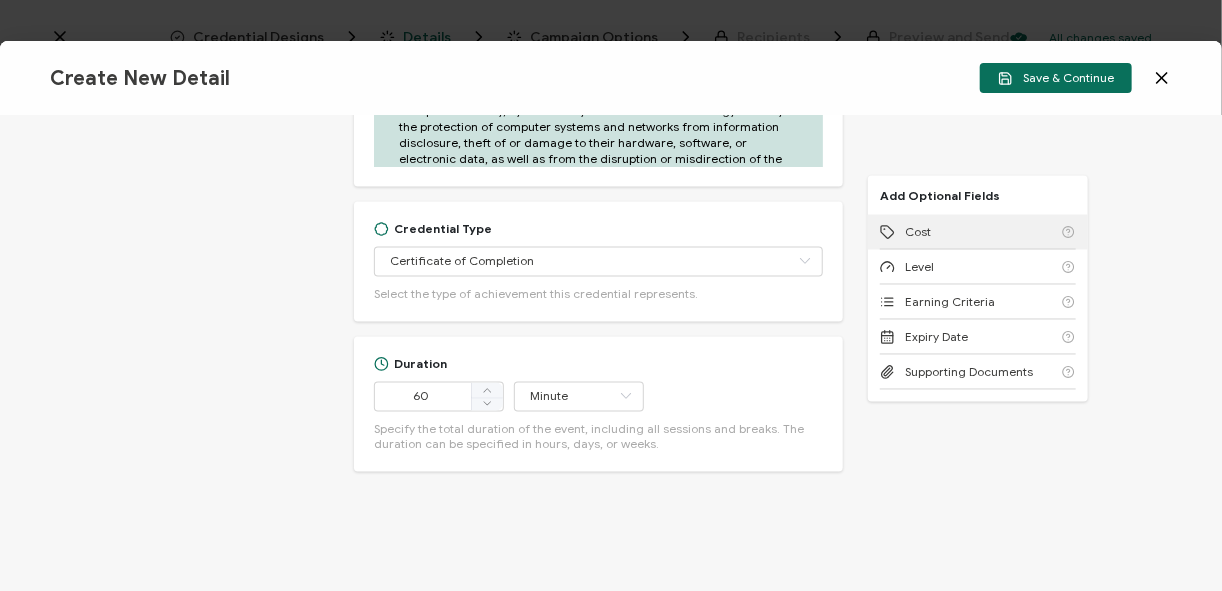 click on "Cost" at bounding box center [978, 232] 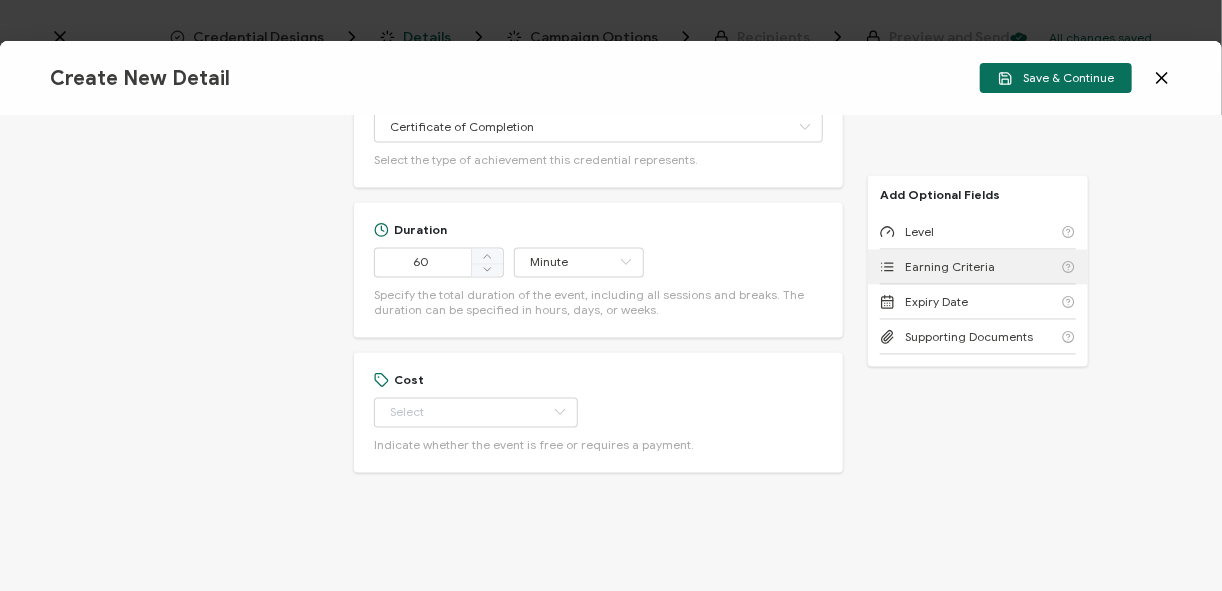 scroll, scrollTop: 1551, scrollLeft: 0, axis: vertical 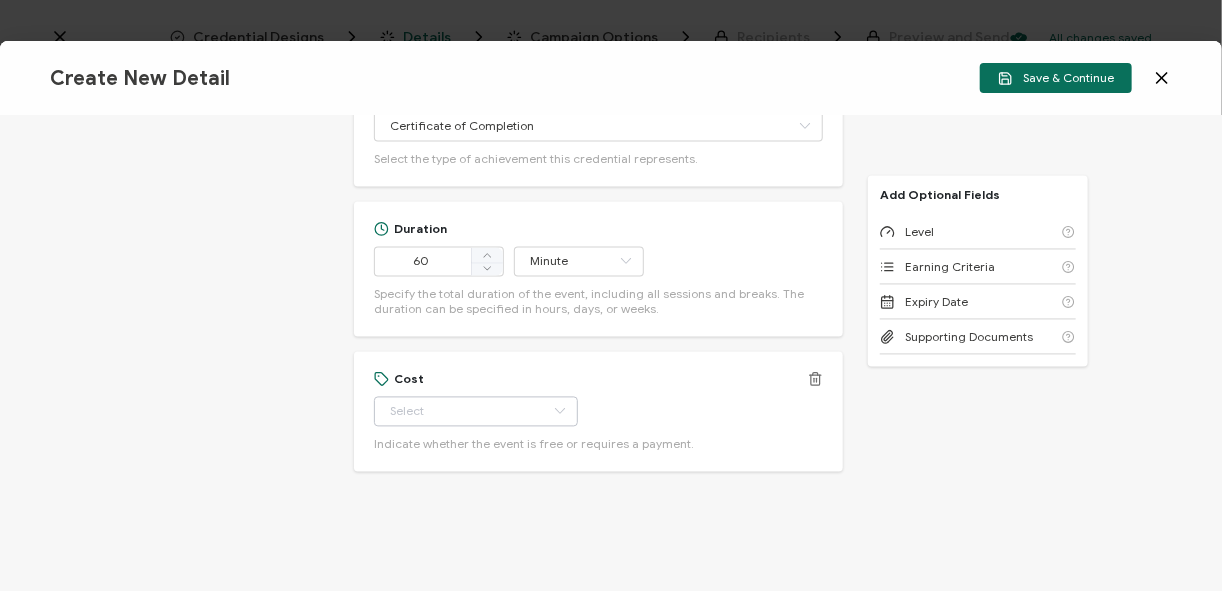 click at bounding box center [560, 412] 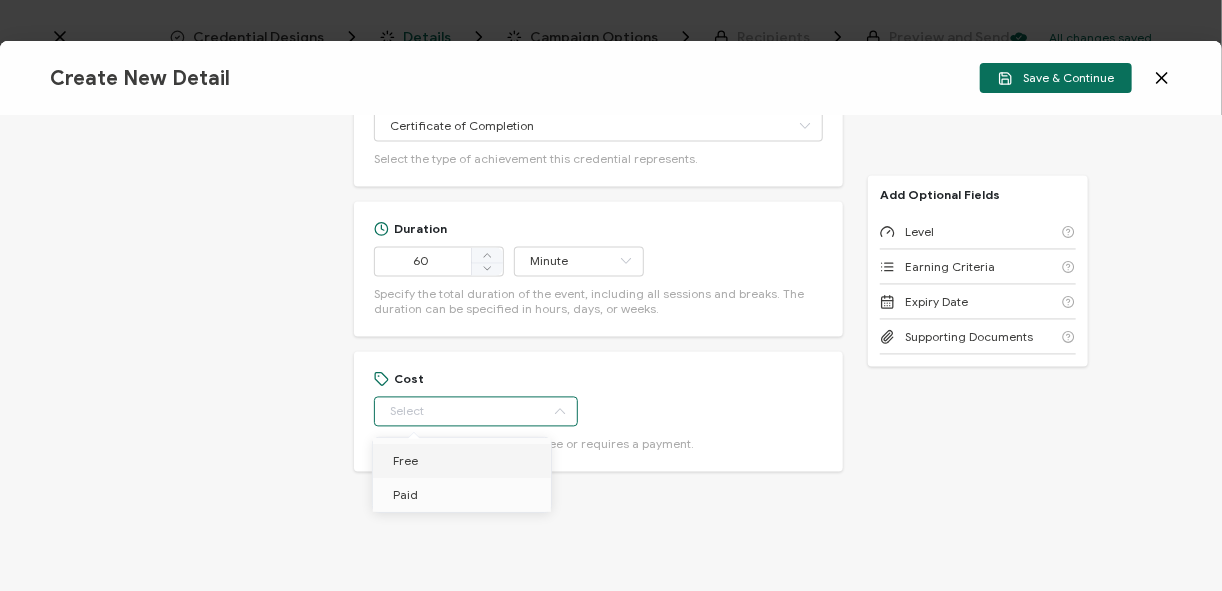 click on "Free" at bounding box center [465, 461] 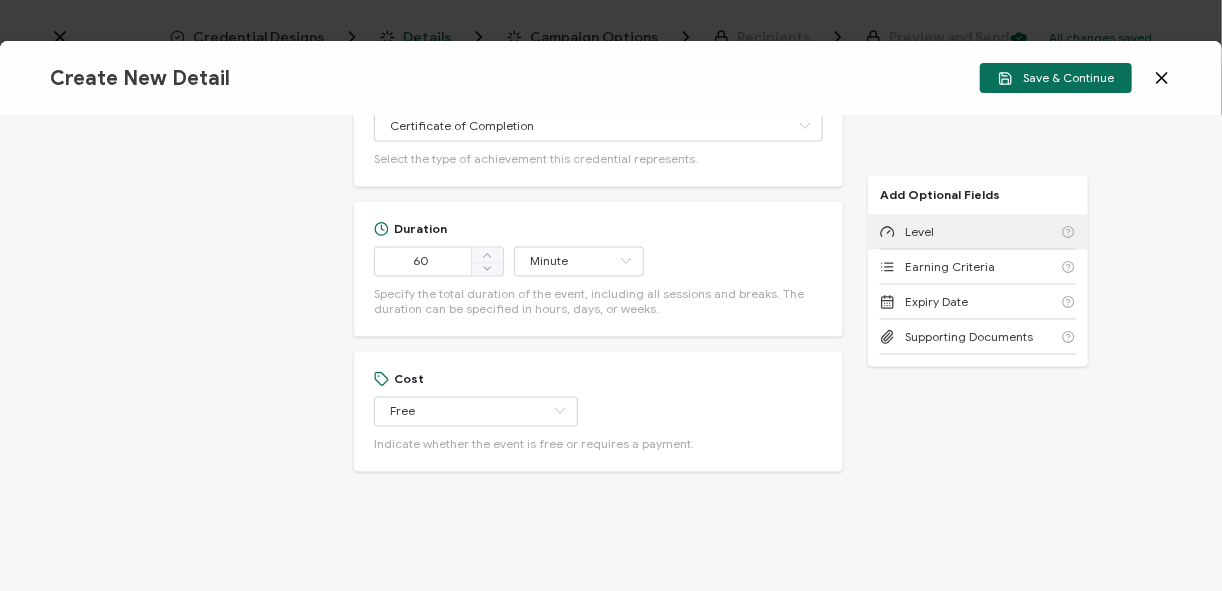 click on "Level" at bounding box center [978, 232] 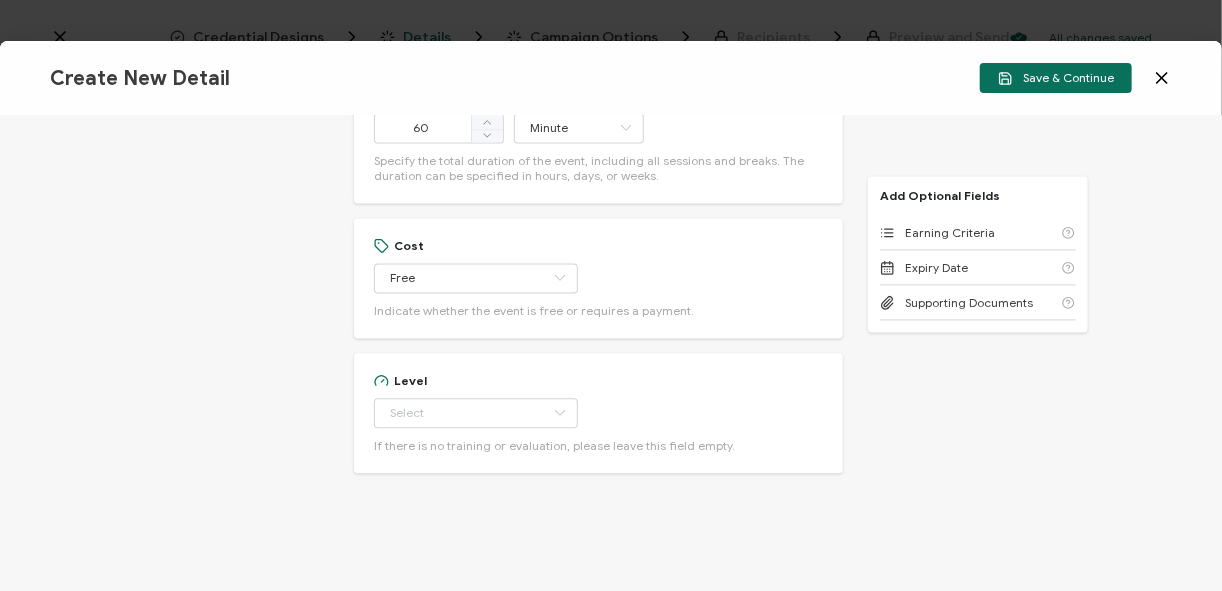 scroll, scrollTop: 1686, scrollLeft: 0, axis: vertical 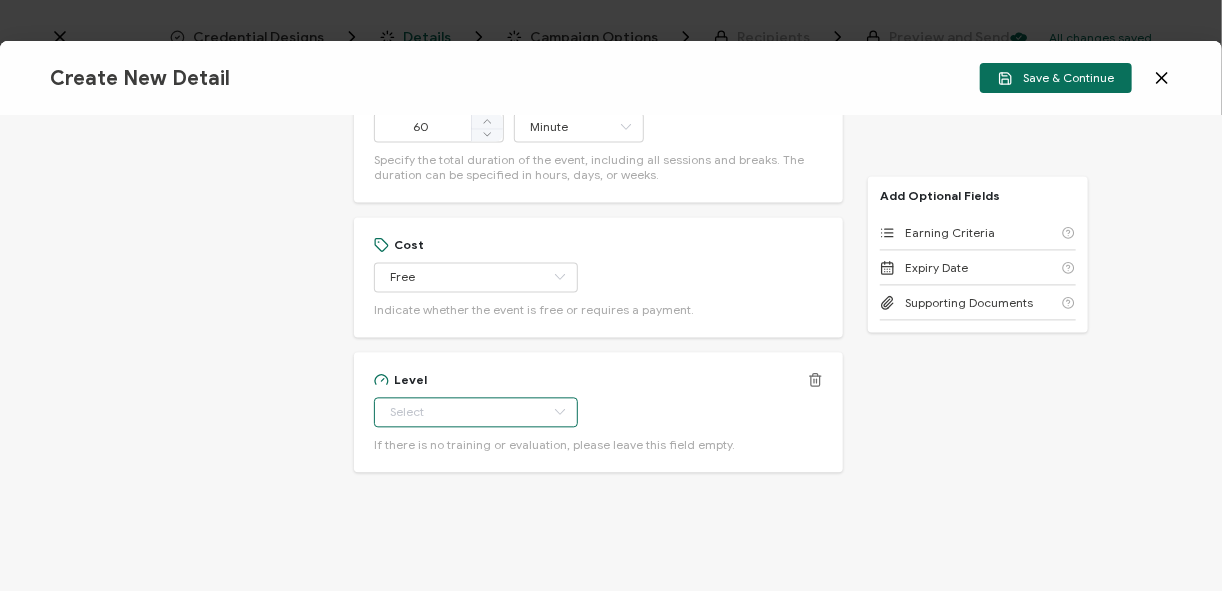 click at bounding box center (476, 412) 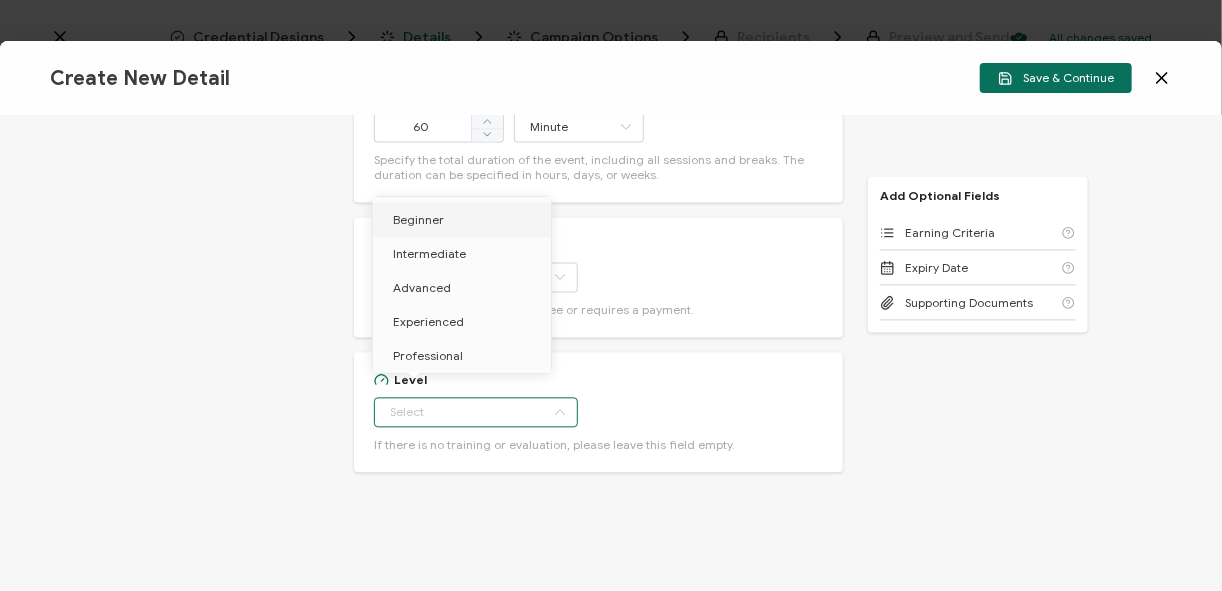 click on "Beginner" at bounding box center [465, 220] 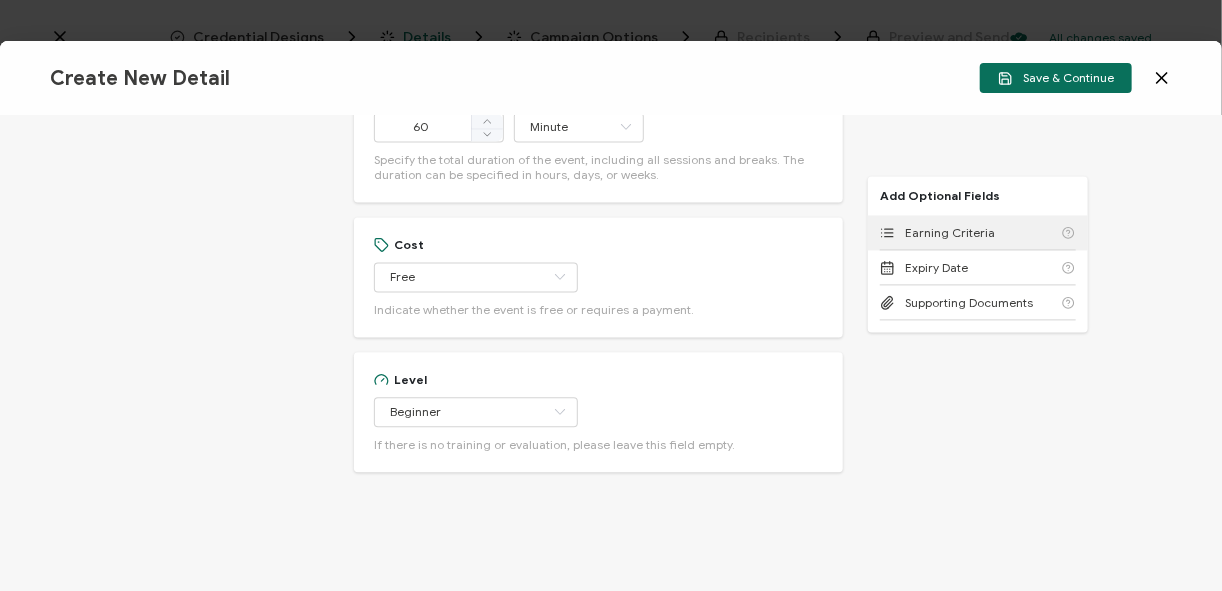 click on "Earning Criteria" at bounding box center [978, 232] 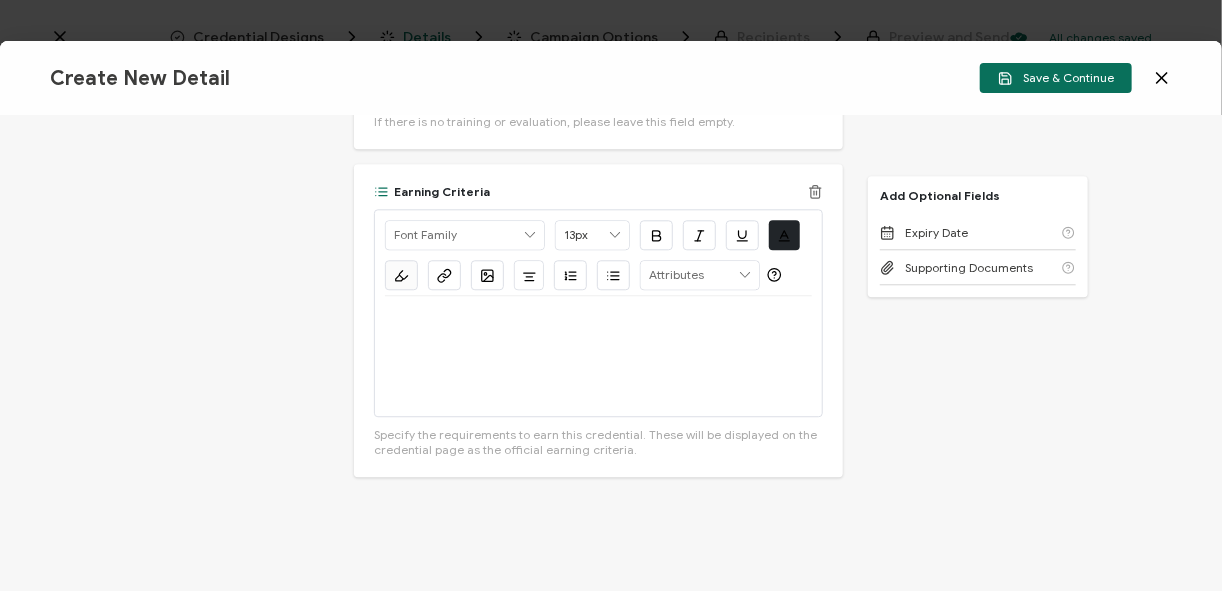 scroll, scrollTop: 2012, scrollLeft: 0, axis: vertical 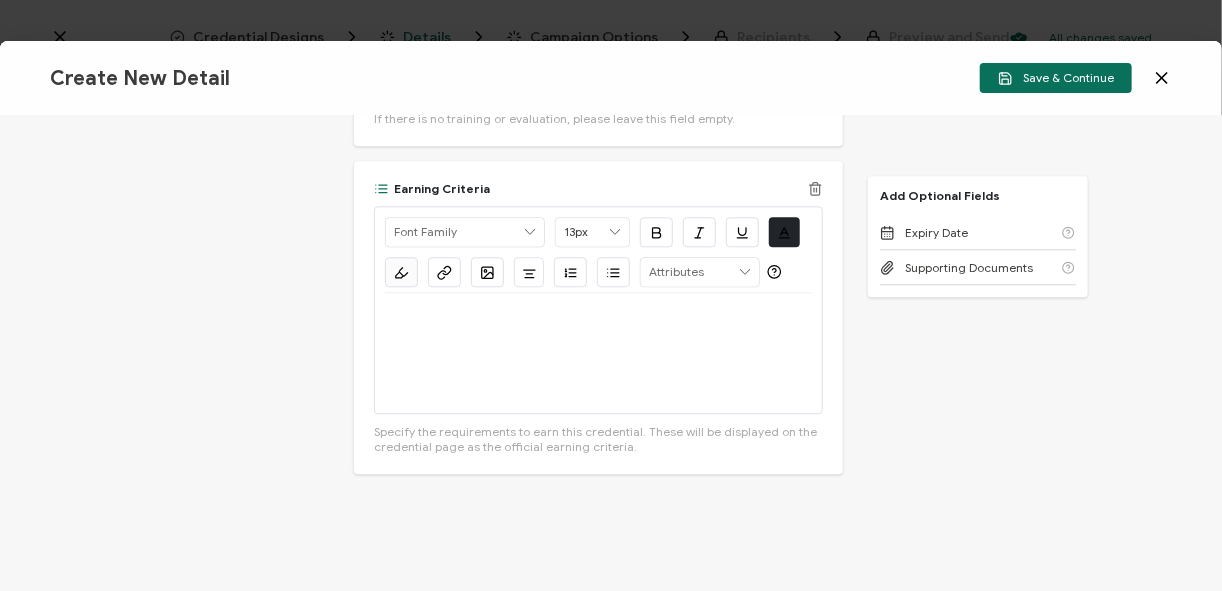 click at bounding box center (598, 353) 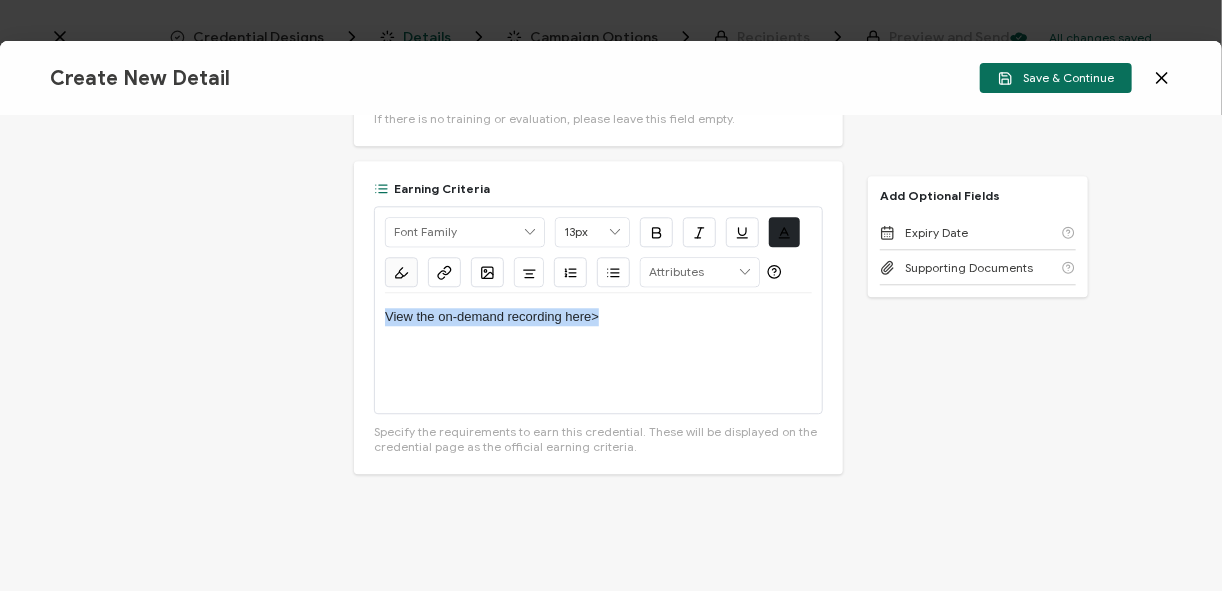 drag, startPoint x: 623, startPoint y: 317, endPoint x: 295, endPoint y: 287, distance: 329.36908 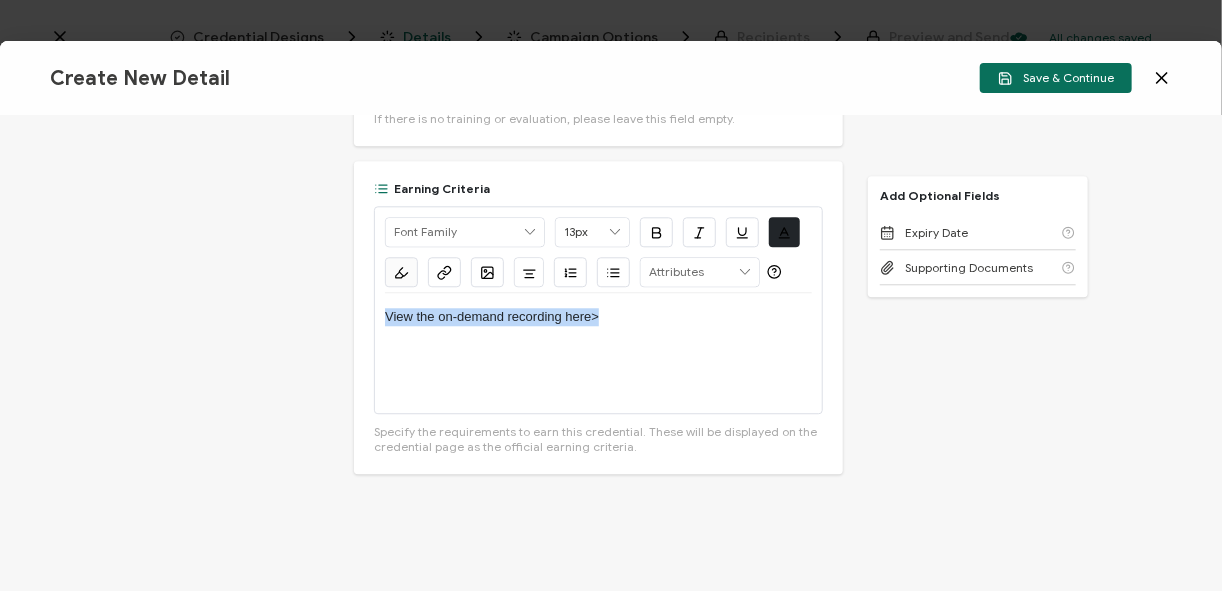 click on "Credential Title
Babel Street Webinar: Unlocking Enhanced Law Enforcement Investigations   ISSUER
Issuer Name
Credential Description
Alright Sans Amita Archivo Black Arial Arimo Blinker Caveat Charm Charmonman Cinzel EB Garamond Farro Fira Sans Gelasio Gilroy Great Vibes Grenze Hanken Grotesk Inconsolata Josefin Sans Kolektif House Kufam Lato Libre Caslon Text Lora Lugrasimo Markazi Text Merienda Merriweather Montserrat Muli Noto Sans Noto Serif Nunito Open Sans Open Sans Condensed Orbitron Oswald Playfair Display Poppins PT Sans PT Sans Narrow PT Serif Quicksand Raleway Red Hat Display Roboto Roboto Condensed Roboto Slab Rubik Slabo 27px Source Sans Pro Spartan Tajawal Titillium Web Ubuntu UnifrakturCook UnifrakturMaguntia Work Sans   13px 11px 12px 13px 14px 15px 16px 17px 18px 19px 20px 21px 22px 23px 24px 25px 26px 27px 28px 29px 30px 31px" at bounding box center [611, 353] 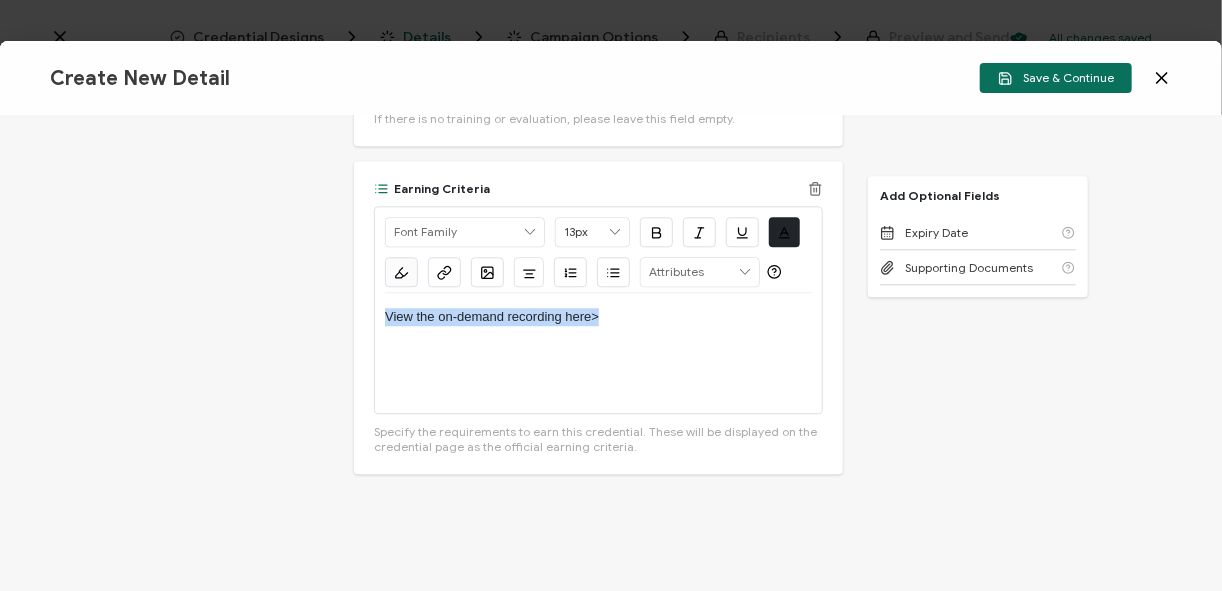 click 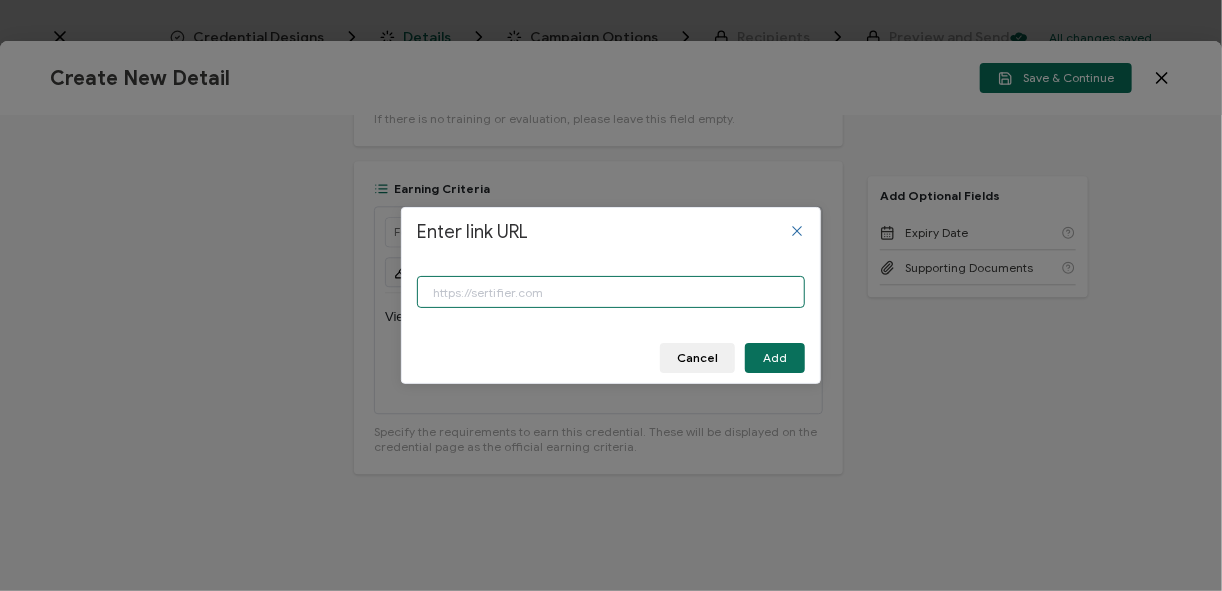 click at bounding box center [611, 292] 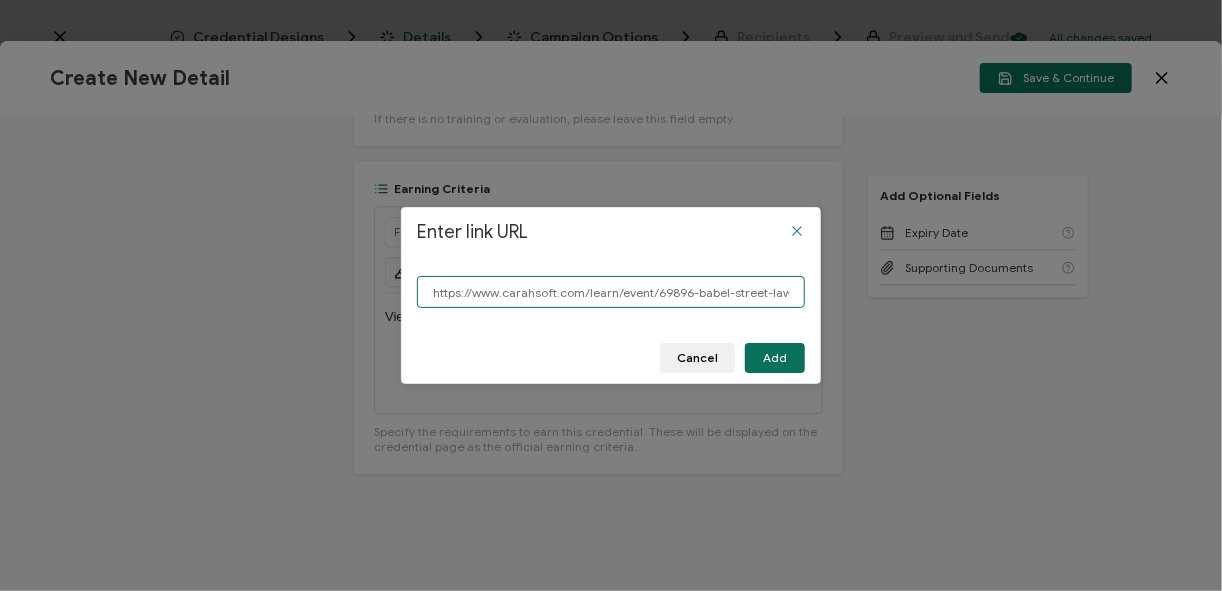 scroll, scrollTop: 0, scrollLeft: 113, axis: horizontal 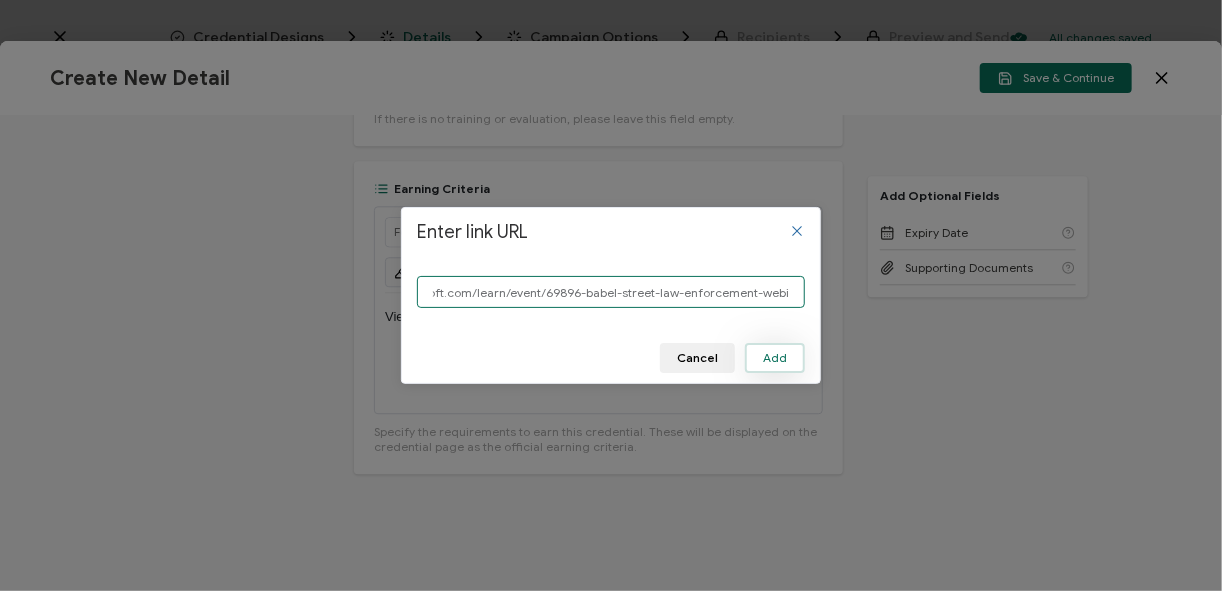 type on "https://www.carahsoft.com/learn/event/69896-babel-street-law-enforcement-webinar" 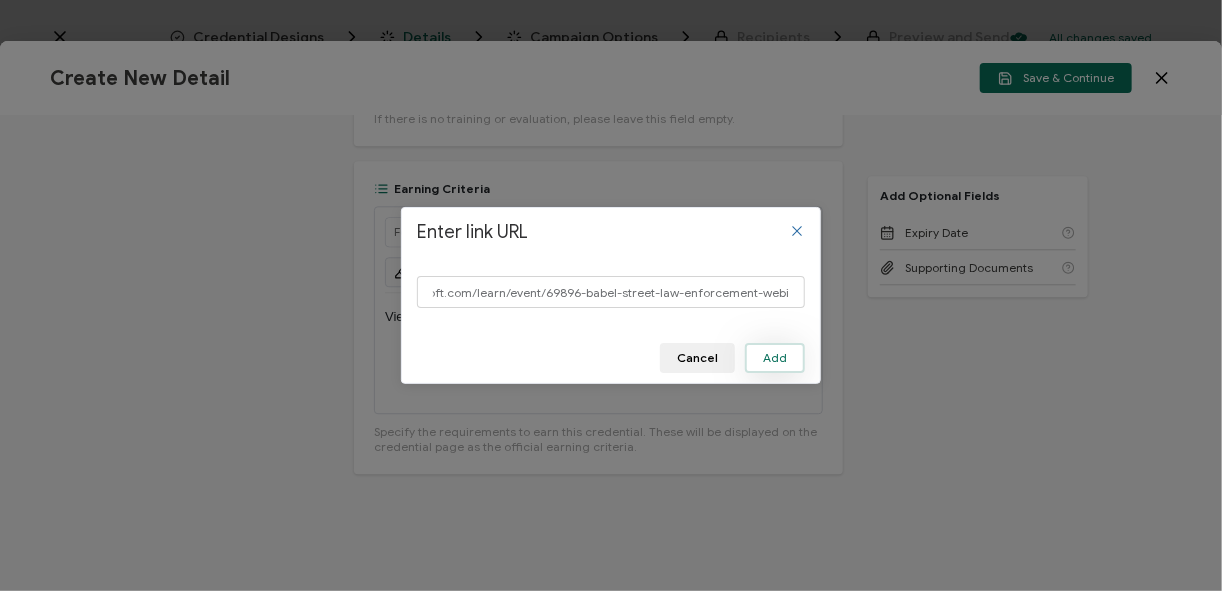 scroll, scrollTop: 0, scrollLeft: 0, axis: both 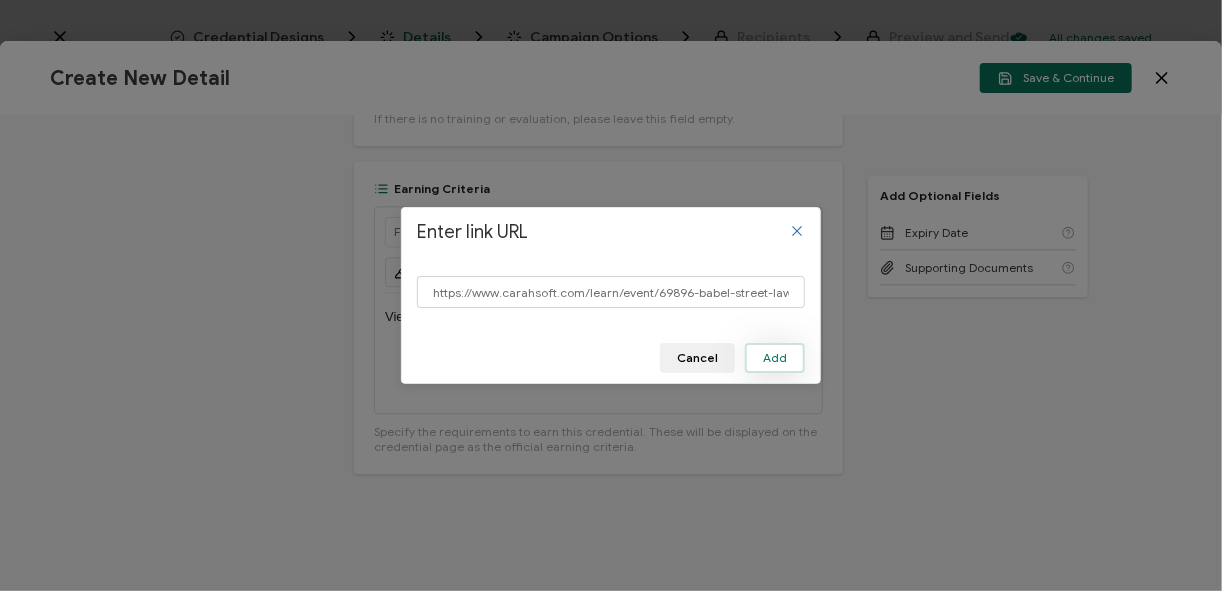 click on "Add" at bounding box center [775, 358] 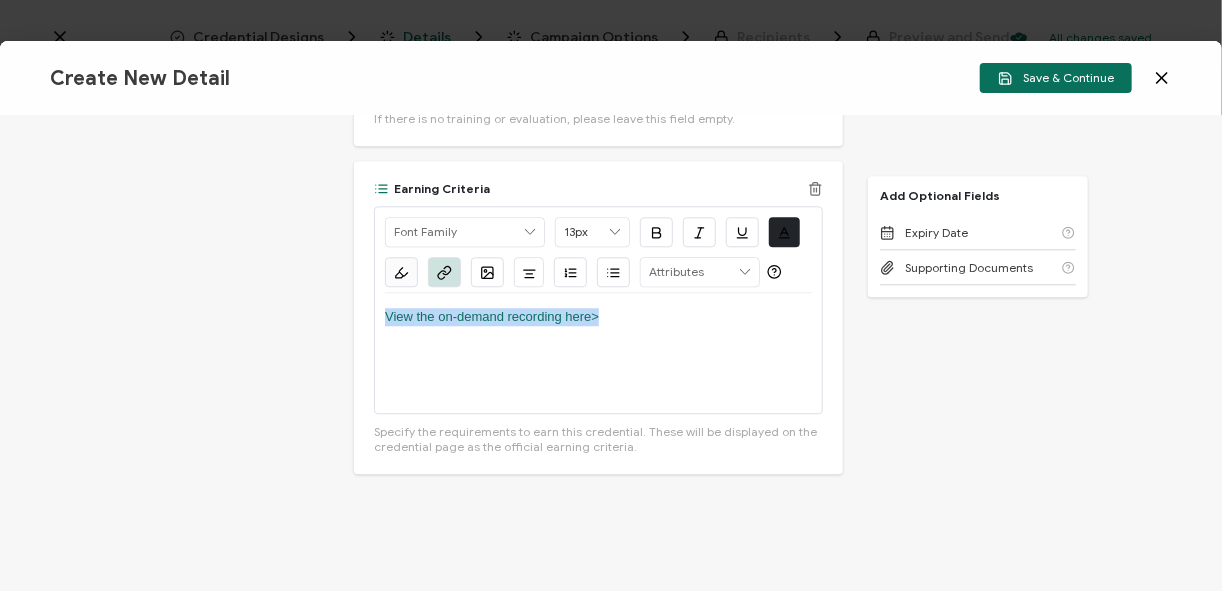 click on "Earning Criteria
Alright Sans Amita Archivo Black Arial Arimo Blinker Caveat Charm Charmonman Cinzel EB Garamond Farro Fira Sans Gelasio Gilroy Great Vibes Grenze Hanken Grotesk Inconsolata Josefin Sans Kolektif House Kufam Lato Libre Caslon Text Lora Lugrasimo Markazi Text Merienda Merriweather Montserrat Muli Noto Sans Noto Serif Nunito Open Sans Open Sans Condensed Orbitron Oswald Playfair Display Poppins PT Sans PT Sans Narrow PT Serif Quicksand Raleway Red Hat Display Roboto Roboto Condensed Roboto Slab Rubik Slabo 27px Source Sans Pro Spartan Tajawal Titillium Web Ubuntu UnifrakturCook UnifrakturMaguntia Work Sans   13px 11px 12px 13px 14px 15px 16px 17px 18px 19px 20px 21px 22px 23px 24px 25px 26px 27px 28px 29px 30px 31px 32px 33px 34px 35px 36px 37px 38px 39px 40px 41px 42px 43px 44px 45px 46px 47px 48px 49px 50px 51px 52px 53px 54px 55px 56px 57px 58px 59px 60px 61px 62px 63px 64px 65px 66px 67px 68px 69px 70px 71px 72px           #212529" at bounding box center [598, 317] 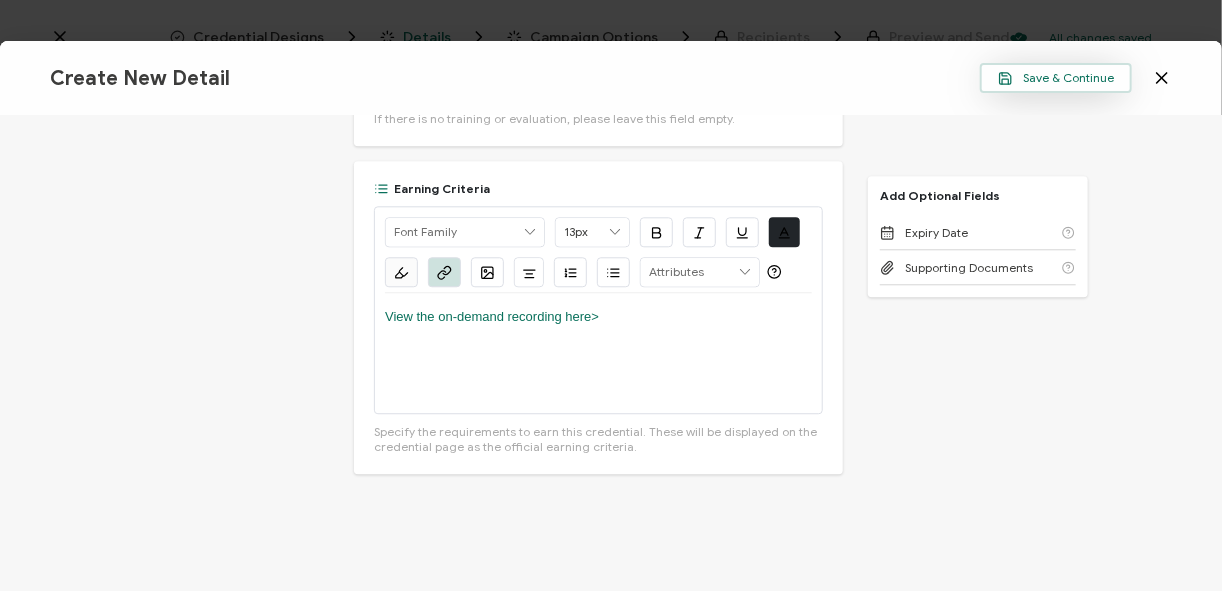 click on "Save & Continue" at bounding box center (1056, 78) 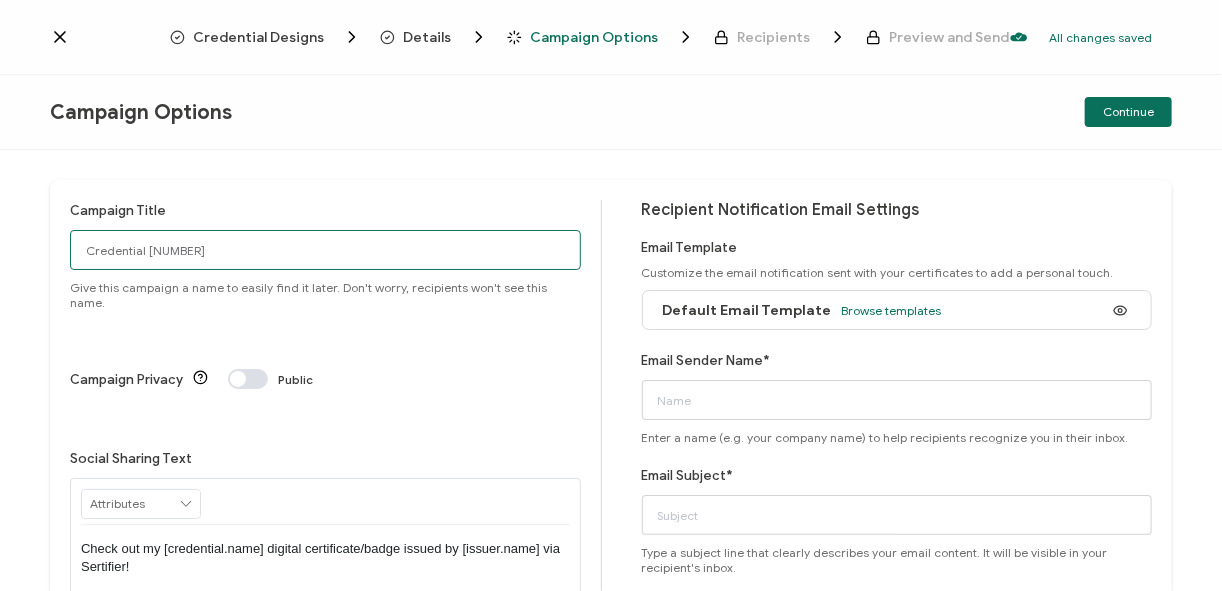 drag, startPoint x: 274, startPoint y: 247, endPoint x: 52, endPoint y: 249, distance: 222.009 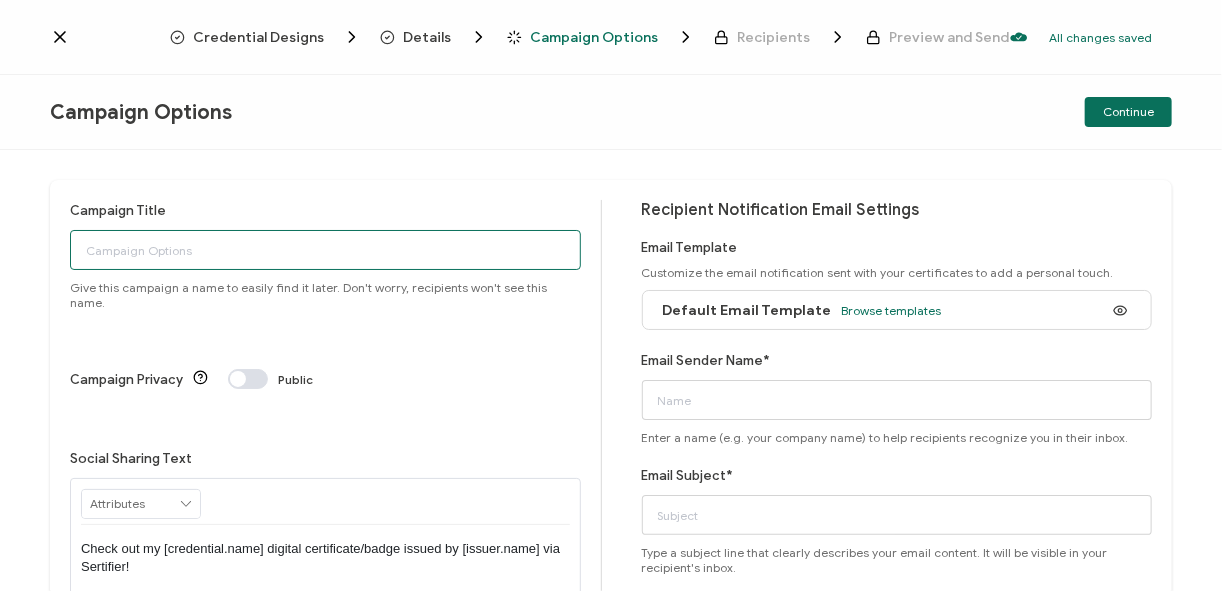 paste on "[DATE]_[NUMBER]_[EVENT]" 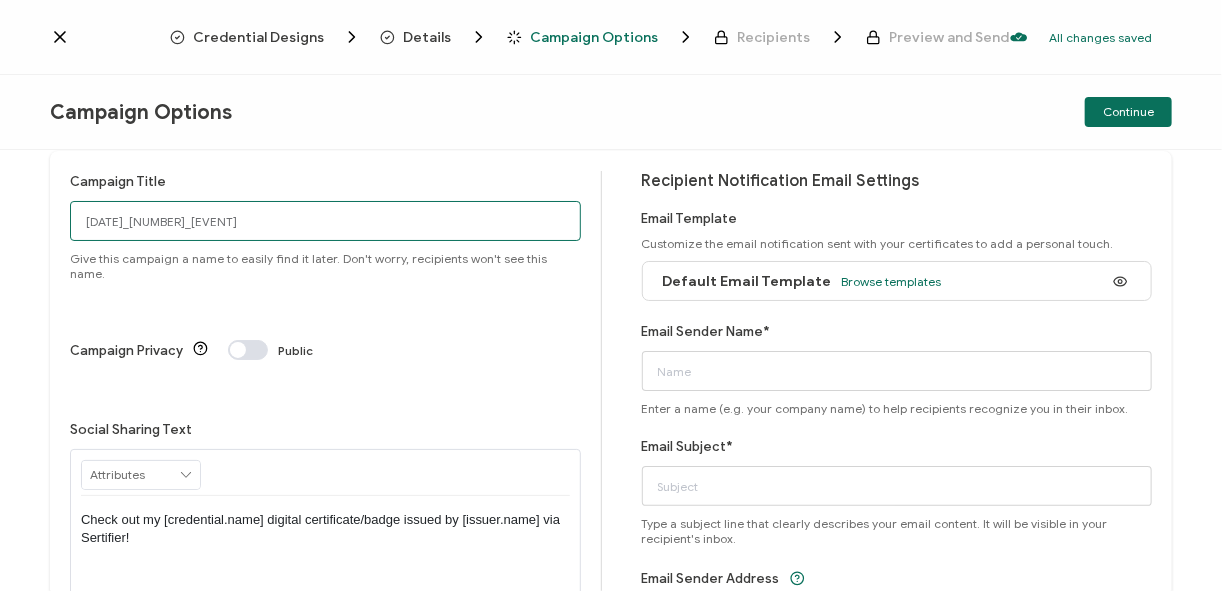 scroll, scrollTop: 80, scrollLeft: 0, axis: vertical 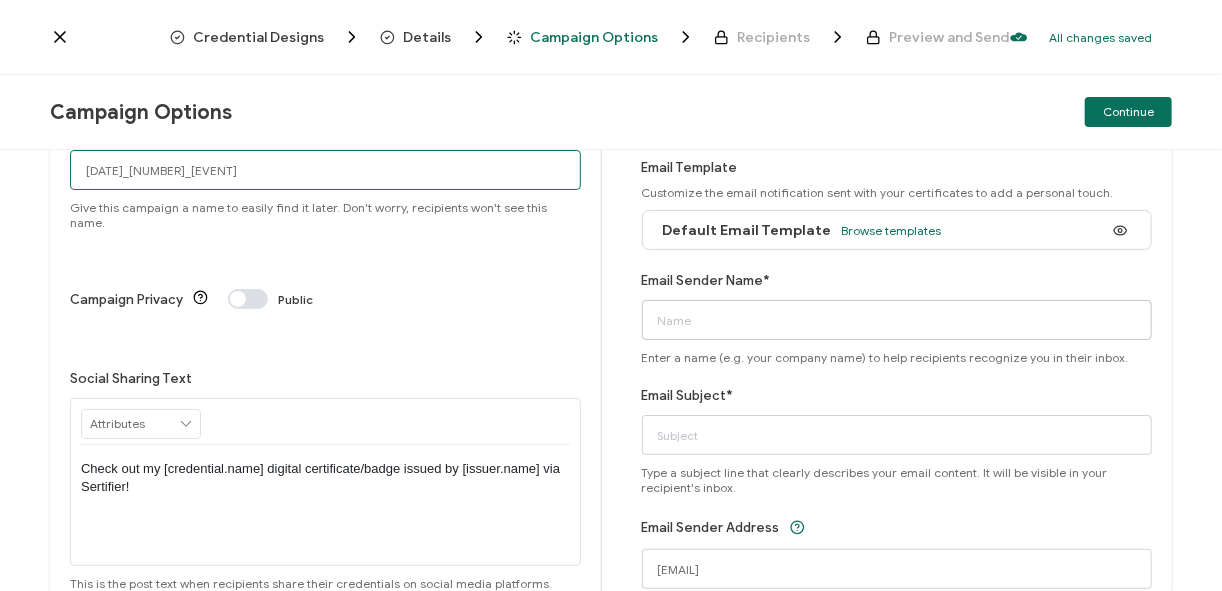 type on "[DATE]_[NUMBER]_[EVENT]" 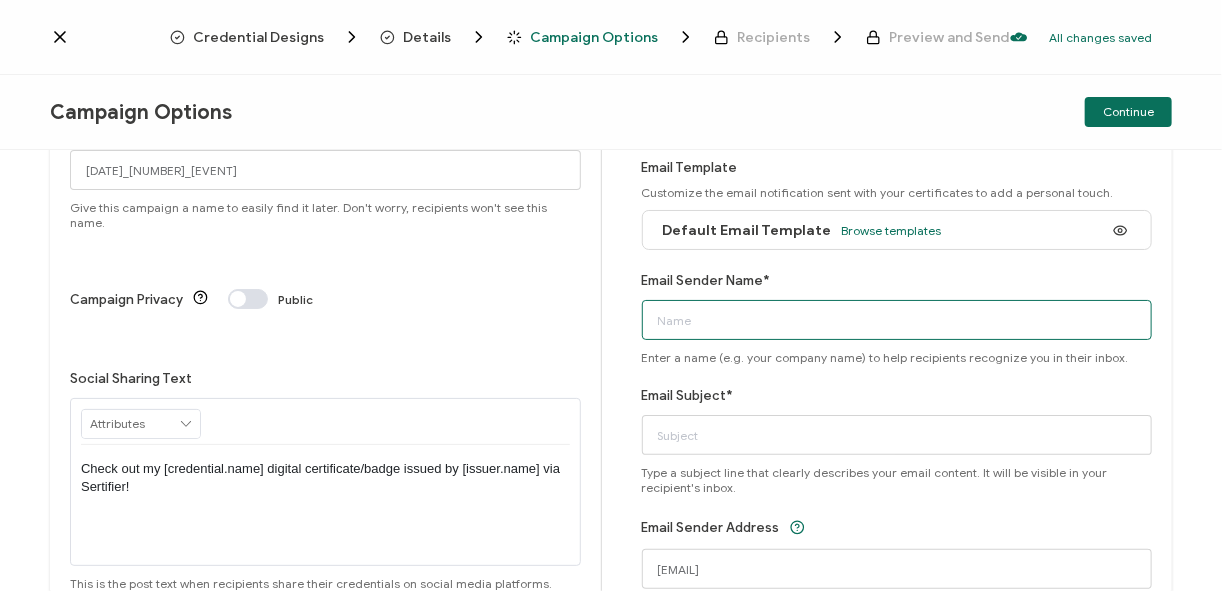 click on "Email Sender Name*" at bounding box center [897, 320] 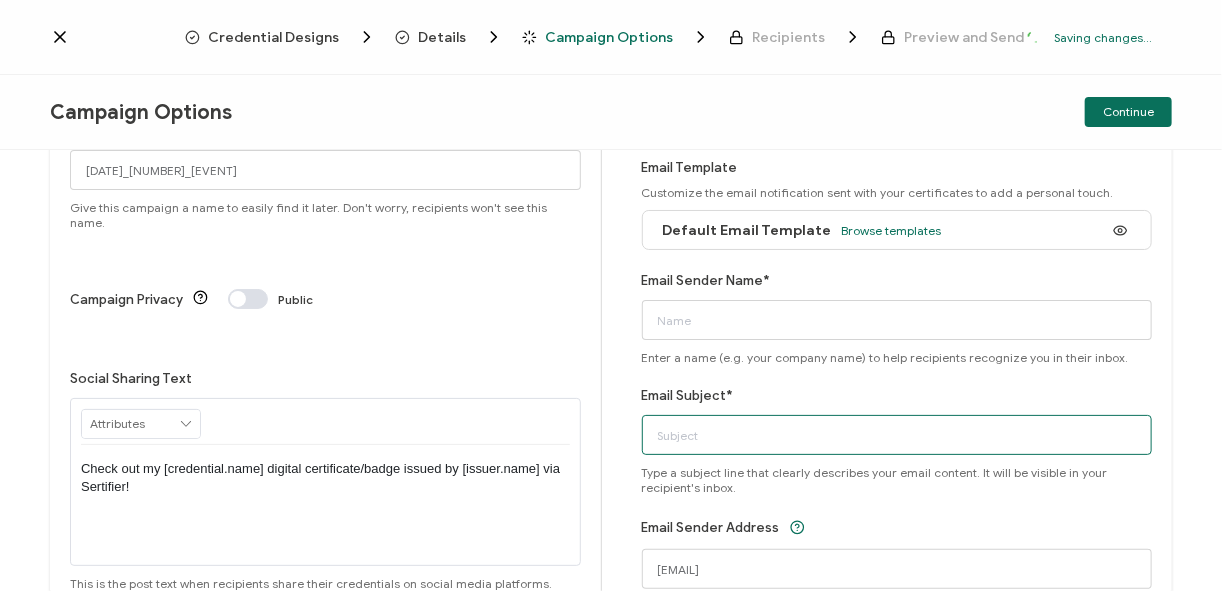 click on "Email Subject*" at bounding box center [897, 435] 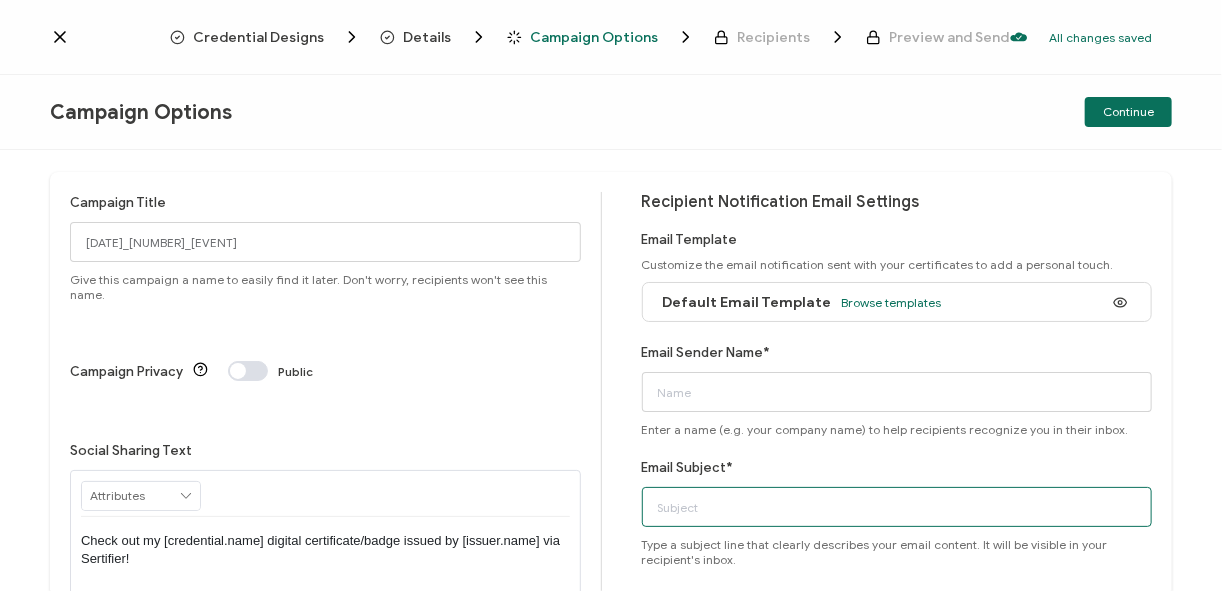 scroll, scrollTop: 0, scrollLeft: 0, axis: both 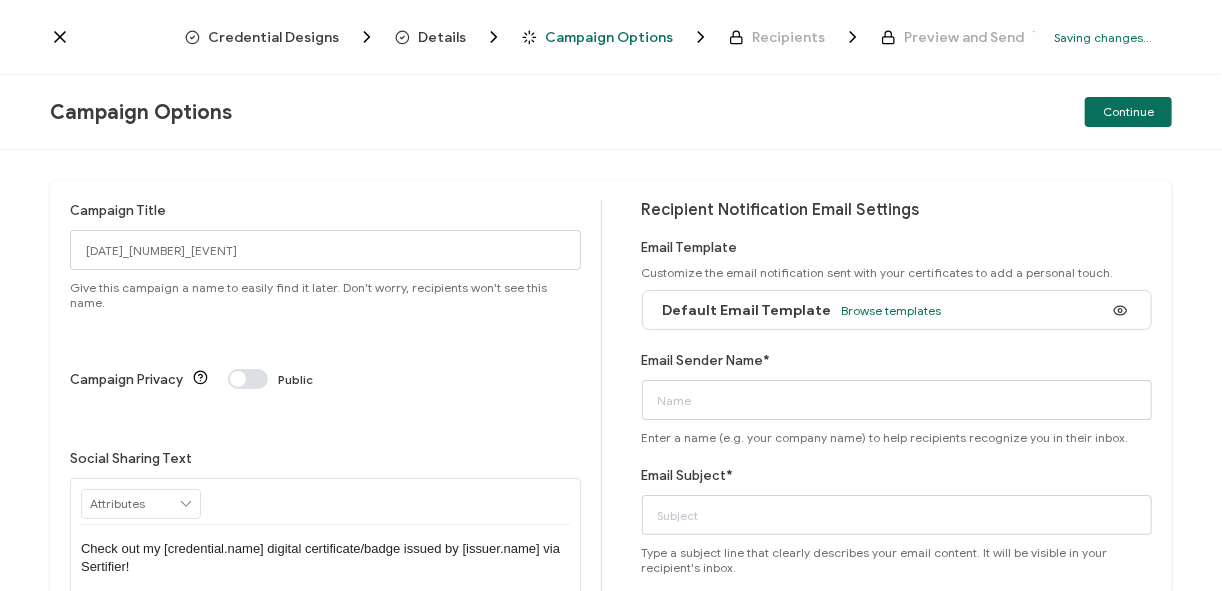 click on "Recipient Notification Email Settings
Email Template
Customize the email notification sent with your certificates to add a personal touch.     Default Email Template   Browse templates
Email Sender Name*
Enter a name (e.g. your company name) to help recipients recognize you in their inbox.
Email Subject*
Type a subject line that clearly describes your email content. It will be visible in your recipient's inbox.
Email Sender Address
no-reply@certificate.example.com
Engagement Reminder Emails" at bounding box center [897, 455] 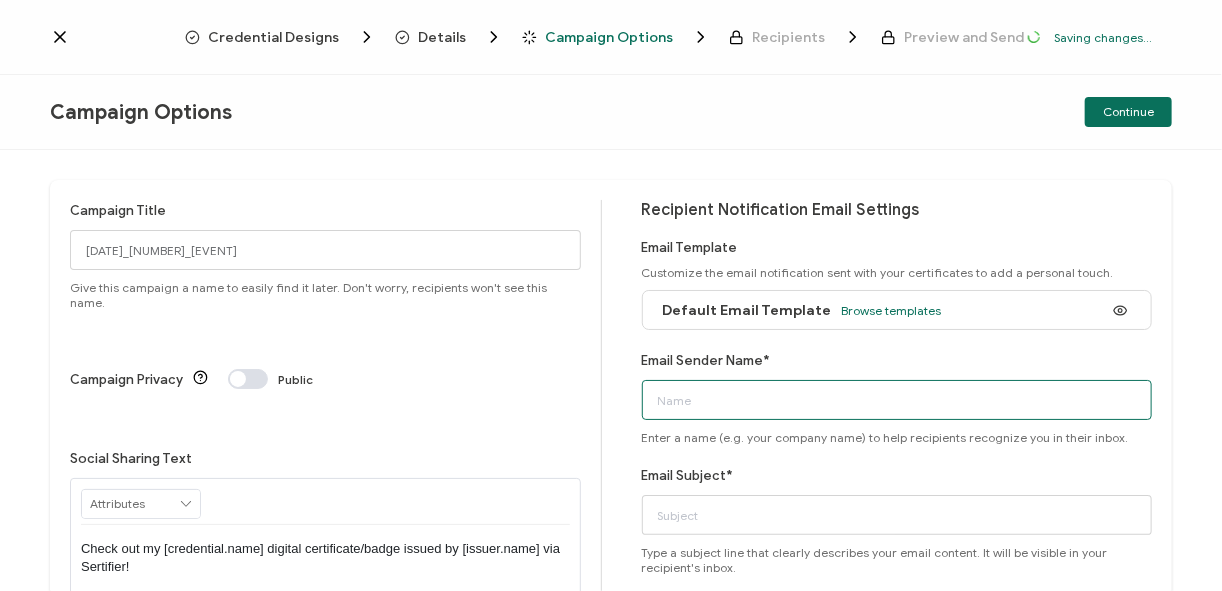click on "Email Sender Name*" at bounding box center (897, 400) 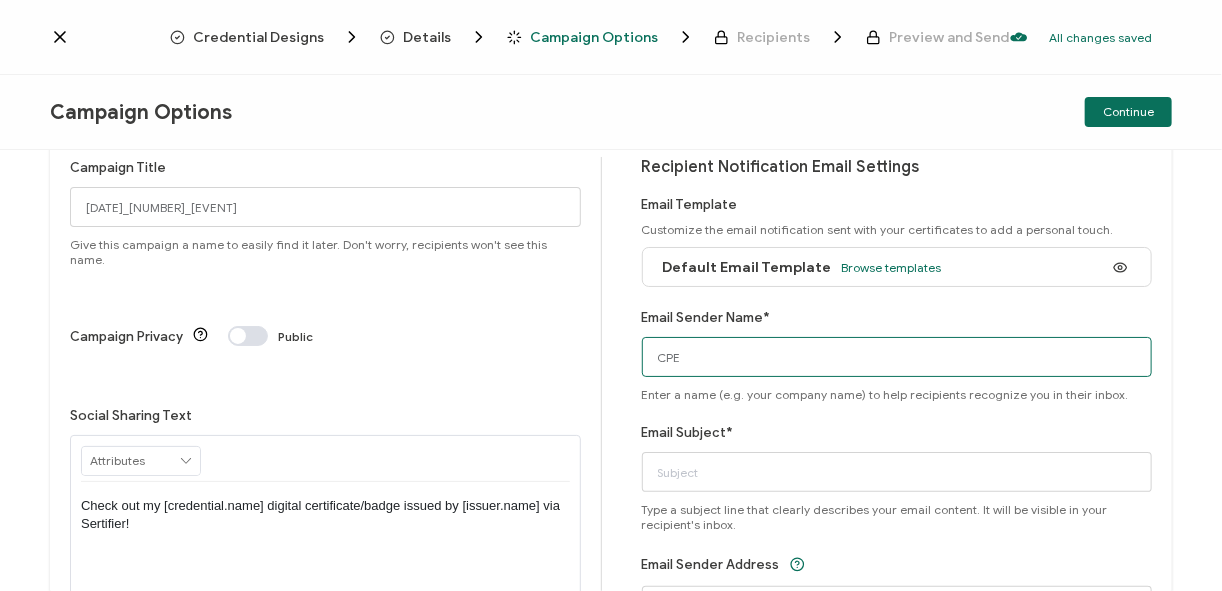 scroll, scrollTop: 80, scrollLeft: 0, axis: vertical 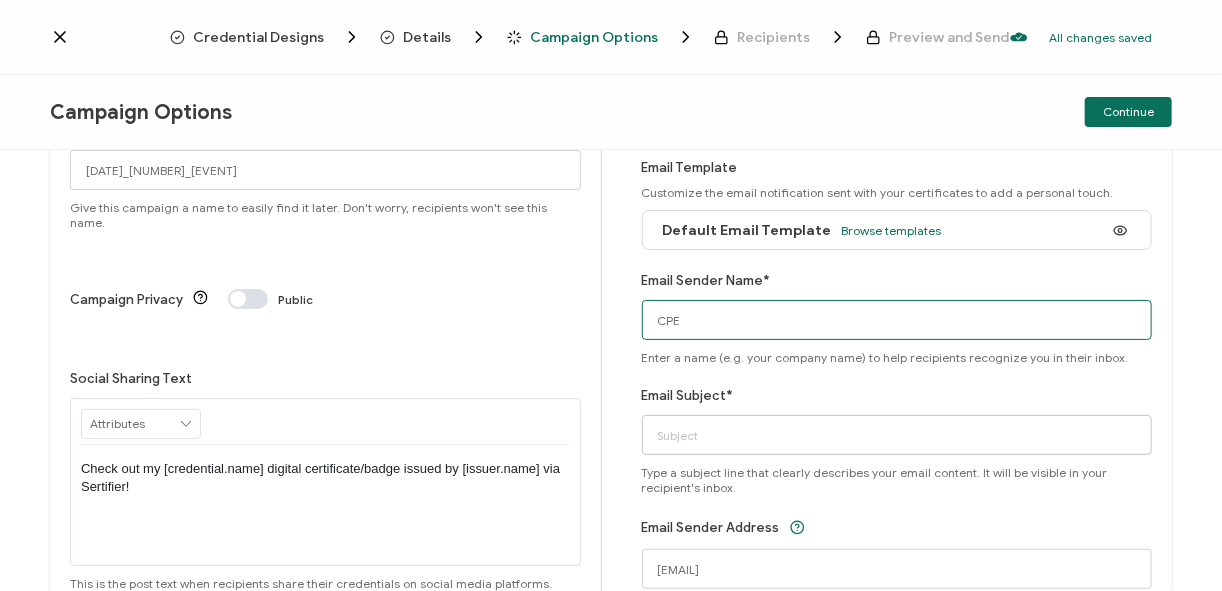 type on "CPE" 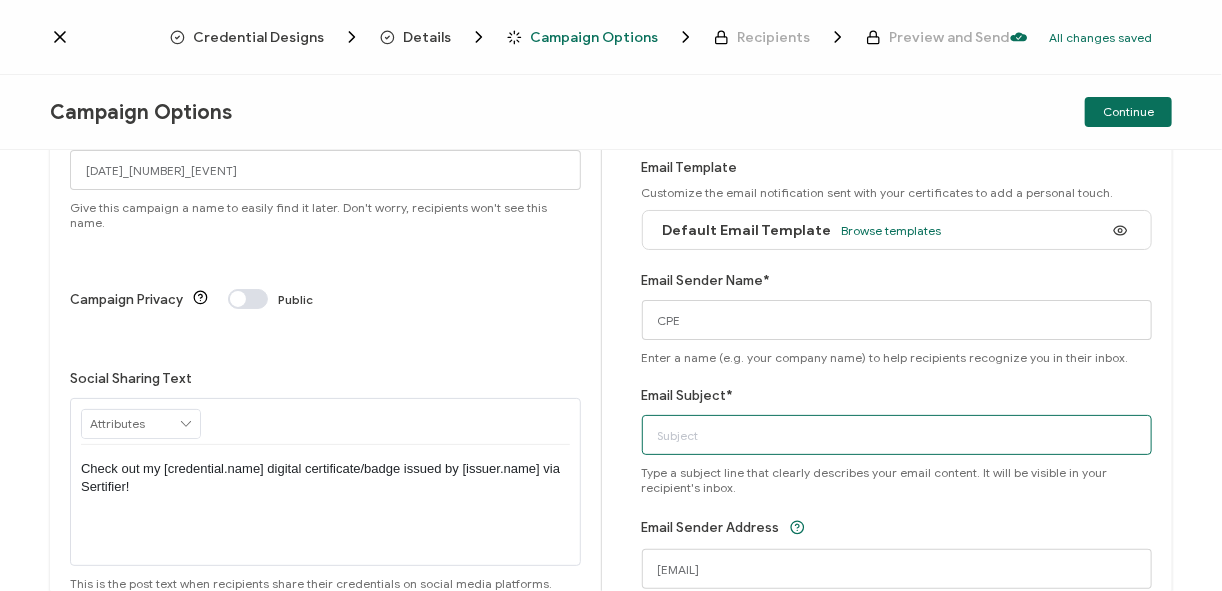 click on "Email Subject*" at bounding box center (897, 435) 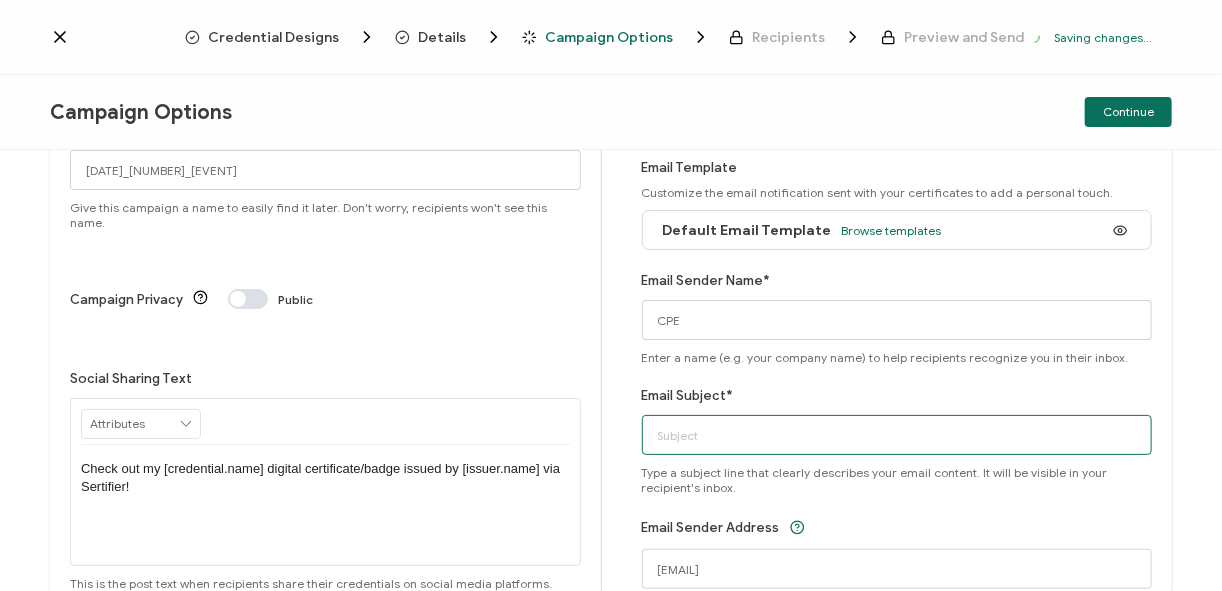 paste on "[DATE]_[NUMBER]_[EVENT]" 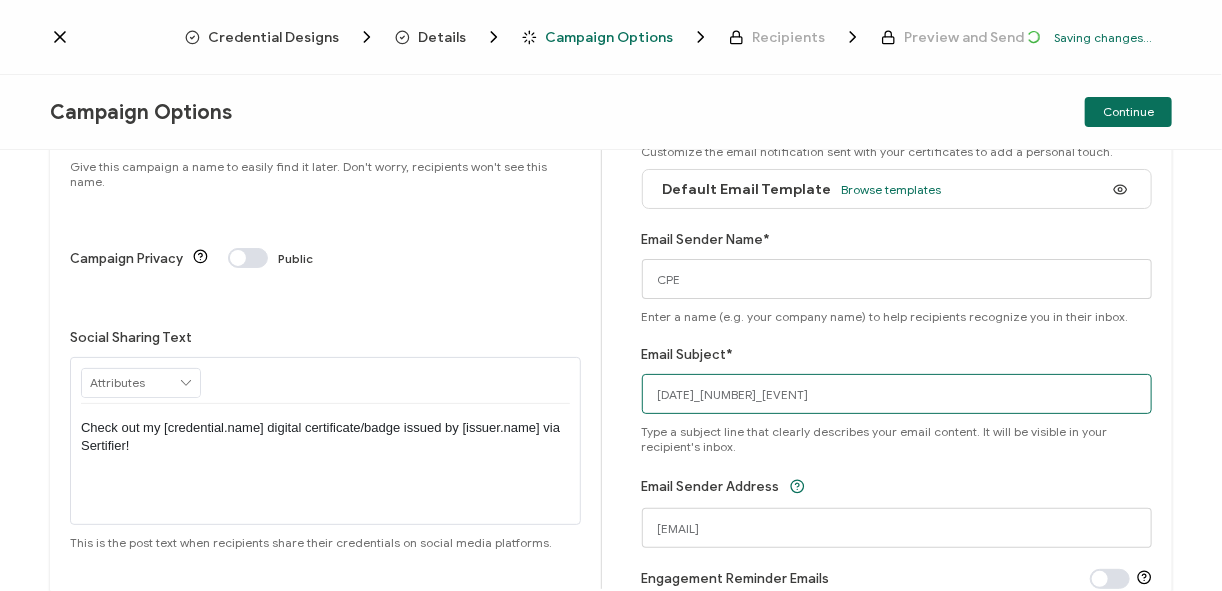 scroll, scrollTop: 209, scrollLeft: 0, axis: vertical 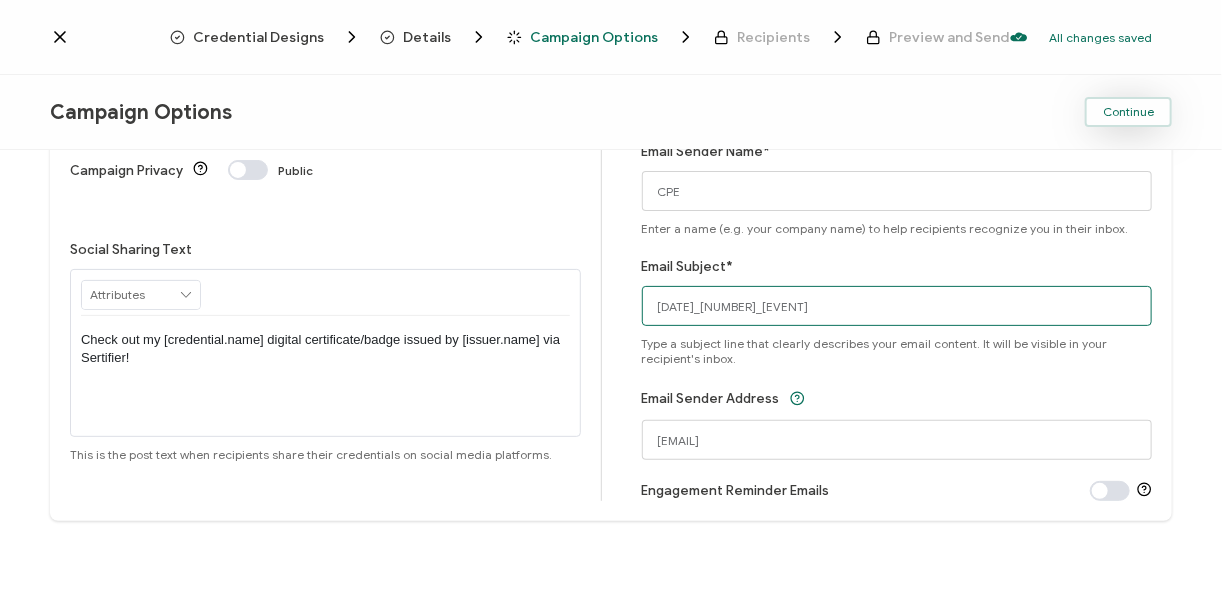 type on "[DATE]_[NUMBER]_[EVENT]" 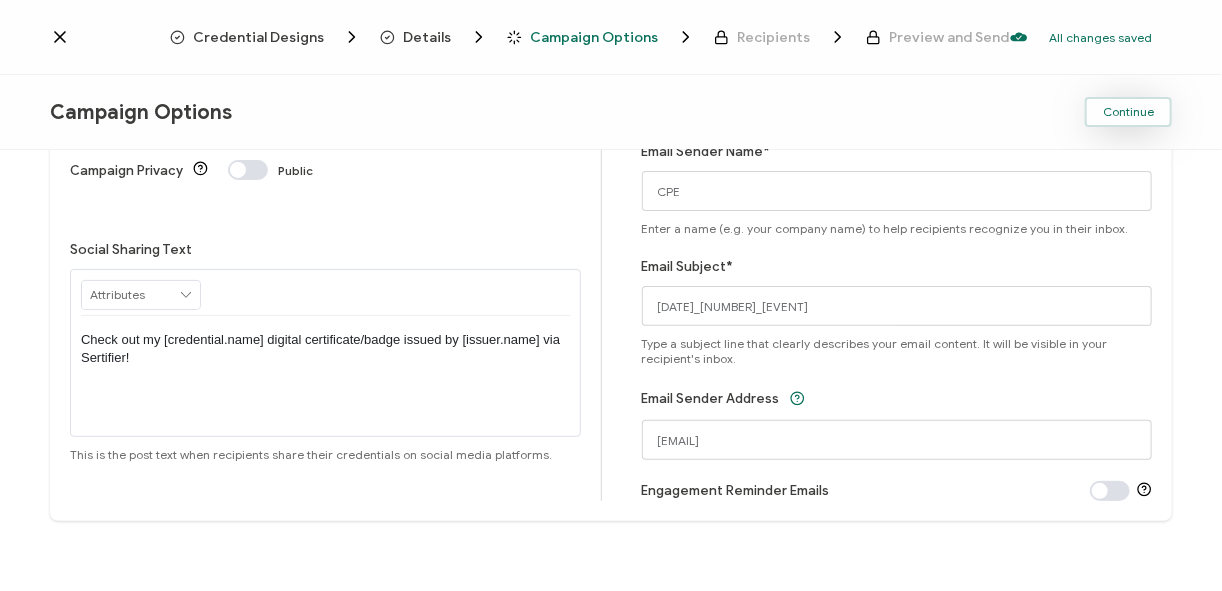 click on "Continue" at bounding box center [1128, 112] 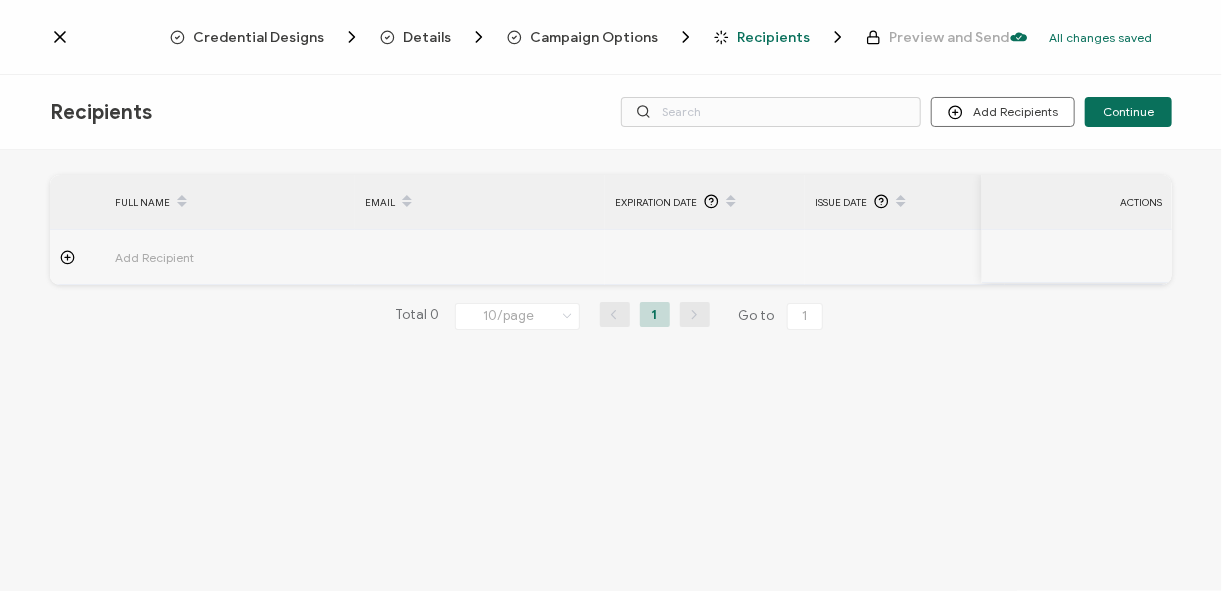 click at bounding box center [77, 257] 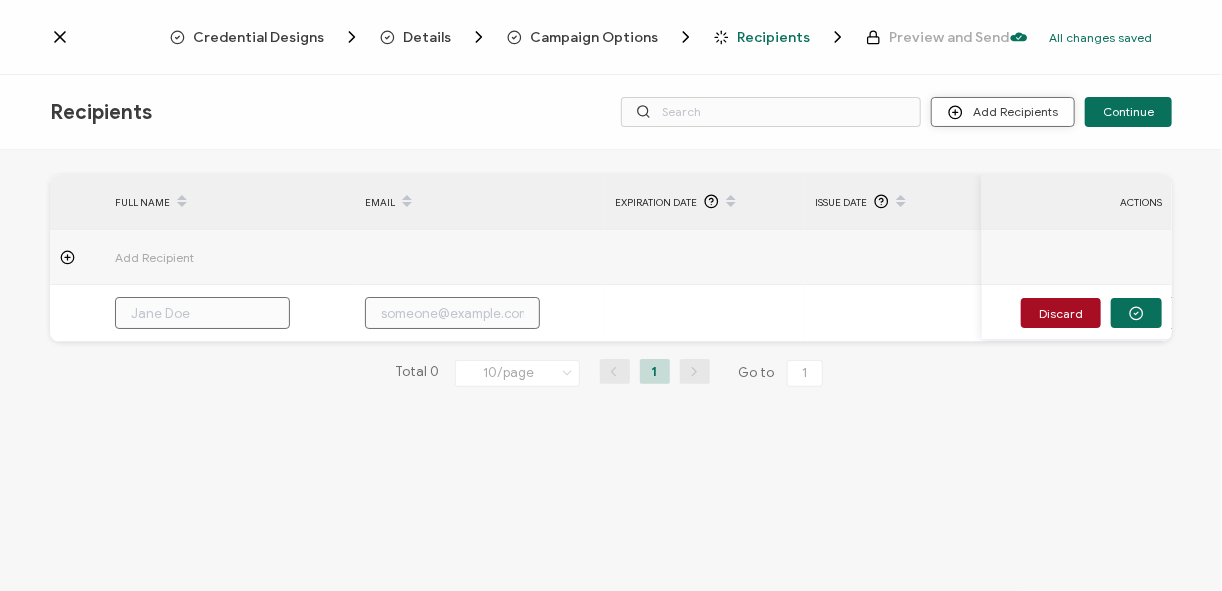 click on "Add Recipients" at bounding box center [1003, 112] 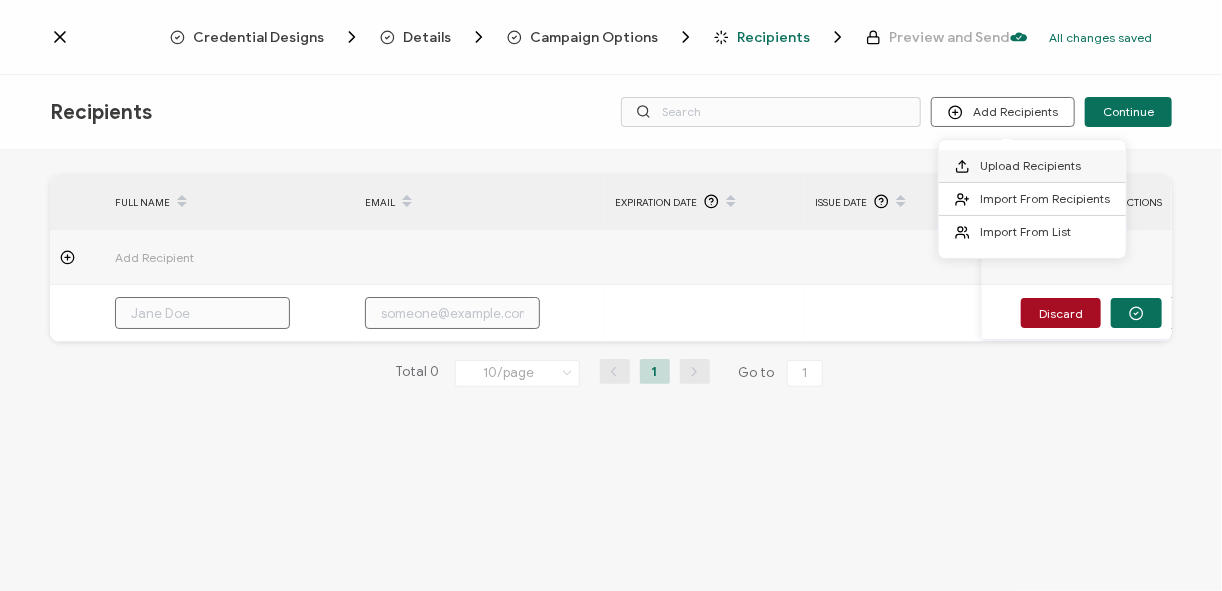 click on "Upload Recipients" at bounding box center (1030, 165) 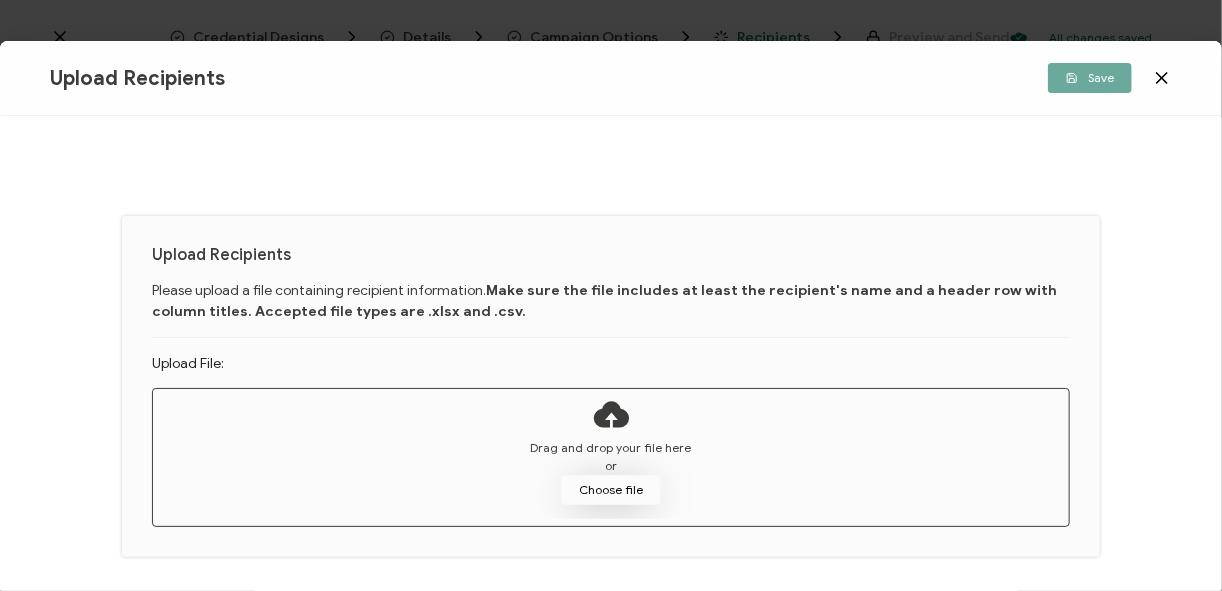 click on "Choose file" at bounding box center [611, 490] 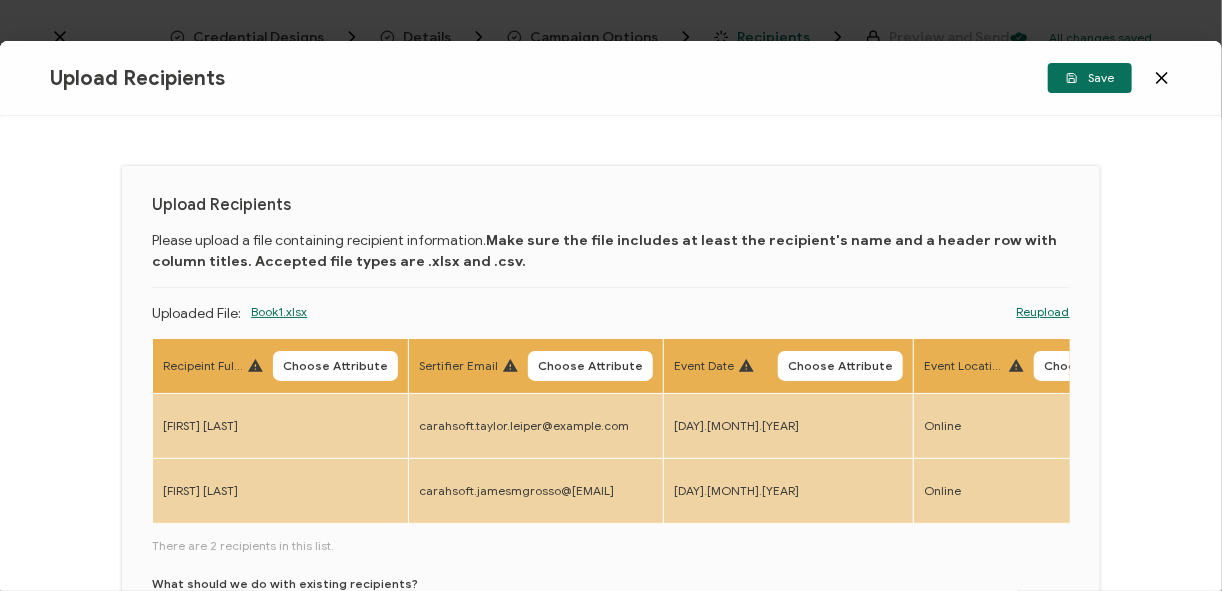 click on "Upload Recipients
Please upload a file containing recipient information.  Make sure the file includes at least the recipient's name and a header row with column titles. Accepted file types are .xlsx and .csv.
Uploaded File:
Book1.xlsx
Reupload       Recipeint Full Name       Choose Attribute Sertifier Email       Choose Attribute Event Date       Choose Attribute Event Location       Choose Attribute Delivery Method       Choose Attribute Field of Study       Choose Attribute Recipient Email       Choose Attribute Event Name       Choose Attribute Credits Earned       Choose Attribute Recipient First Name       Choose Attribute Recipient Last Name       Choose Attribute Arrival Date       Choose Attribute Arrival Time       Choose Attribute Departure Date       Choose Attribute Duration       Choose Attribute" at bounding box center [611, 454] 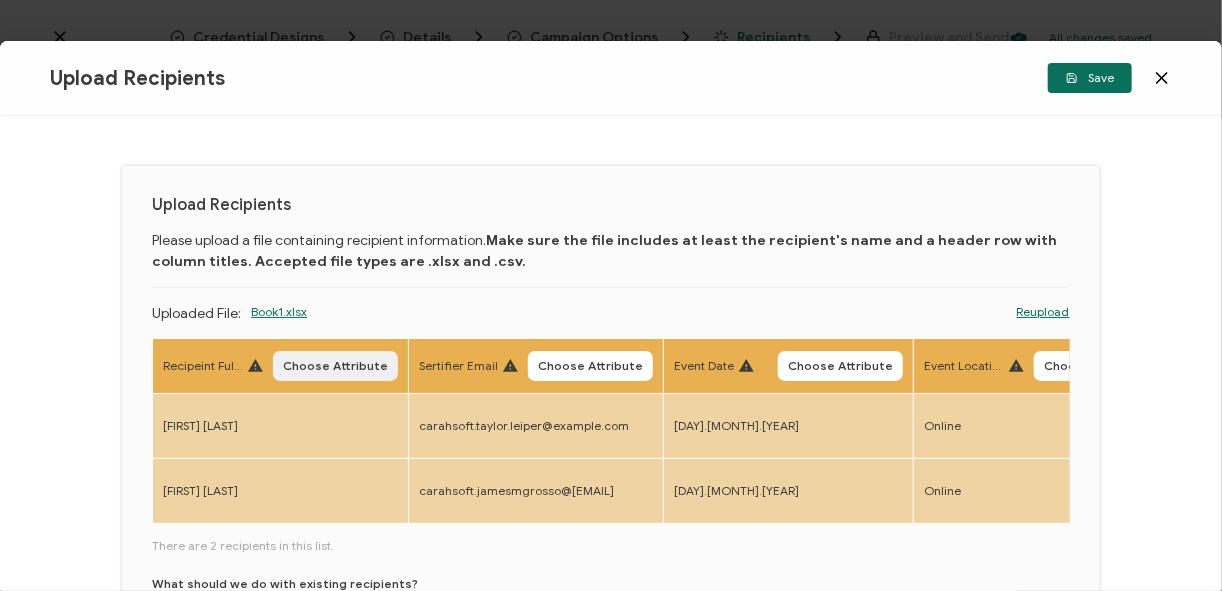 click on "Choose Attribute" at bounding box center [335, 366] 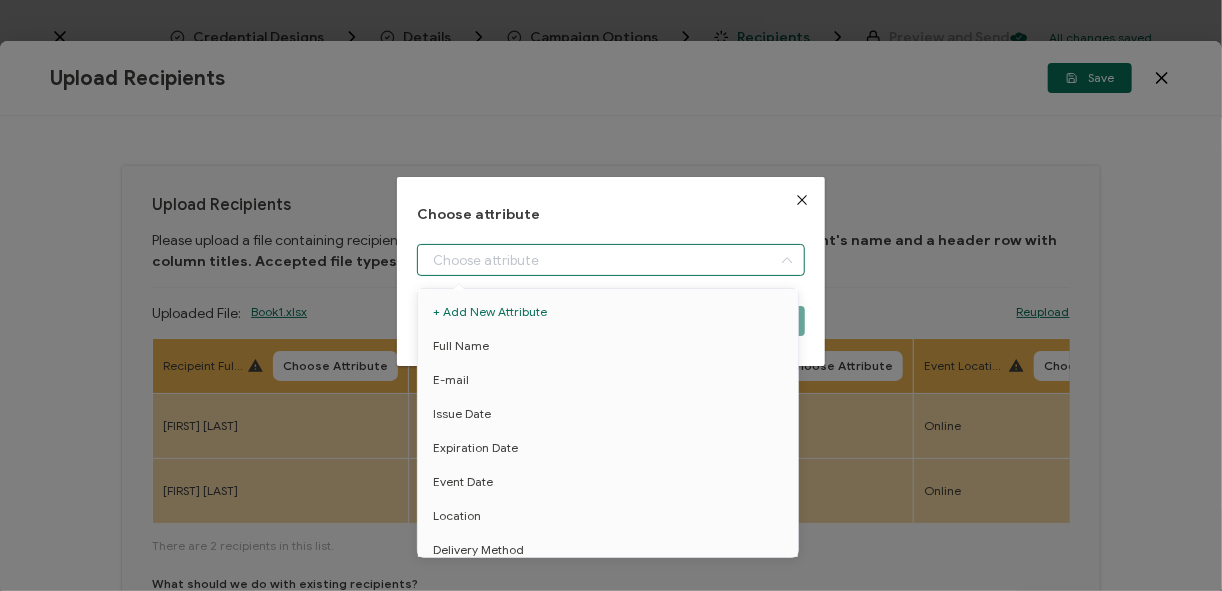 click at bounding box center (611, 260) 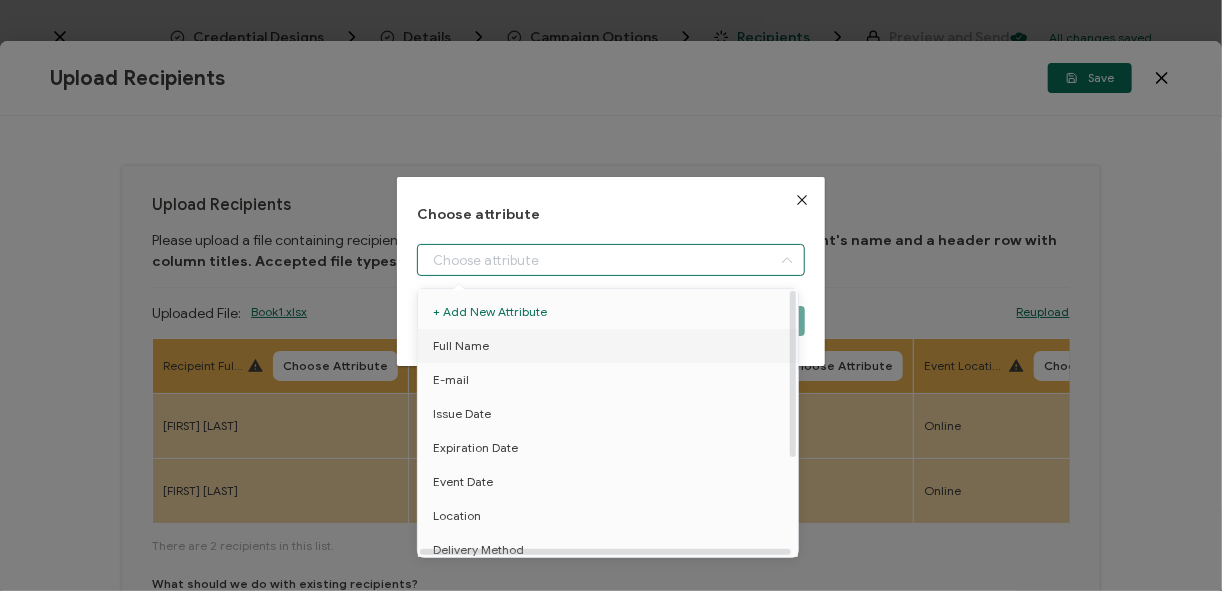 click on "Full Name" at bounding box center [611, 346] 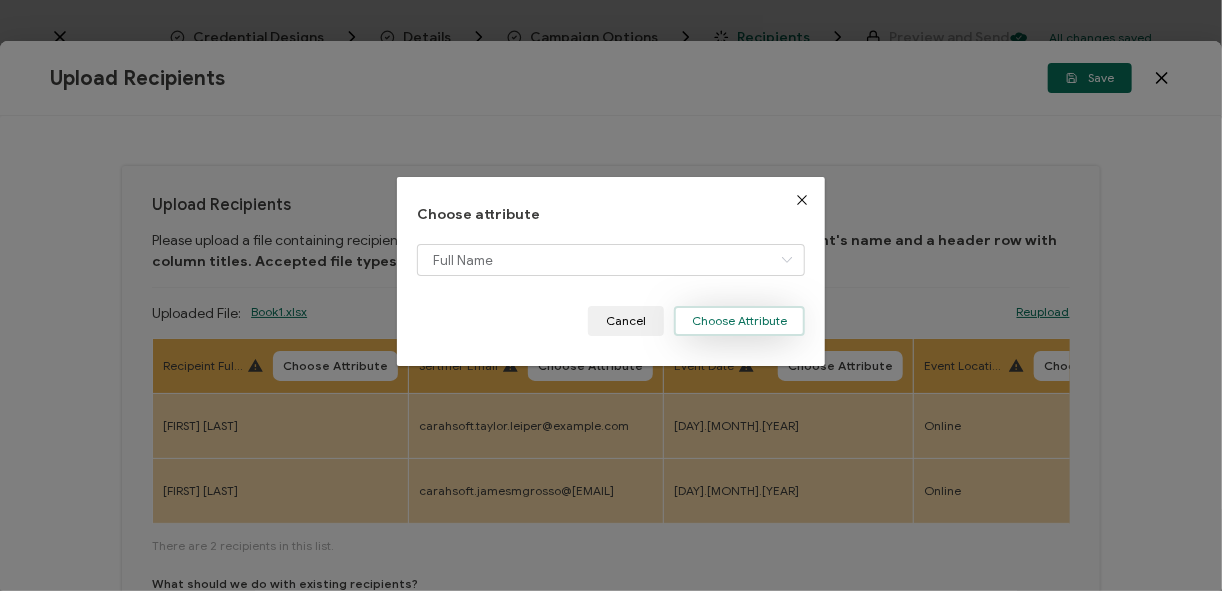 click on "Choose Attribute" at bounding box center [739, 321] 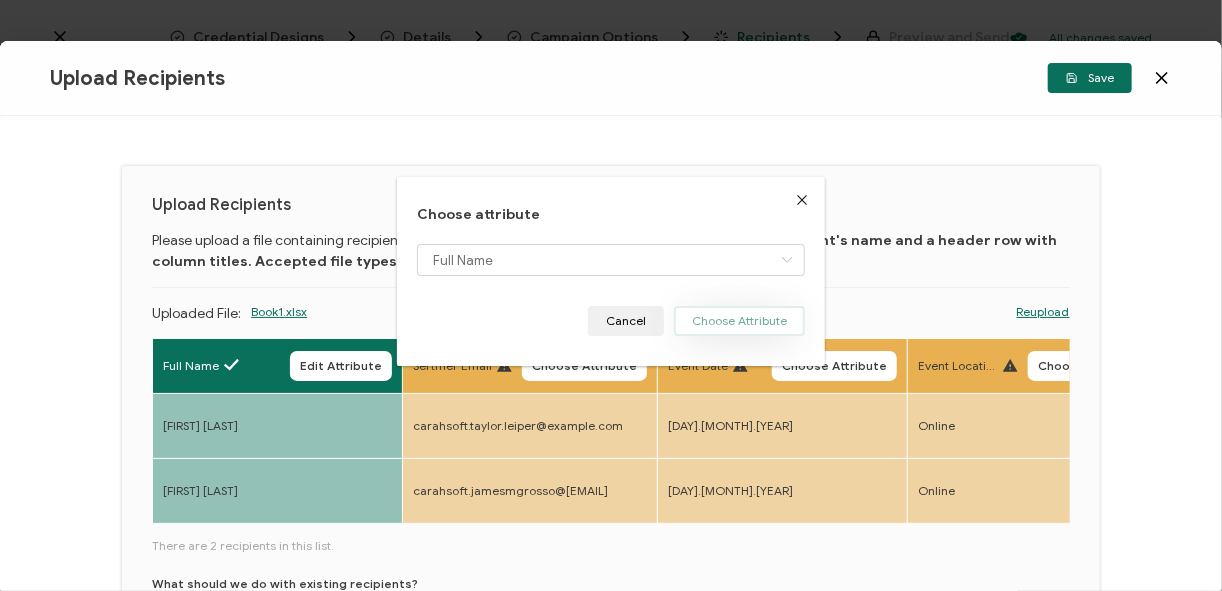 type 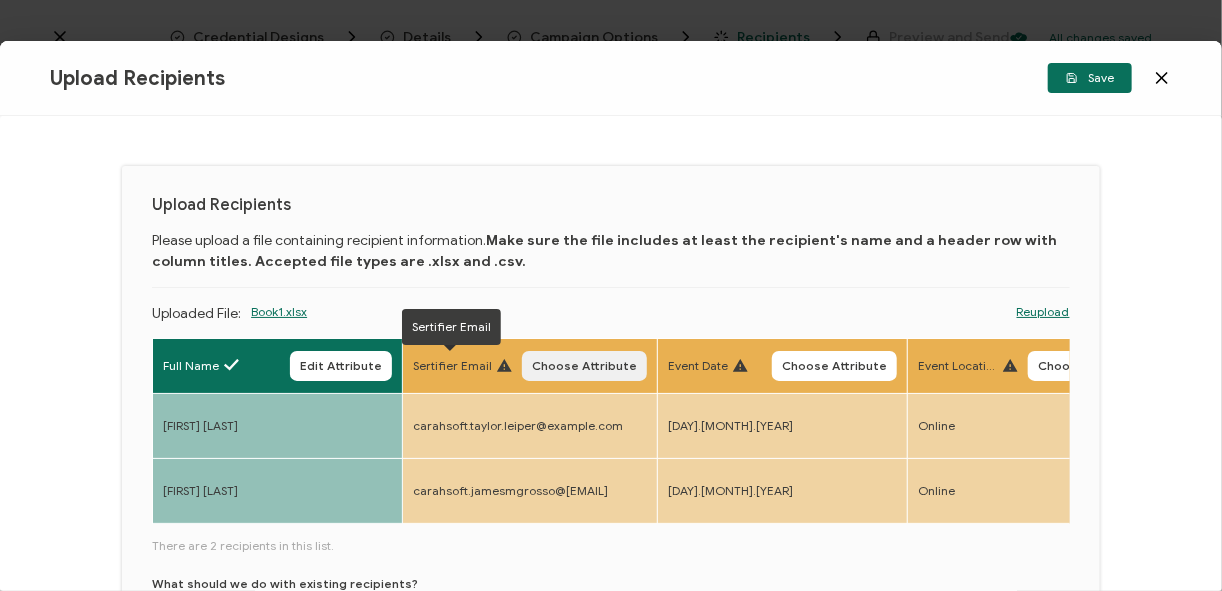 click on "Choose Attribute" at bounding box center (584, 366) 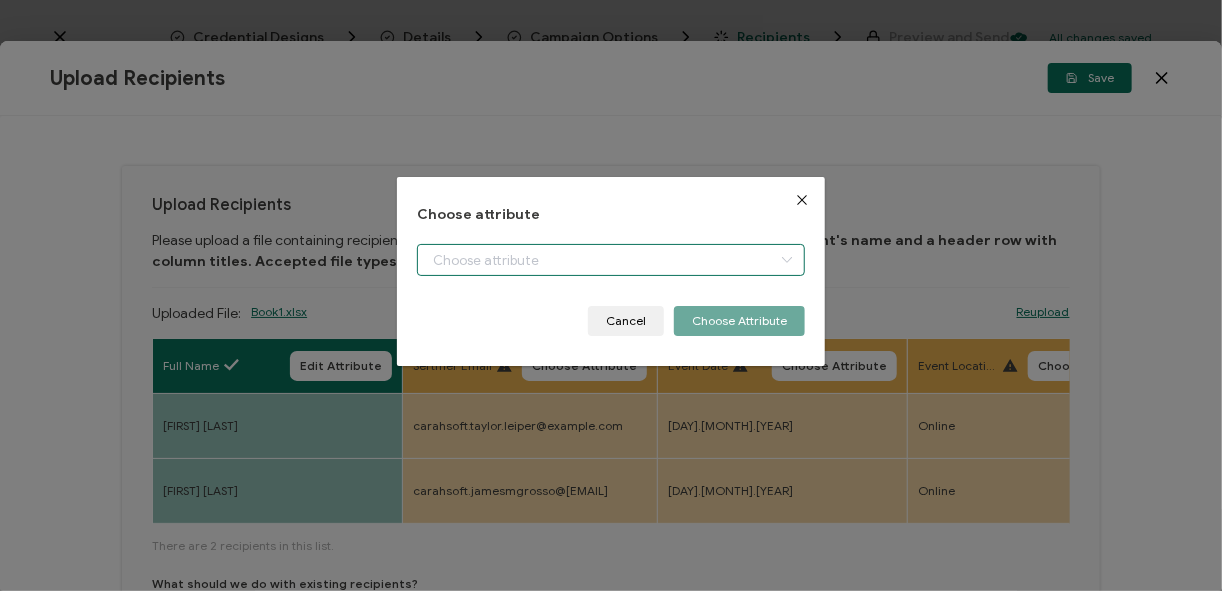 click at bounding box center (611, 260) 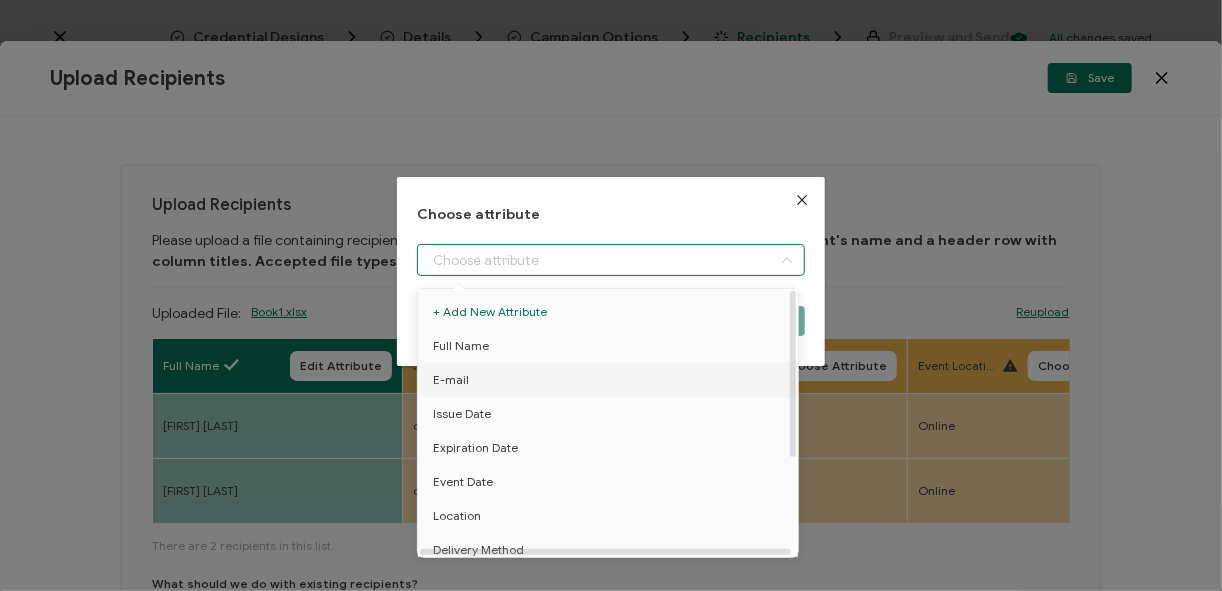 click on "E-mail" at bounding box center [611, 380] 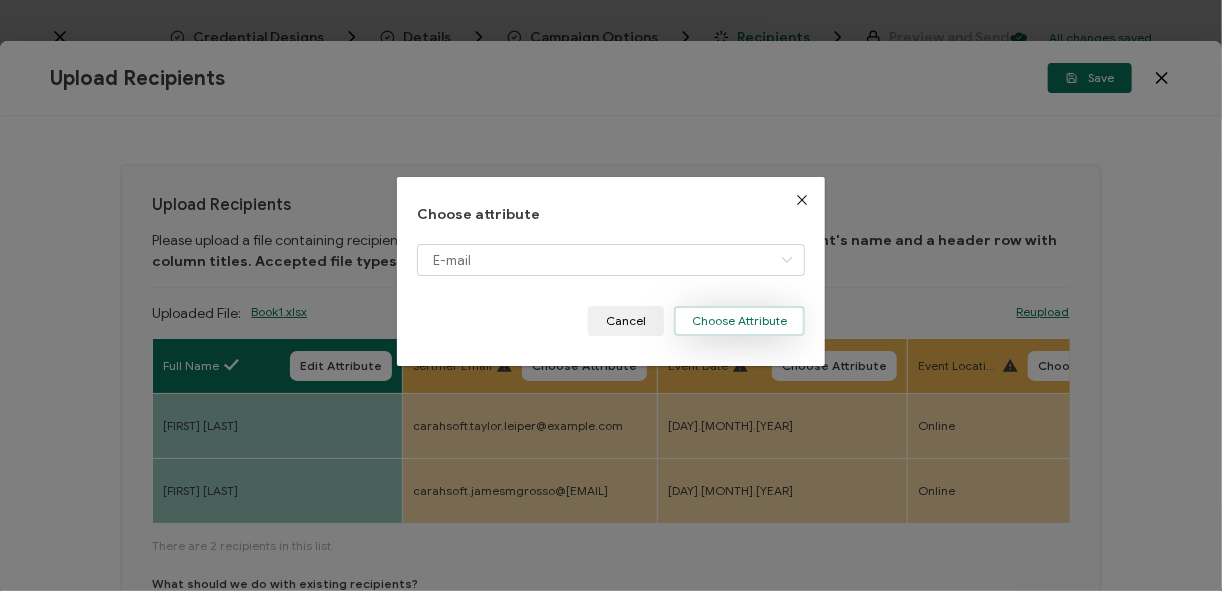 click on "Choose Attribute" at bounding box center [739, 321] 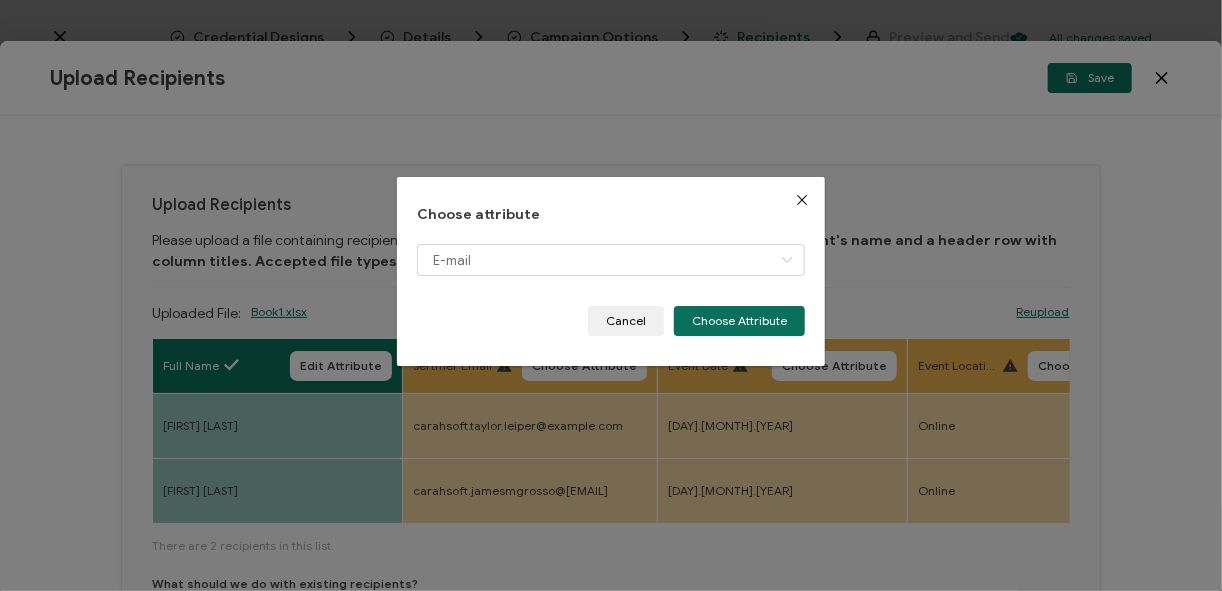 type 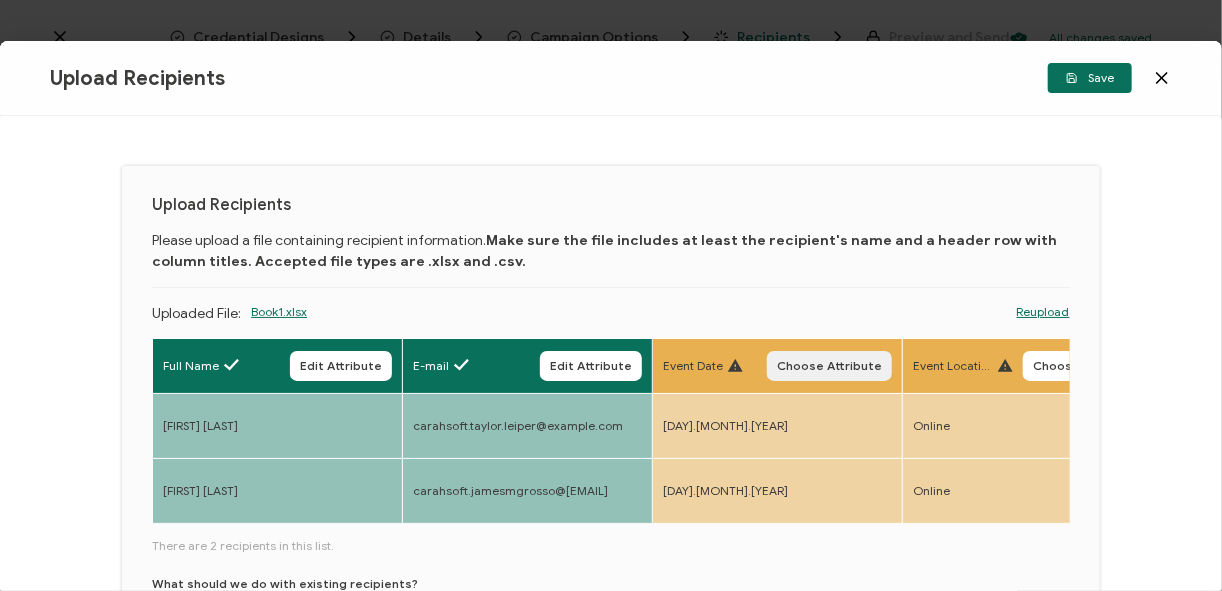 click on "Choose Attribute" at bounding box center [829, 366] 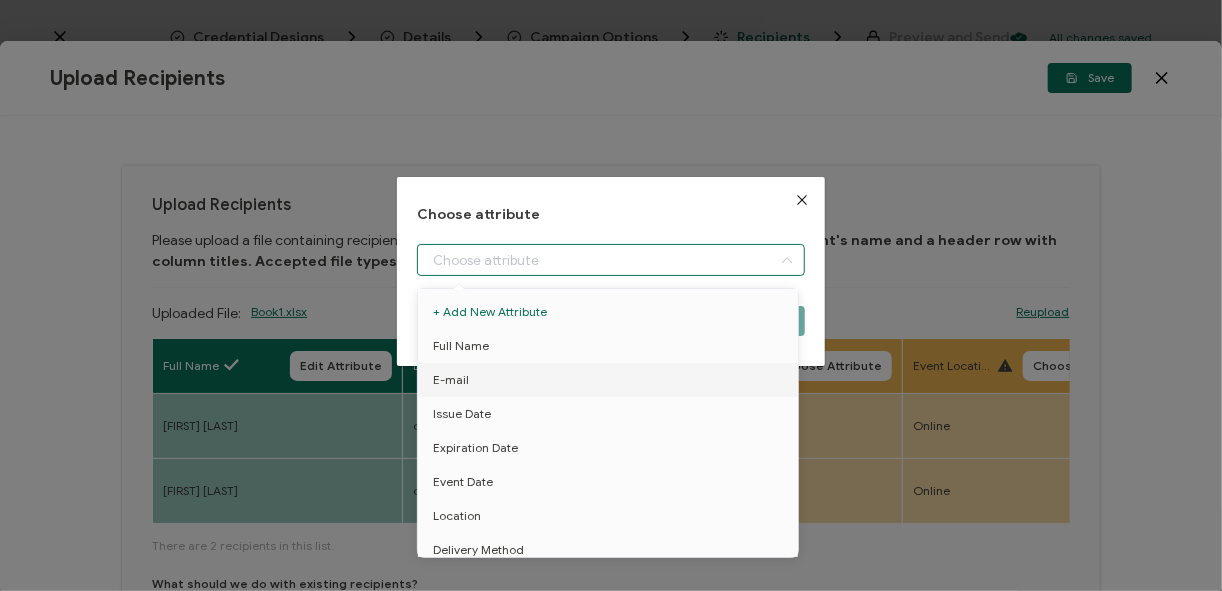 click at bounding box center [611, 260] 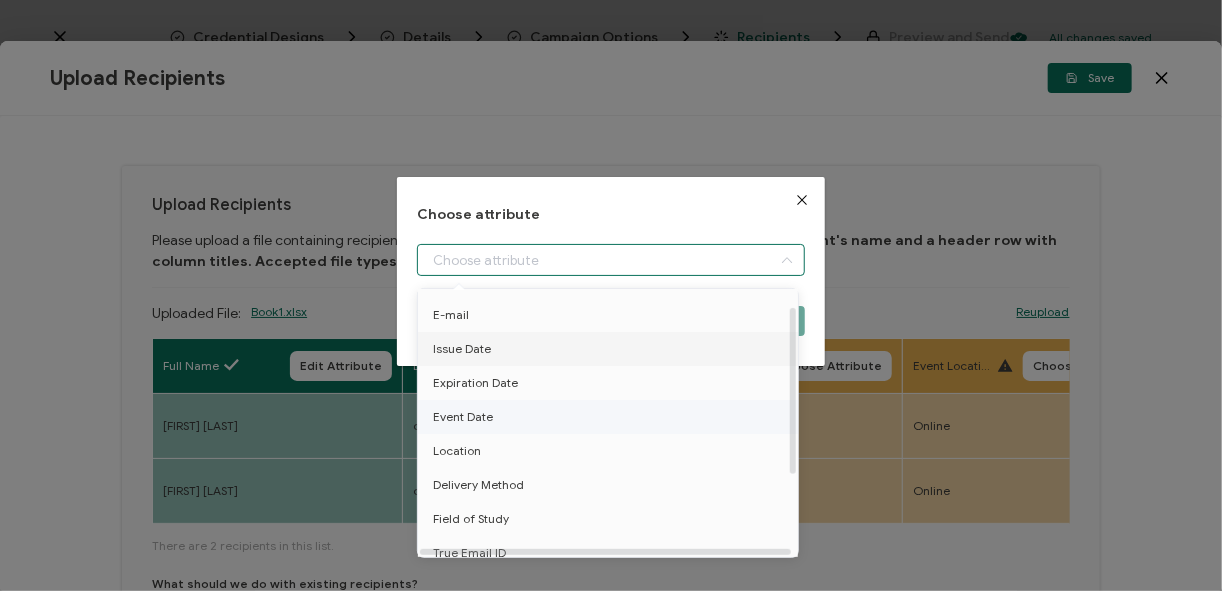scroll, scrollTop: 80, scrollLeft: 0, axis: vertical 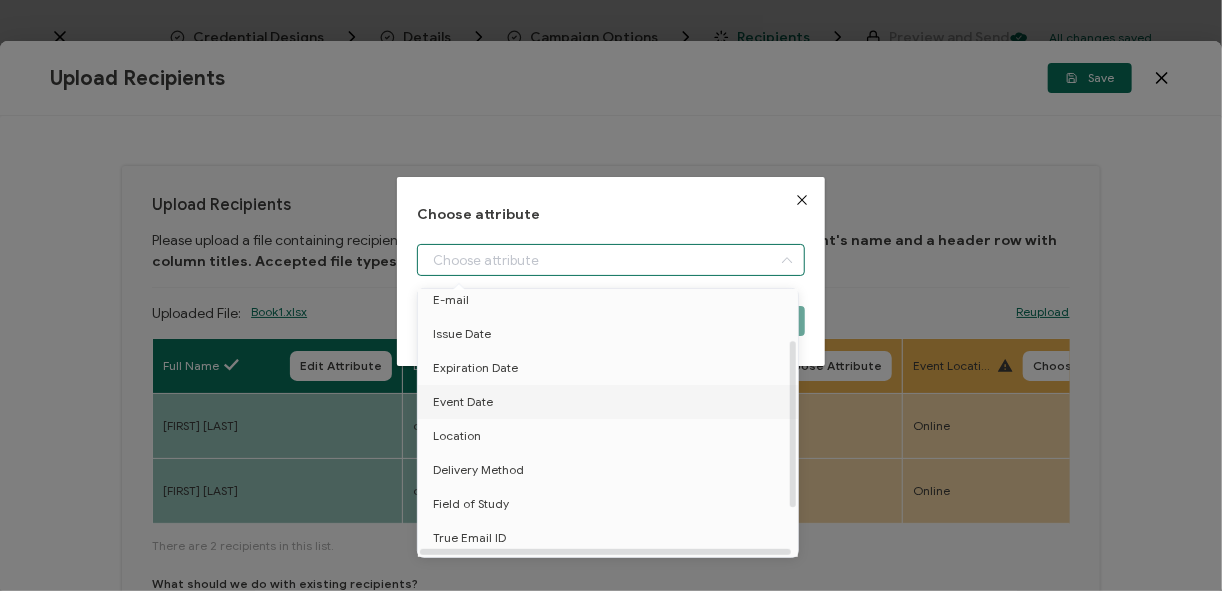 click on "Event Date" at bounding box center [463, 402] 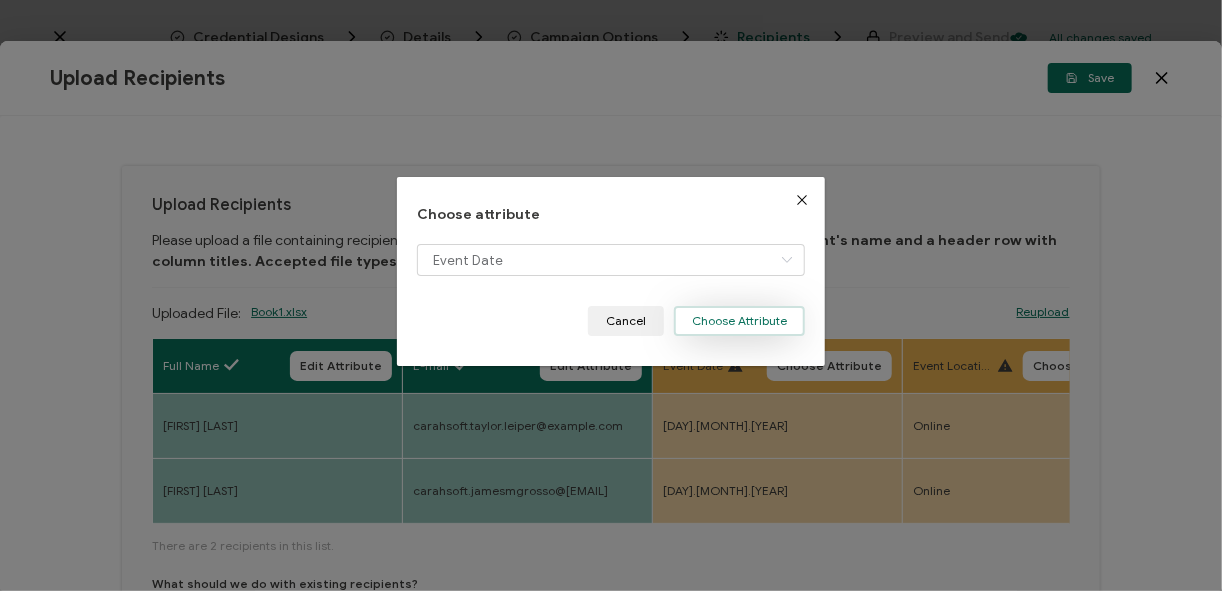 click on "Choose Attribute" at bounding box center (739, 321) 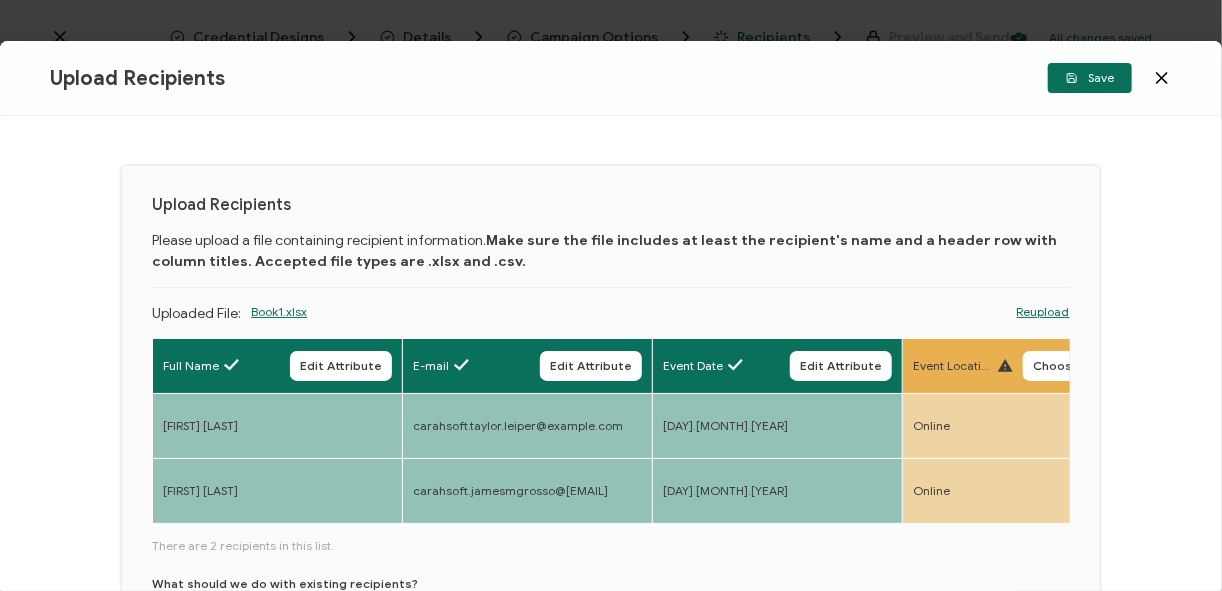 click on "Full Name       Edit Attribute E-mail       Edit Attribute Event Date       Edit Attribute Event Location       Choose Attribute Delivery Method       Choose Attribute Field of Study       Choose Attribute Recipient Email       Choose Attribute Event Name       Choose Attribute Credits Earned       Choose Attribute Recipient First Name       Choose Attribute Recipient Last Name       Choose Attribute Arrival Date       Choose Attribute Arrival Time       Choose Attribute Departure Date       Choose Attribute Departure Time       Choose Attribute Duration       Choose Attribute Number of Polling Questions Answered       Choose Attribute Poll 1: 3:15pm Which OSINT (Open-Source Intelligence) tools or platforms does your agency currently use or subscribe to?       Choose Attribute Poll 2 3:30pm What is the greatest challenge your agency faces when conducting online investigations?       Choose Attribute Poll 3: 3:45pmHow familiar are you with managed attribution solutions for investigations?" at bounding box center [611, 525] 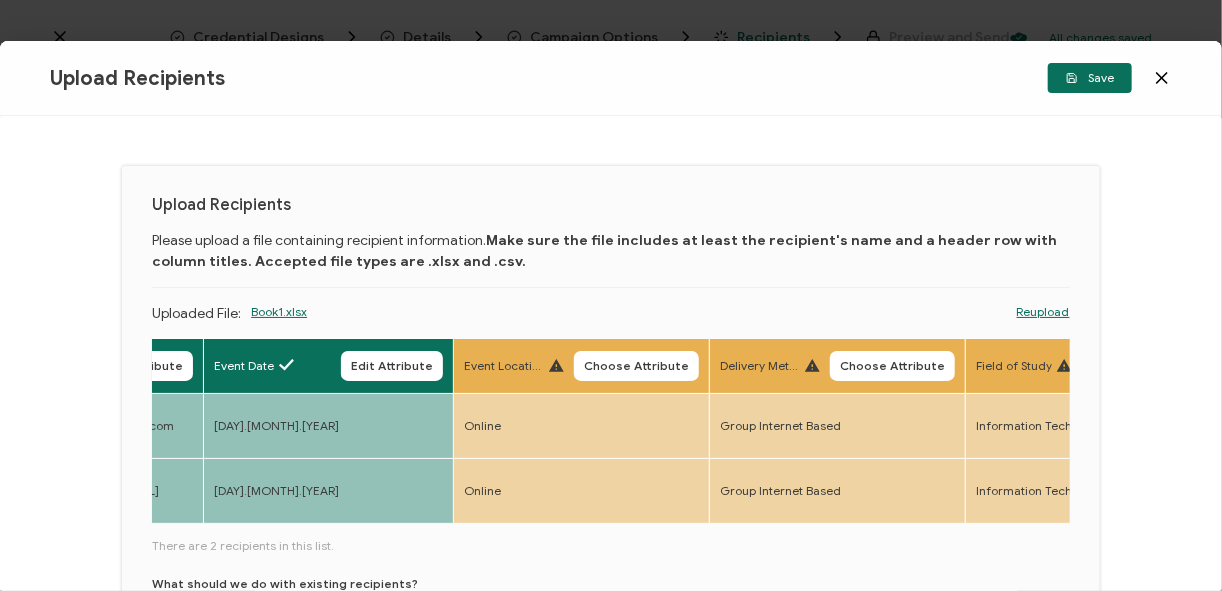 scroll, scrollTop: 0, scrollLeft: 540, axis: horizontal 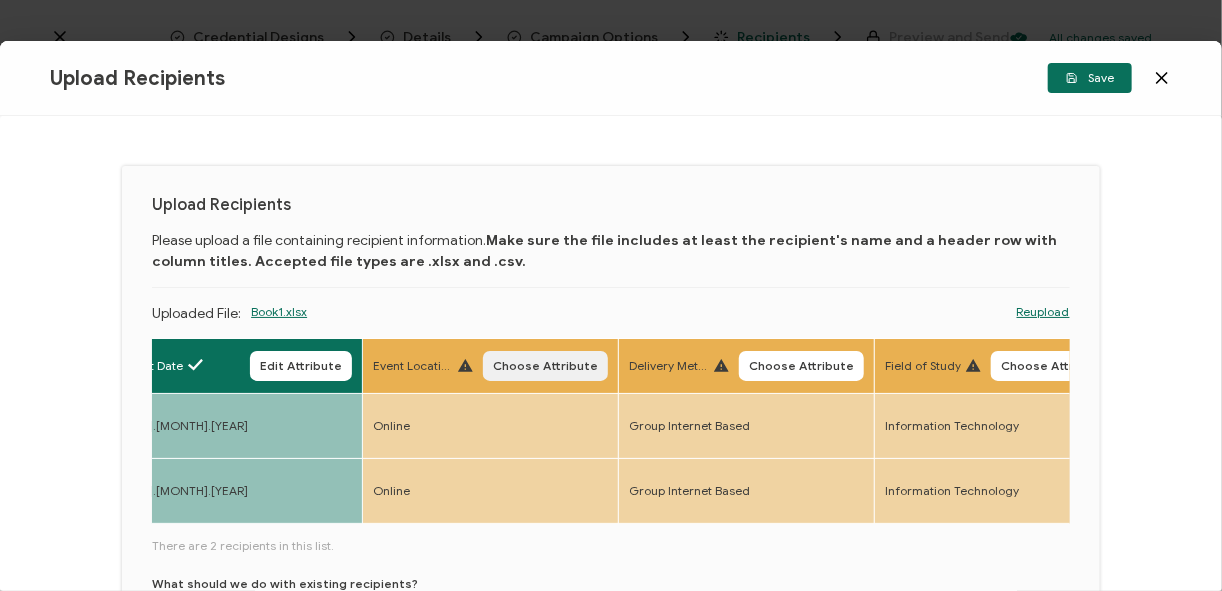 click on "Choose Attribute" at bounding box center (545, 366) 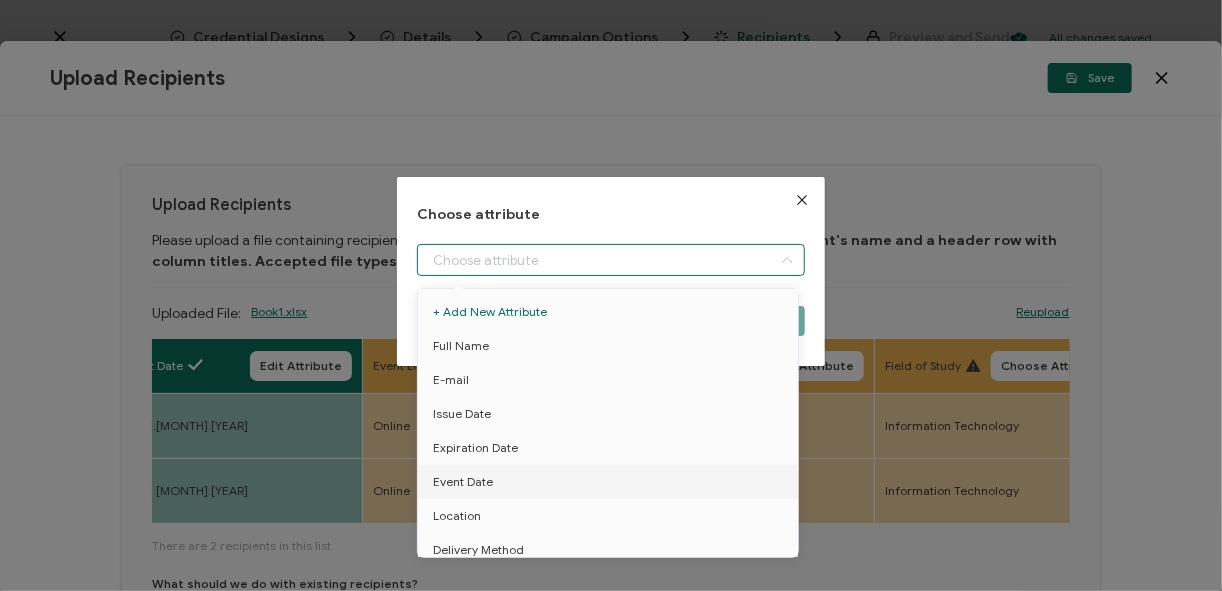 click at bounding box center [611, 260] 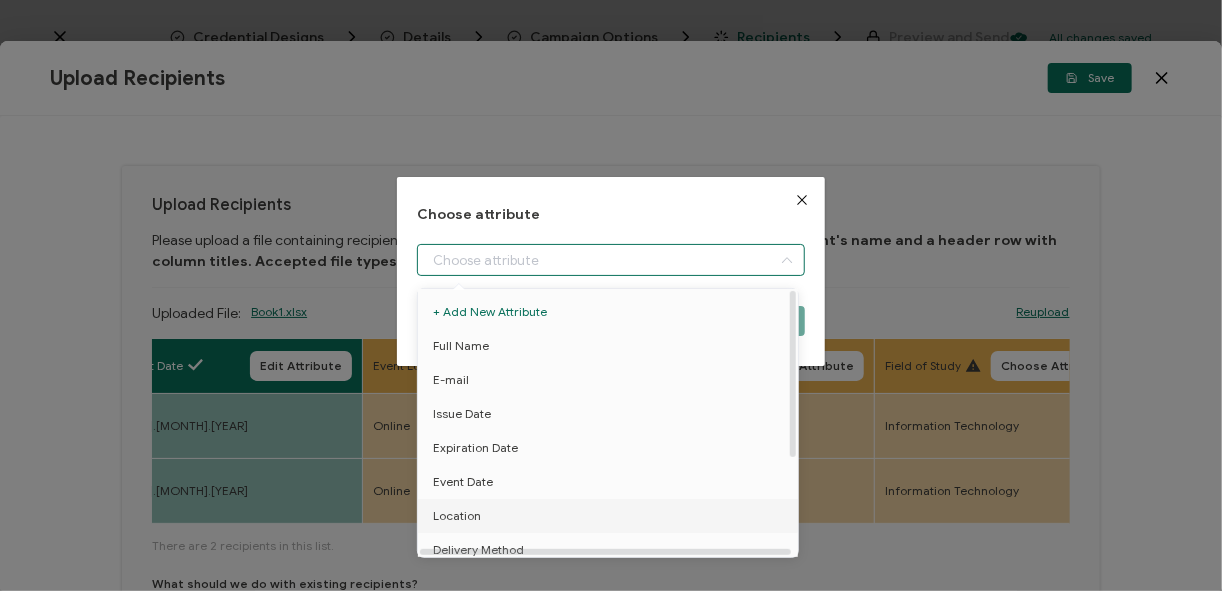 click on "Location" at bounding box center (457, 516) 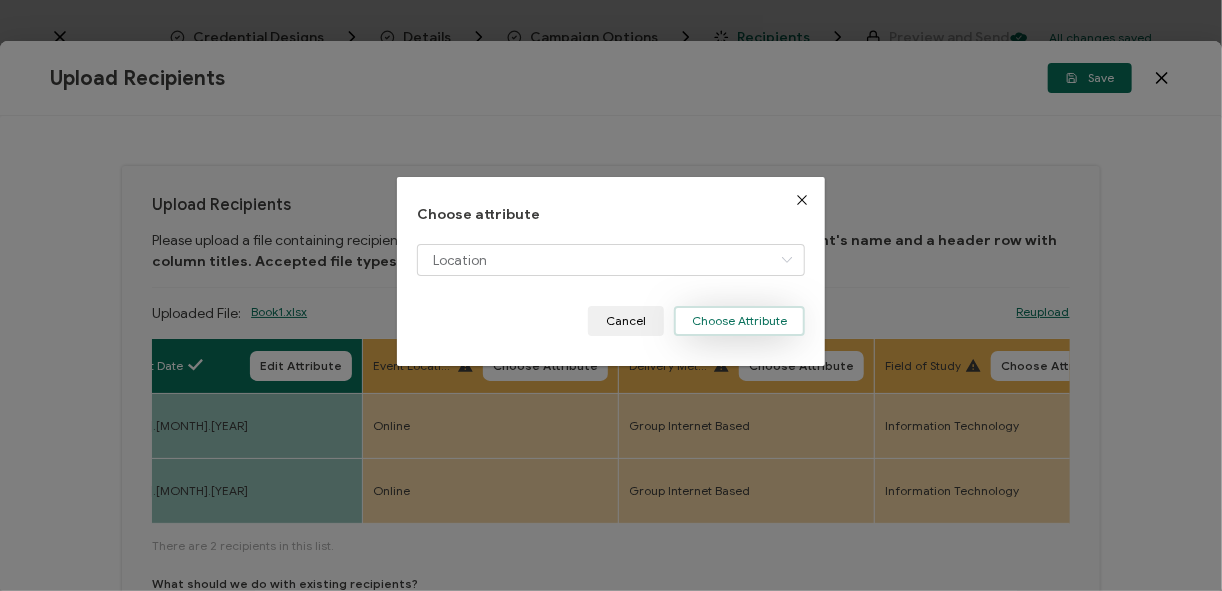 click on "Choose Attribute" at bounding box center (739, 321) 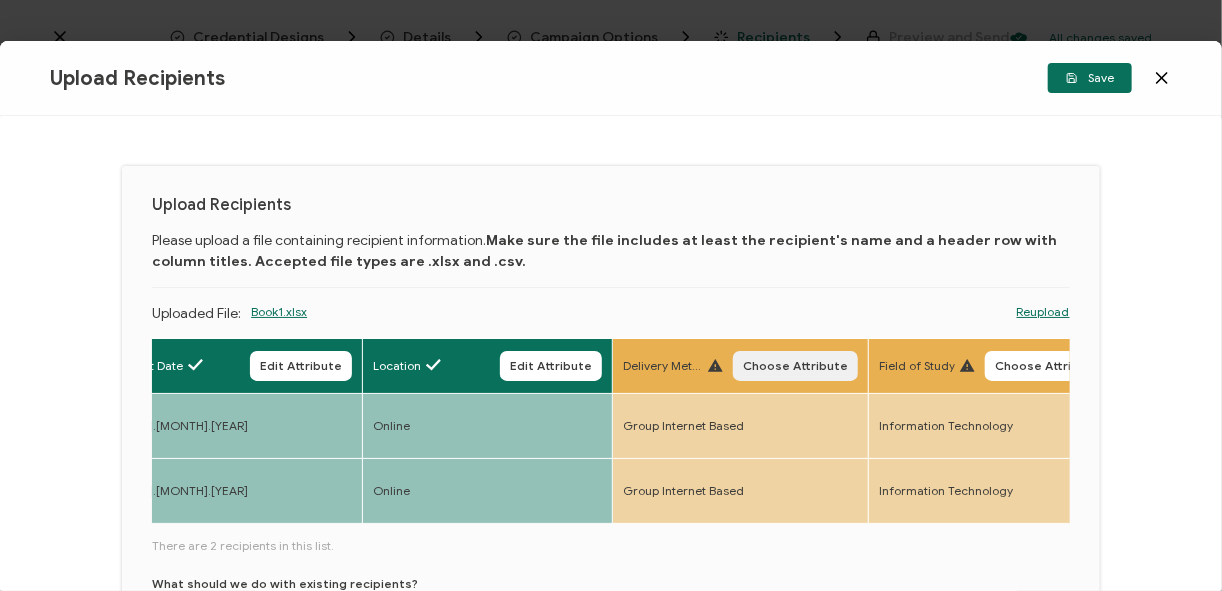 click on "Choose Attribute" at bounding box center (795, 366) 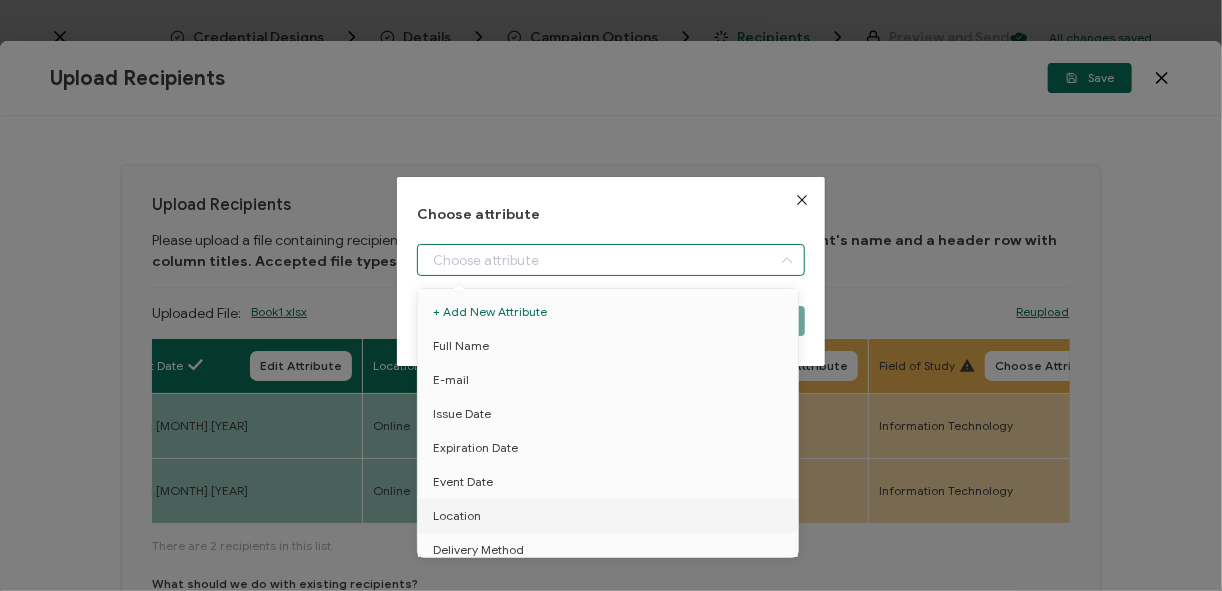 click at bounding box center (611, 260) 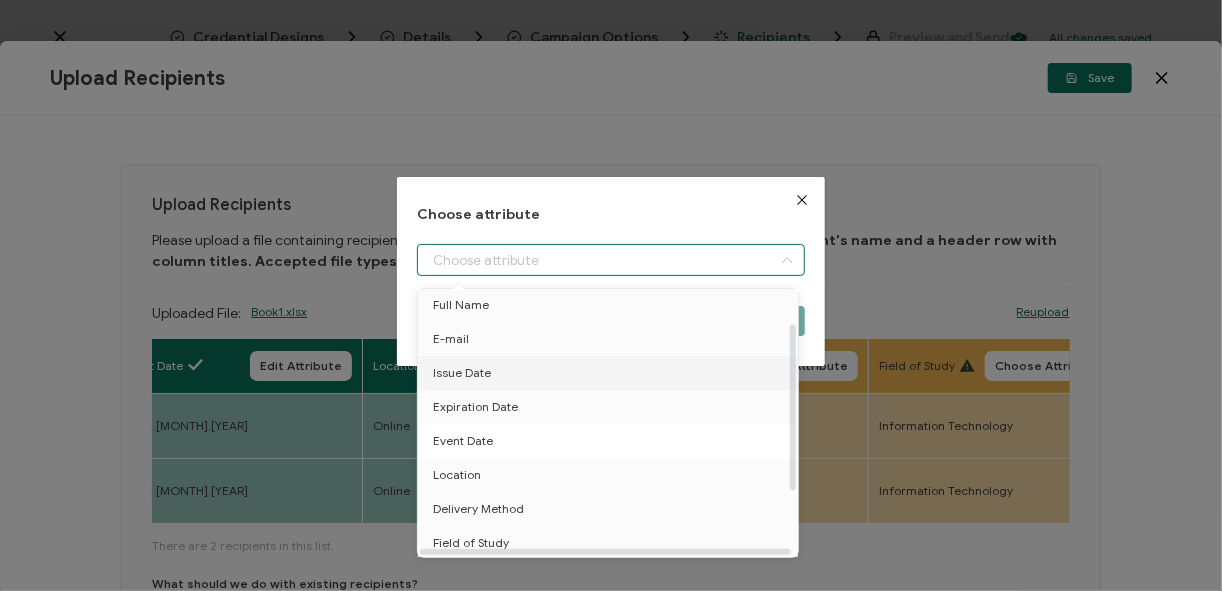 scroll, scrollTop: 80, scrollLeft: 0, axis: vertical 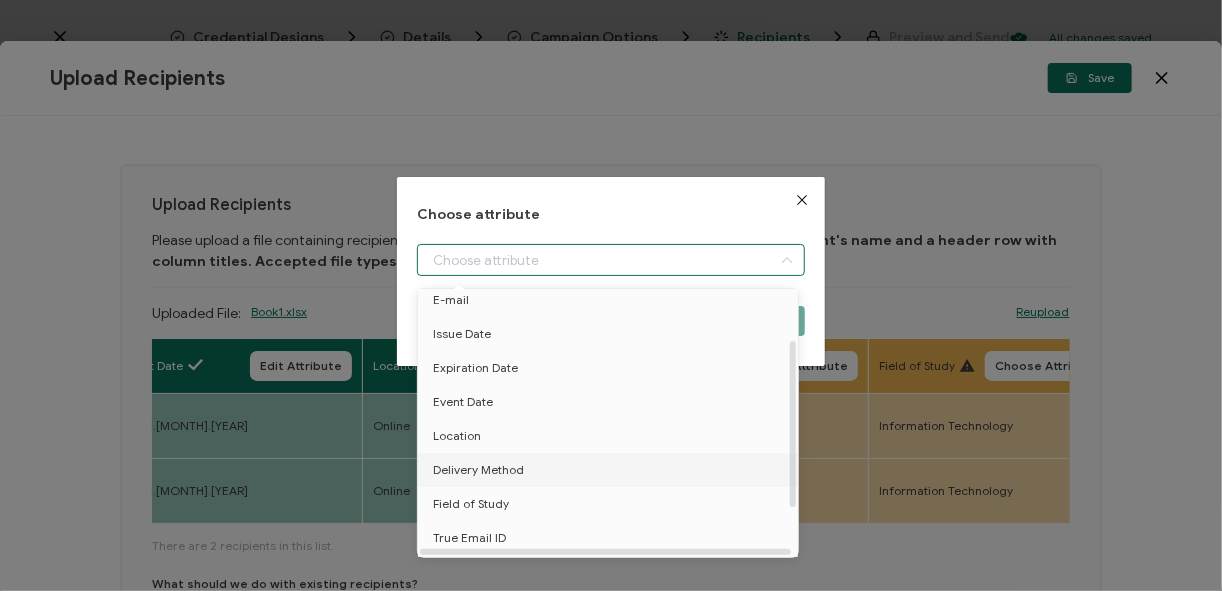 click on "Delivery Method" at bounding box center [611, 470] 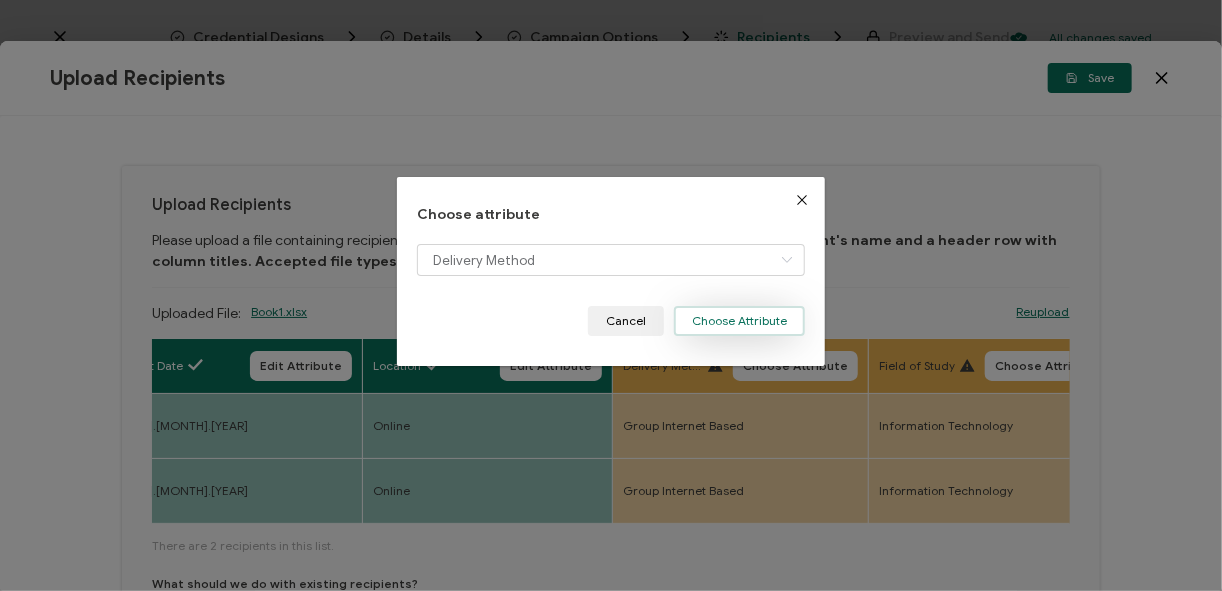 click on "Choose Attribute" at bounding box center (739, 321) 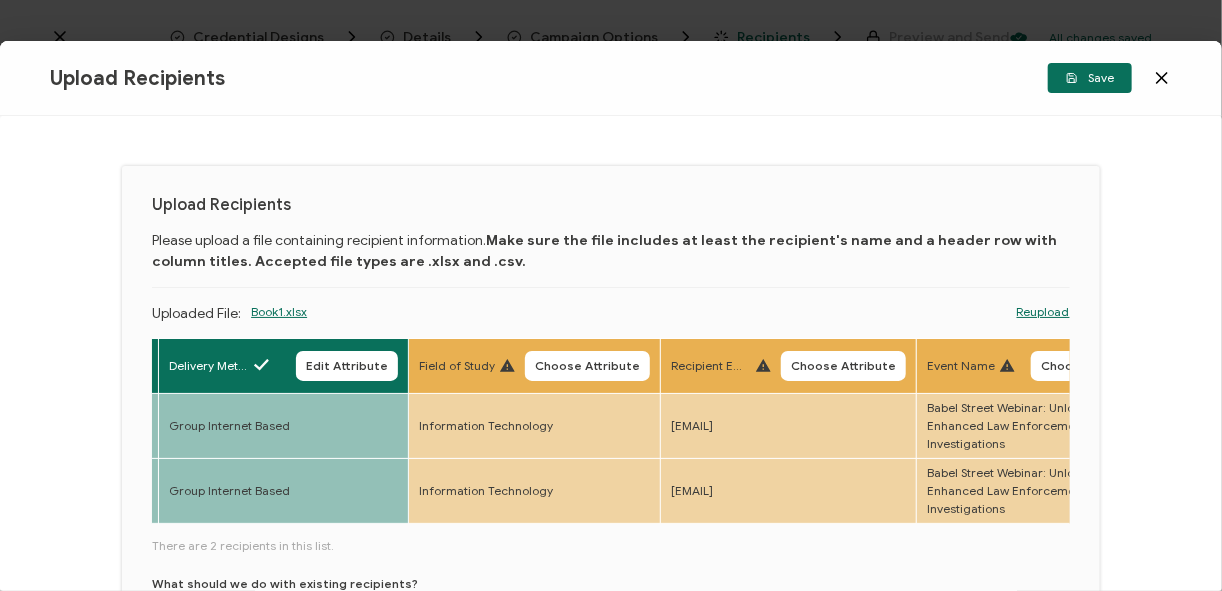 scroll, scrollTop: 0, scrollLeft: 1022, axis: horizontal 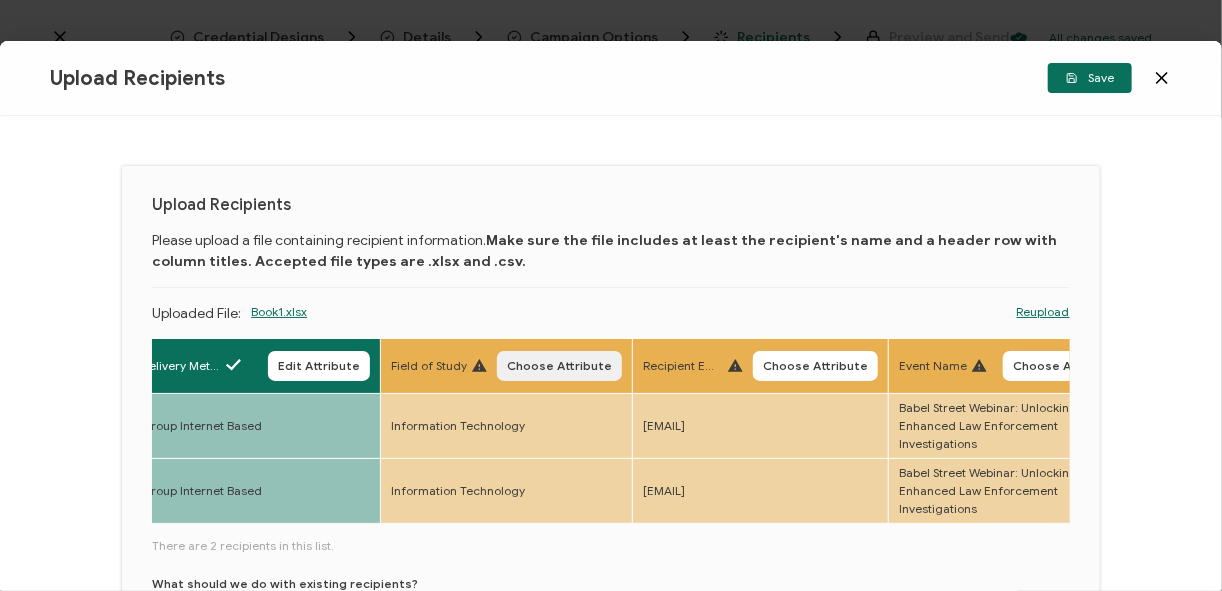 click on "Choose Attribute" at bounding box center (559, 366) 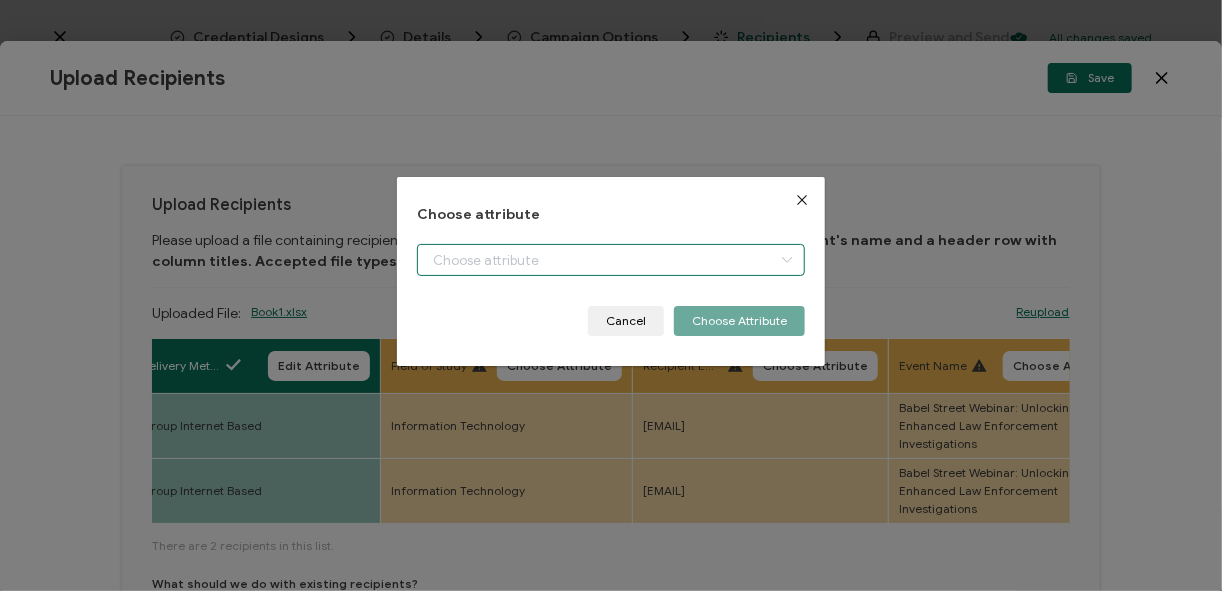 click at bounding box center [611, 260] 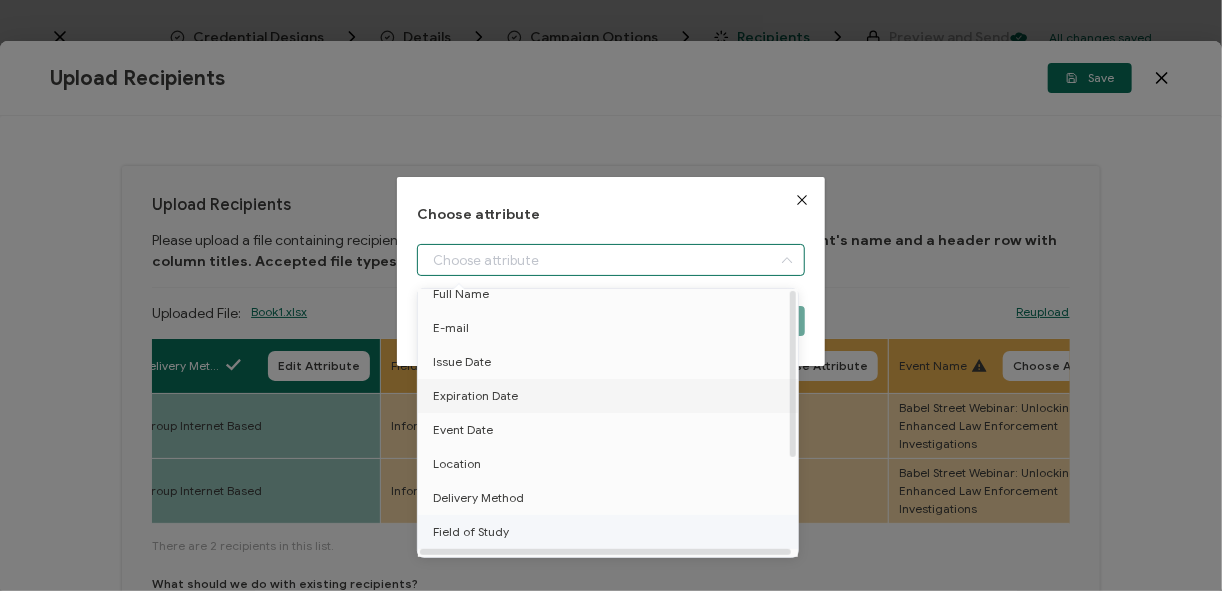 scroll, scrollTop: 80, scrollLeft: 0, axis: vertical 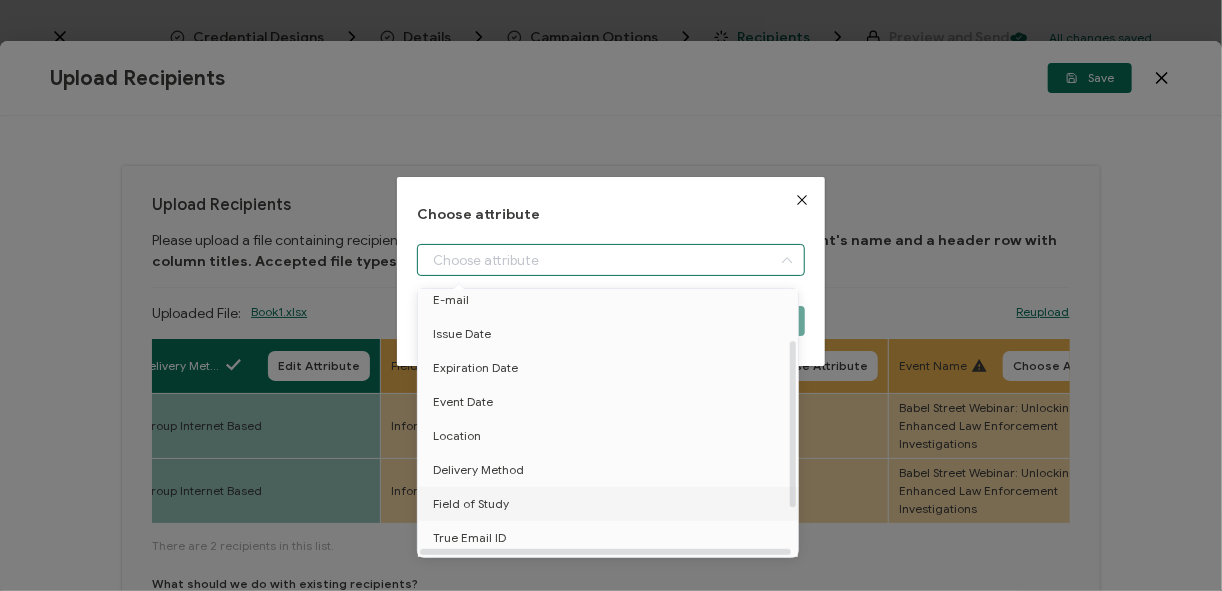 click on "Field of Study" at bounding box center (471, 504) 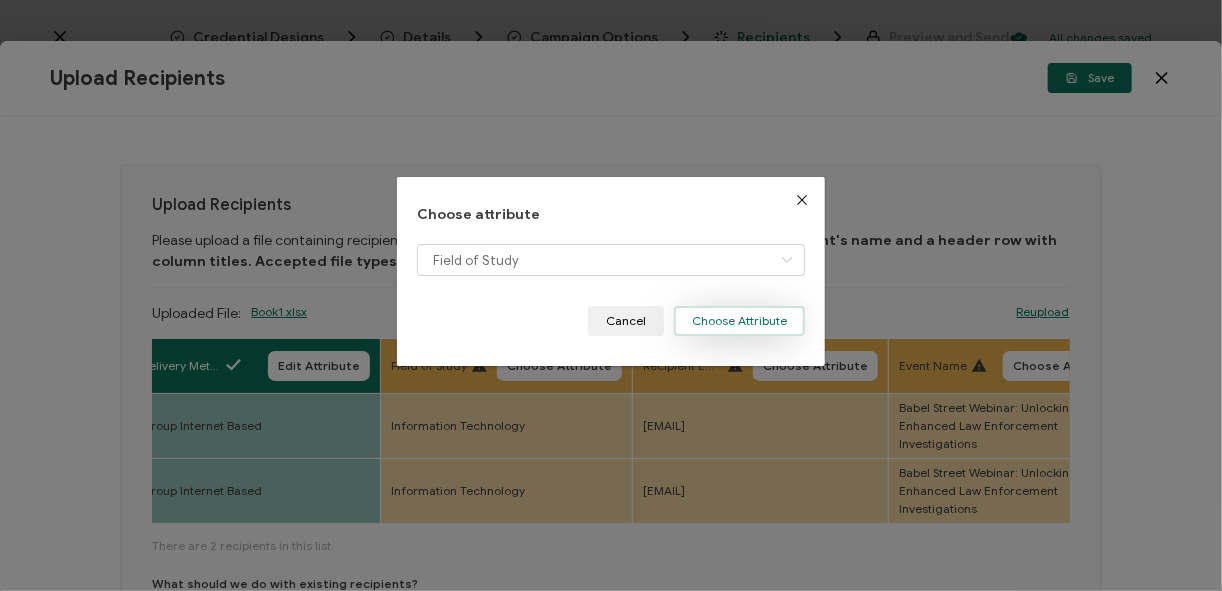 click on "Choose Attribute" at bounding box center [739, 321] 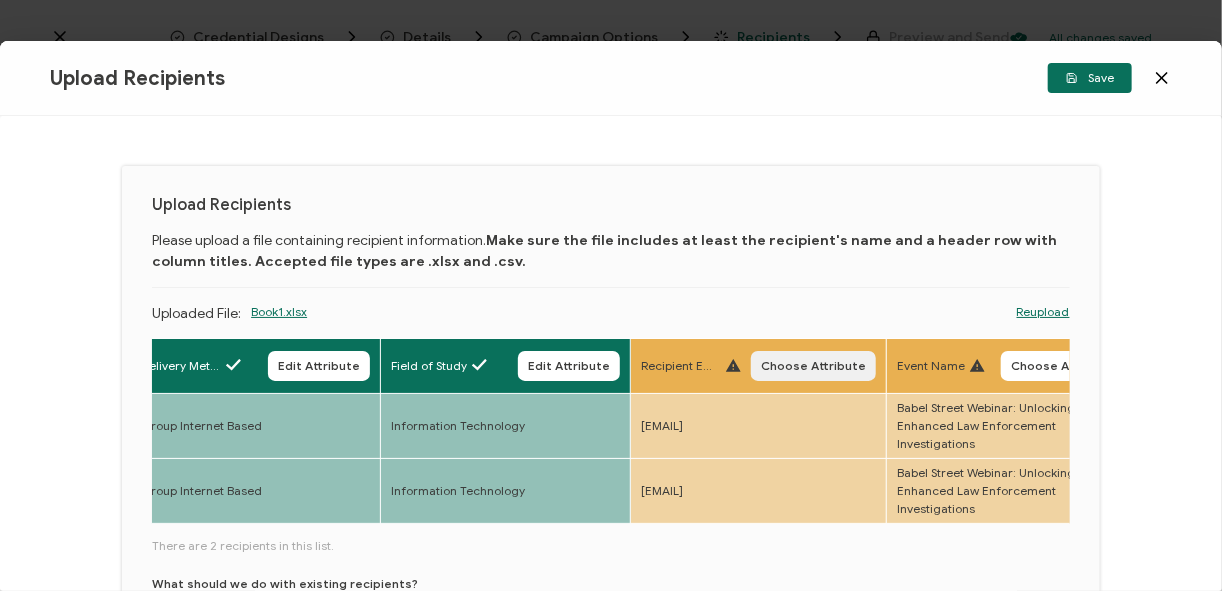 click on "Choose Attribute" at bounding box center (813, 366) 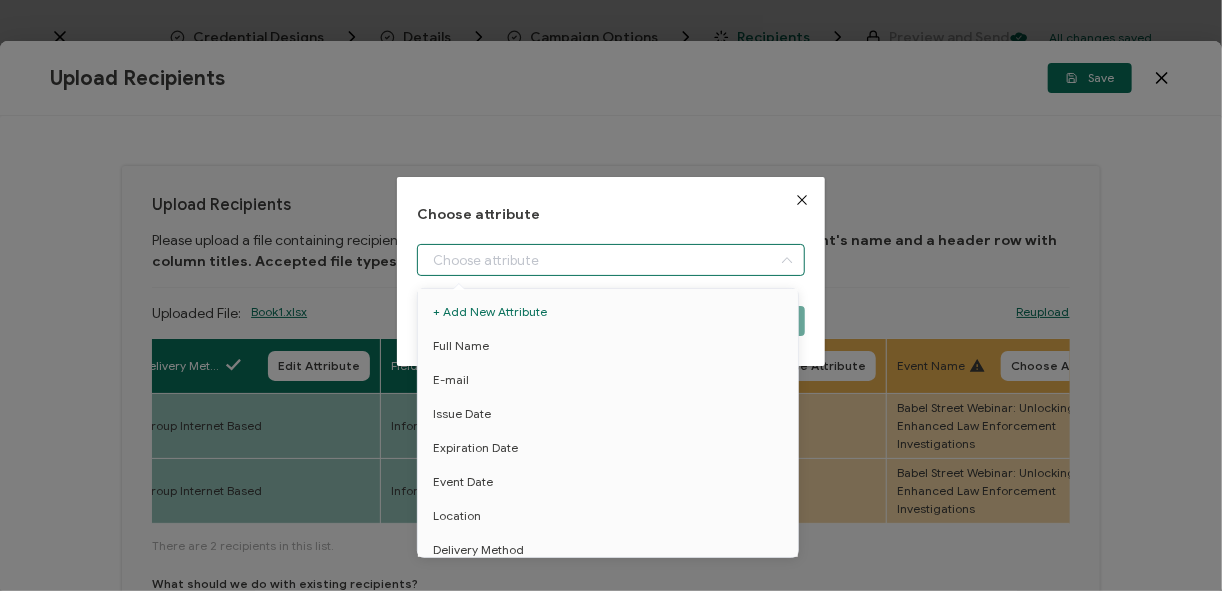 click at bounding box center (611, 260) 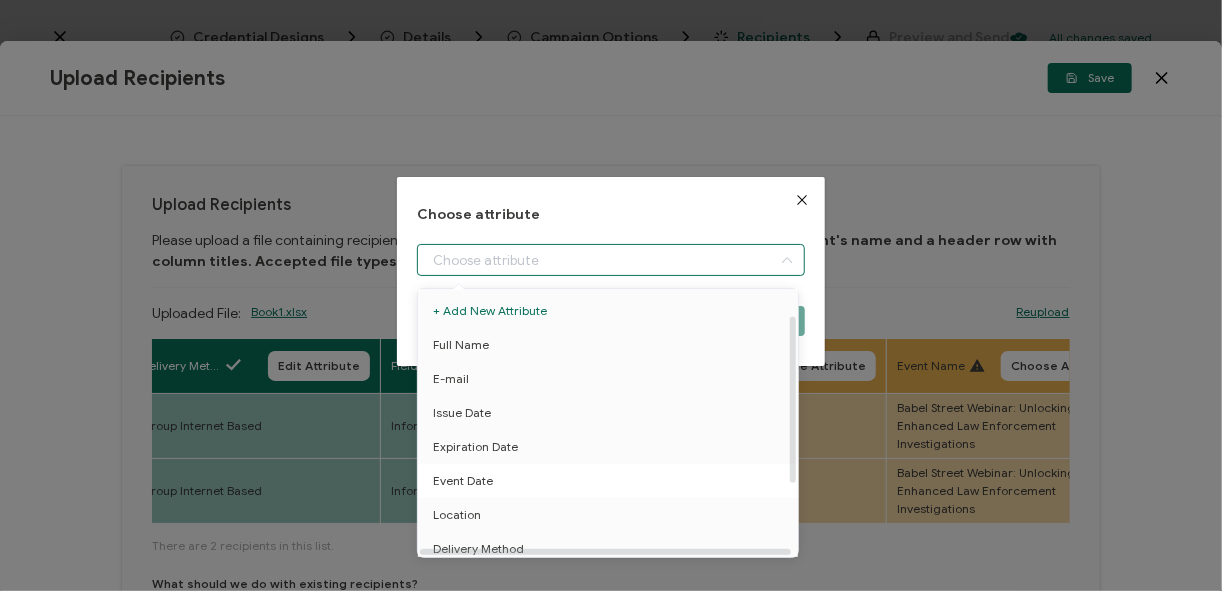 scroll, scrollTop: 0, scrollLeft: 0, axis: both 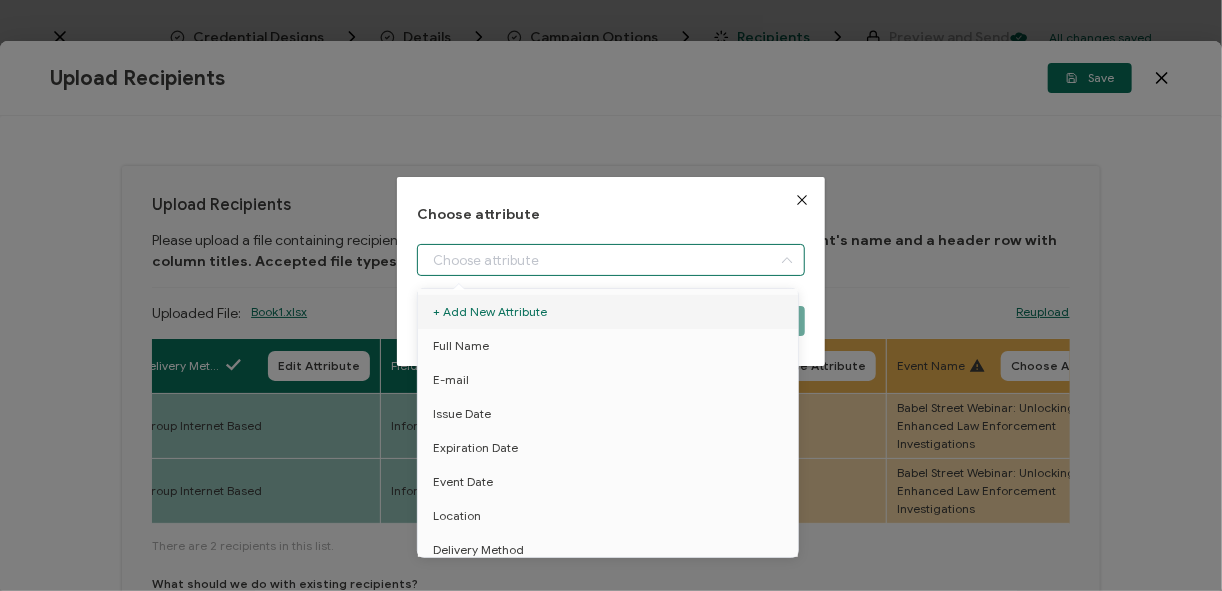 click at bounding box center (802, 200) 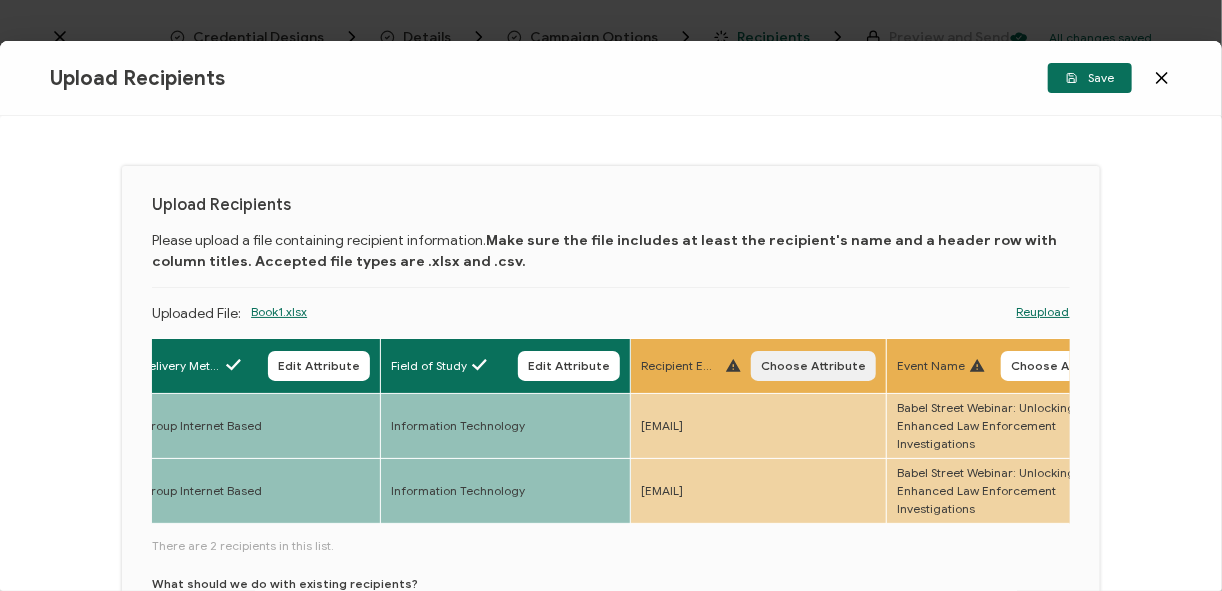 click on "Choose Attribute" at bounding box center (813, 366) 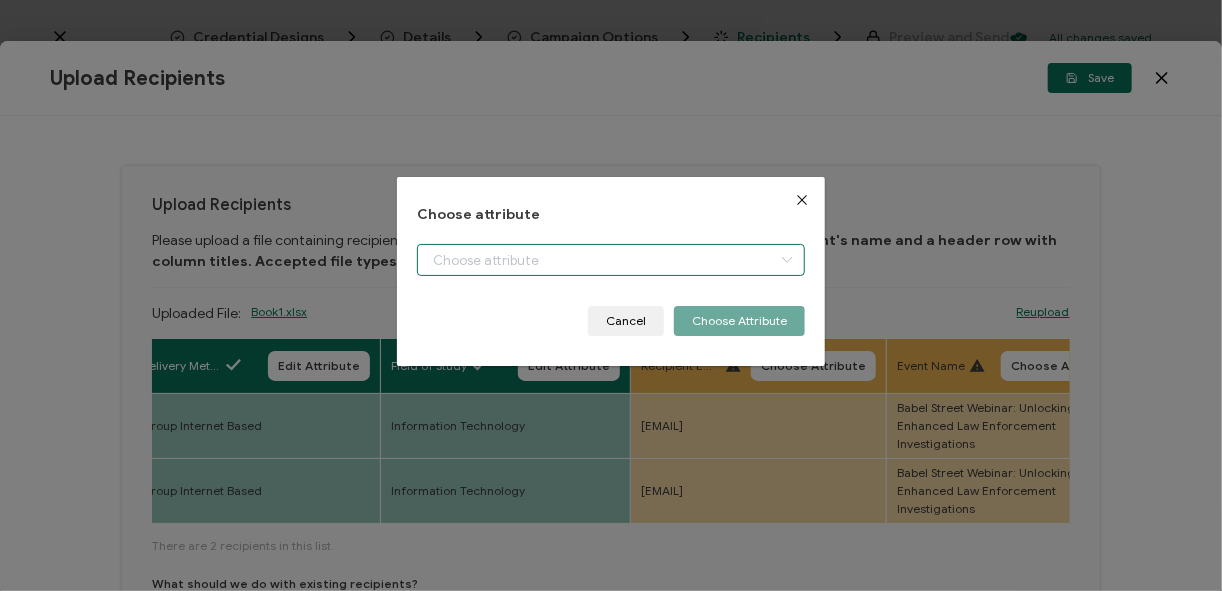click at bounding box center (611, 260) 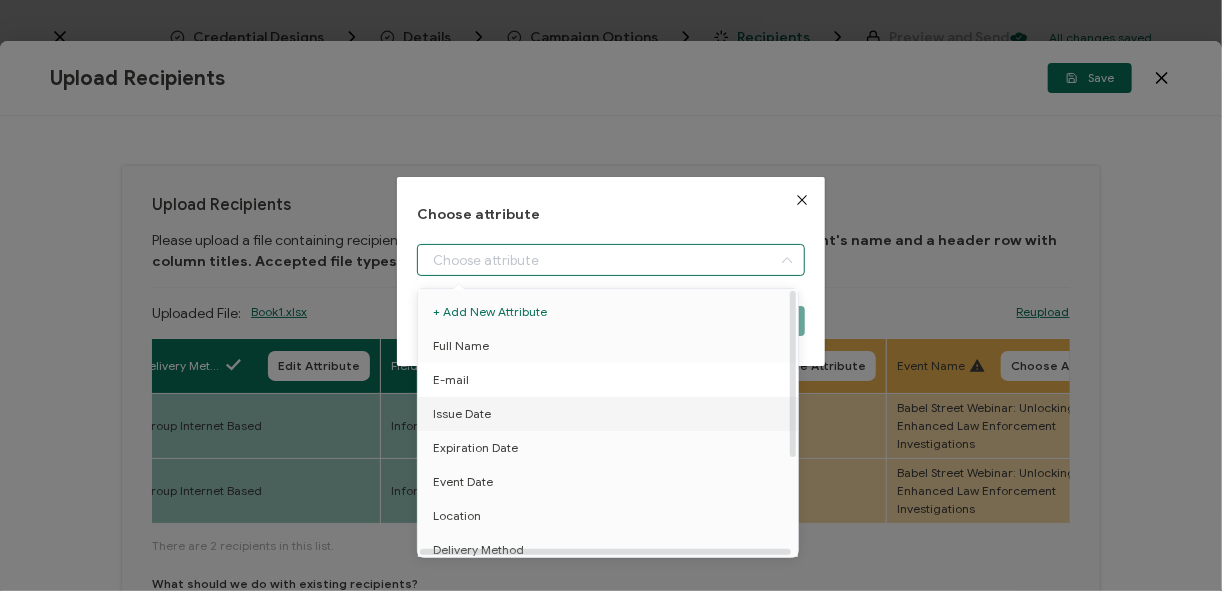click on "E-mail" at bounding box center [611, 380] 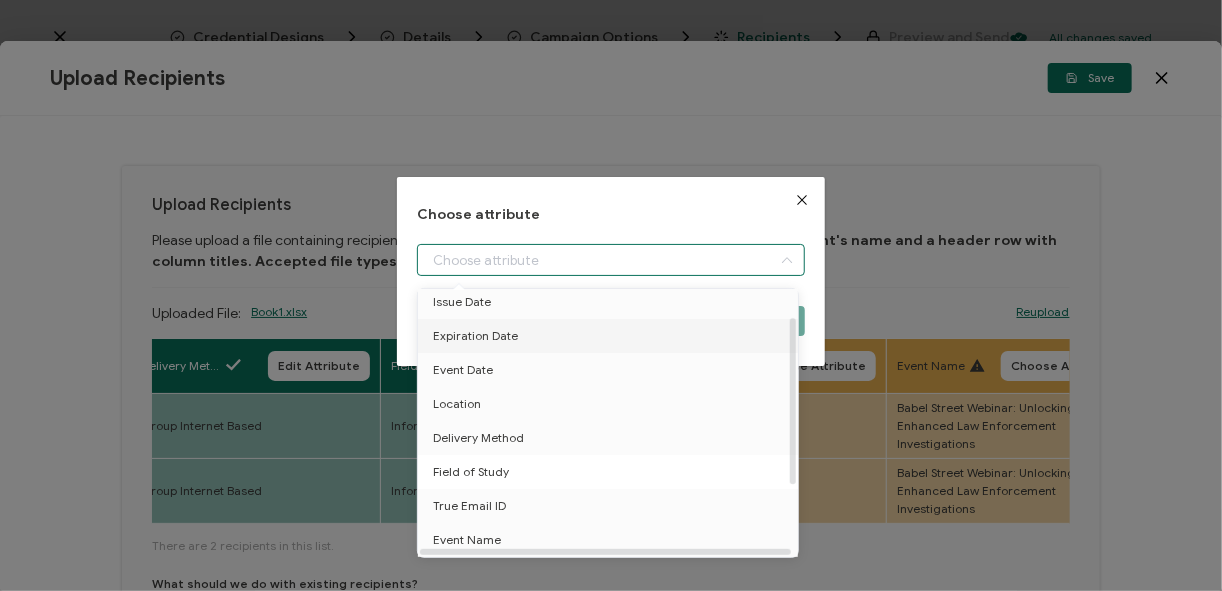 scroll, scrollTop: 155, scrollLeft: 0, axis: vertical 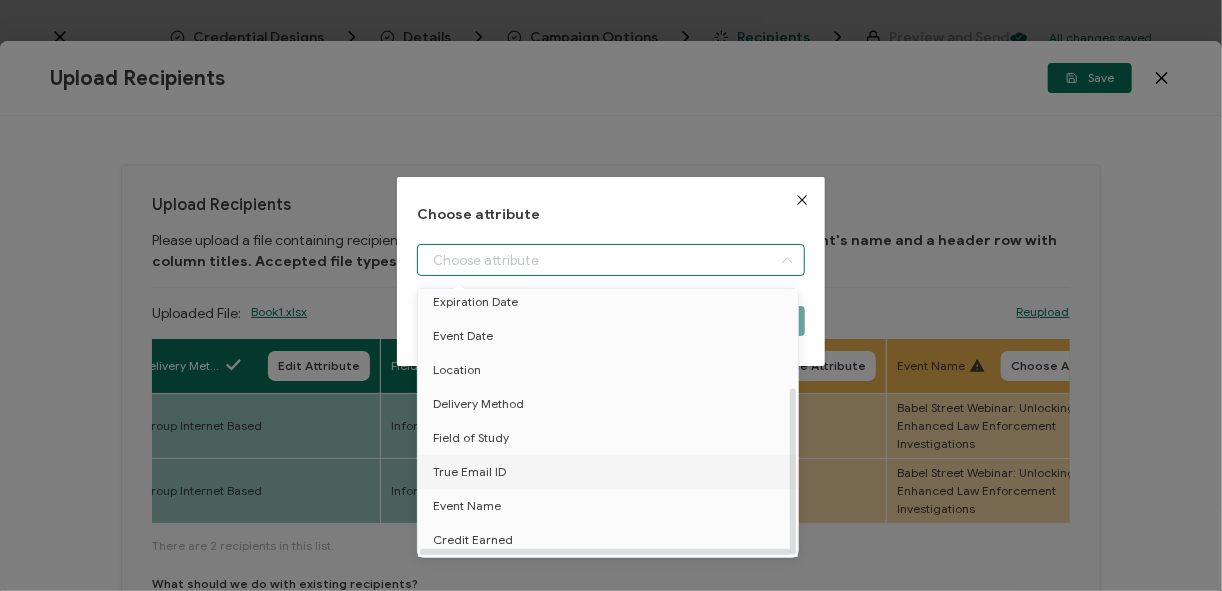click on "True Email ID" at bounding box center [611, 472] 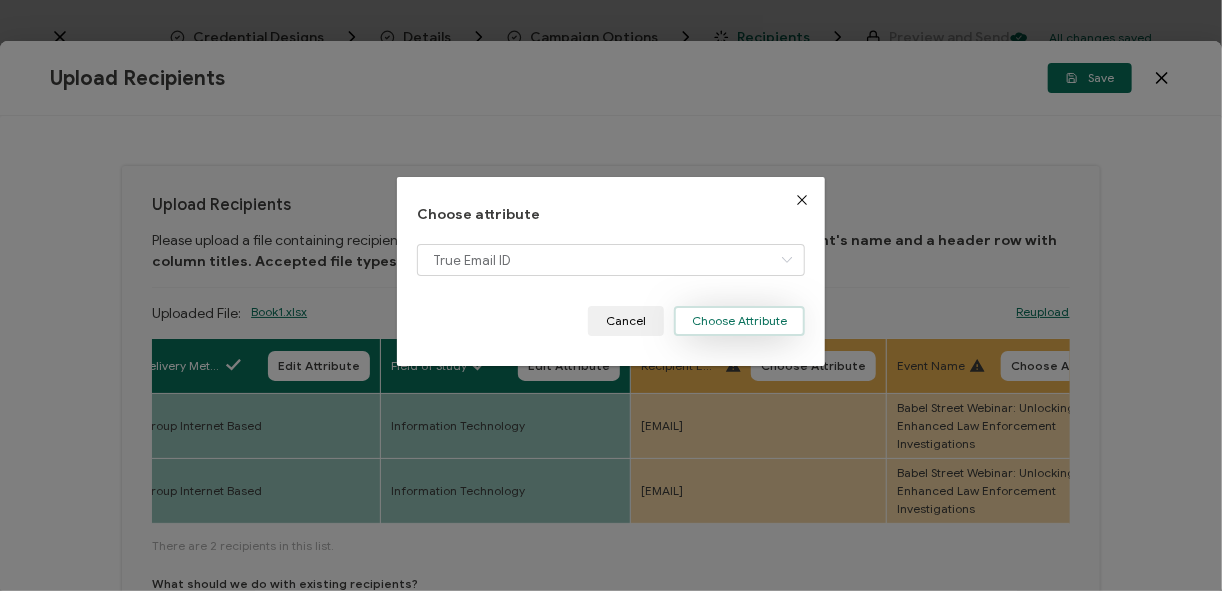 click on "Choose Attribute" at bounding box center (739, 321) 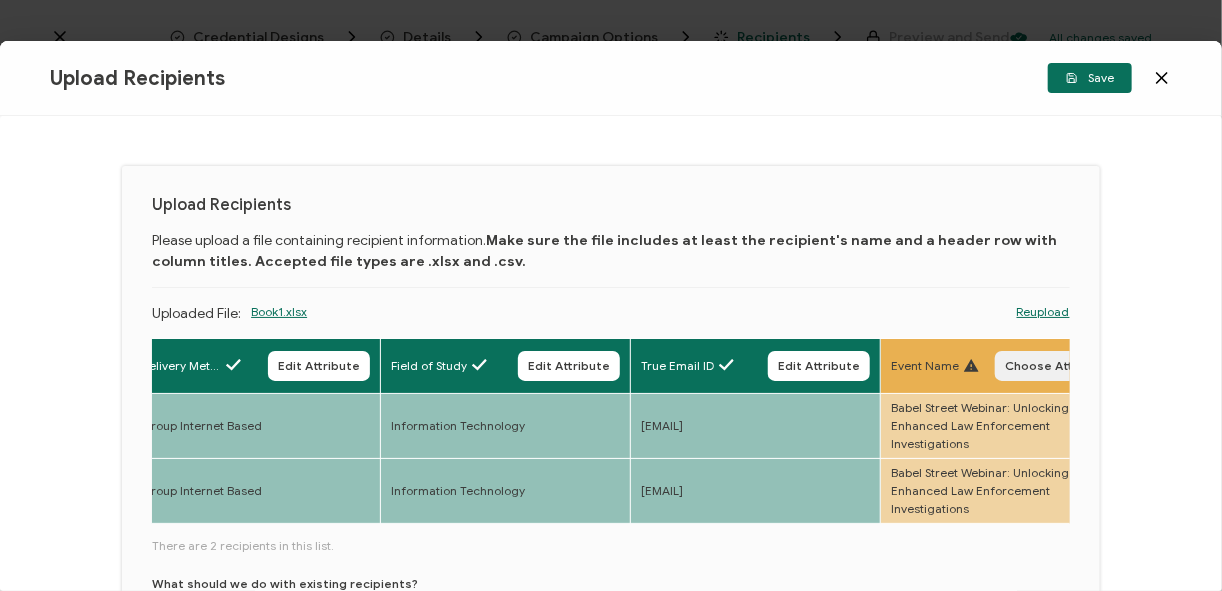 click on "Choose Attribute" at bounding box center (1057, 366) 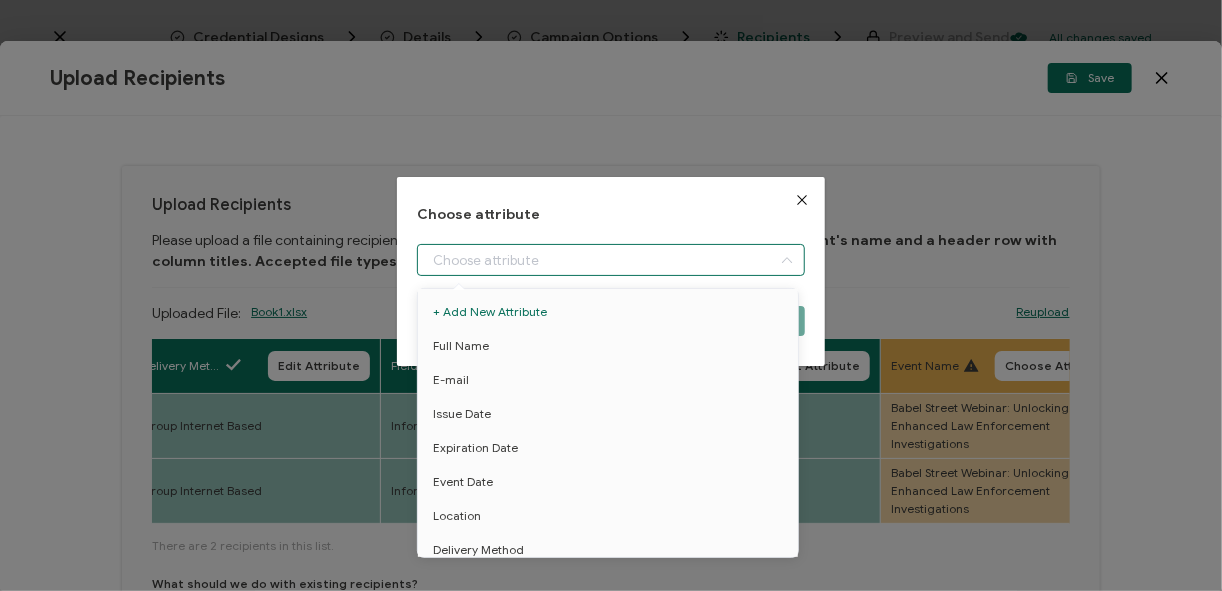 click at bounding box center (611, 260) 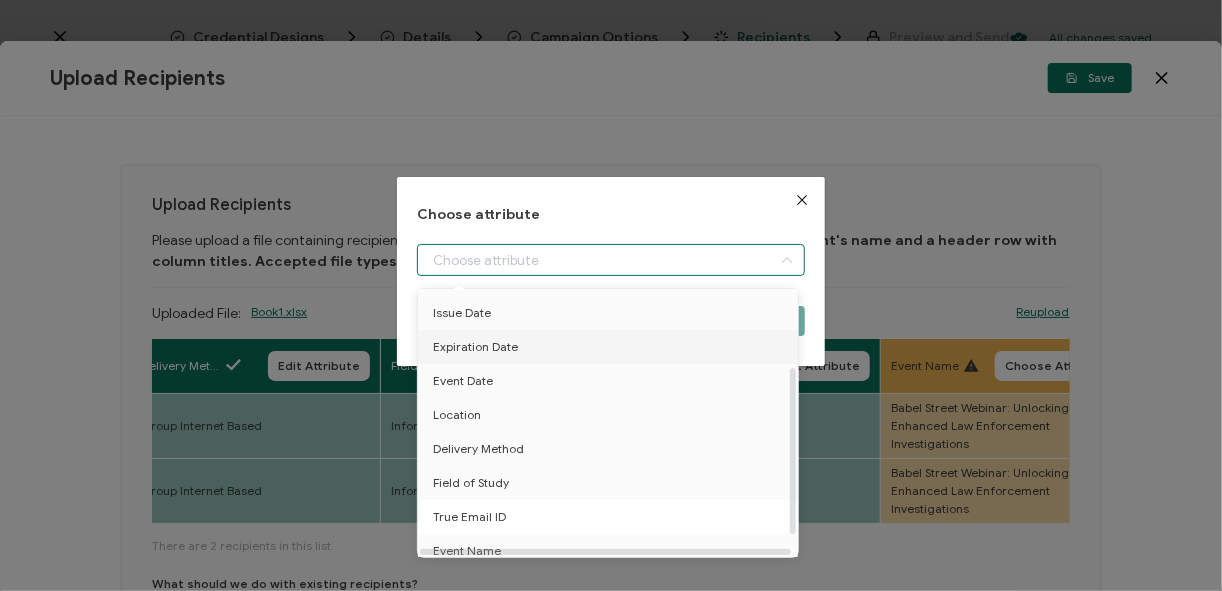 scroll, scrollTop: 155, scrollLeft: 0, axis: vertical 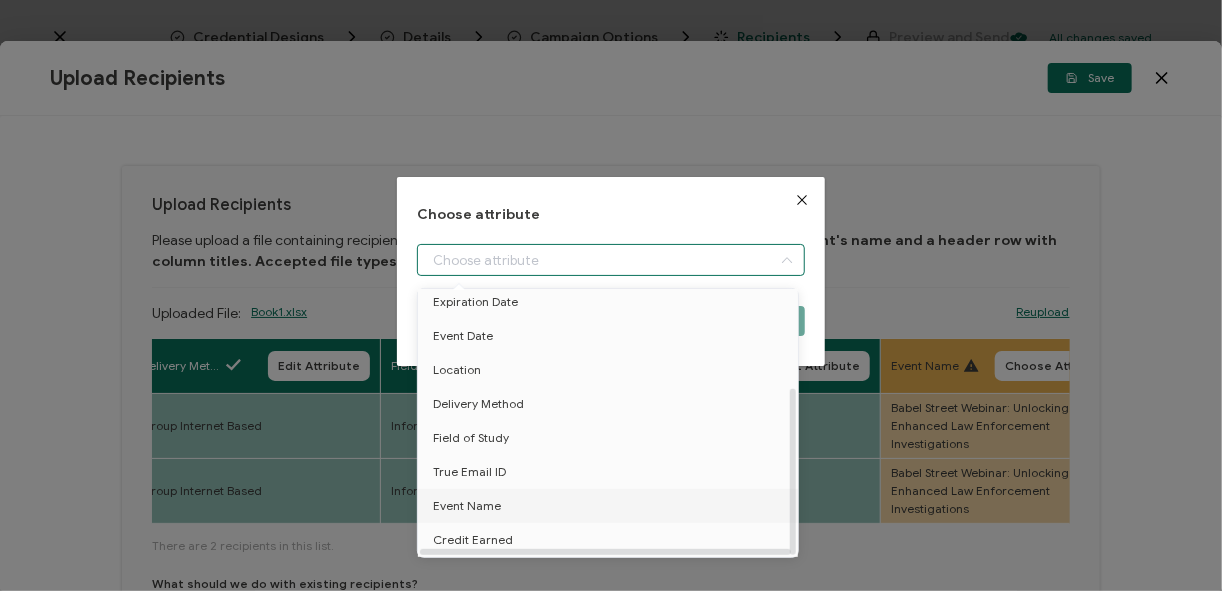 click on "Event Name" at bounding box center [467, 506] 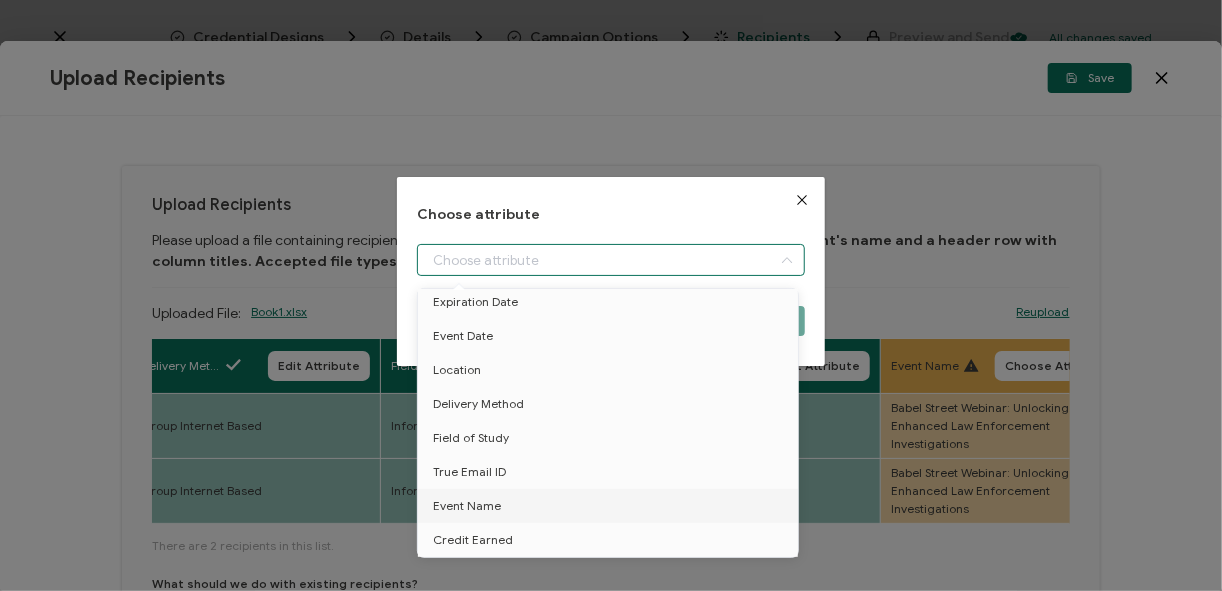 type on "Event Name" 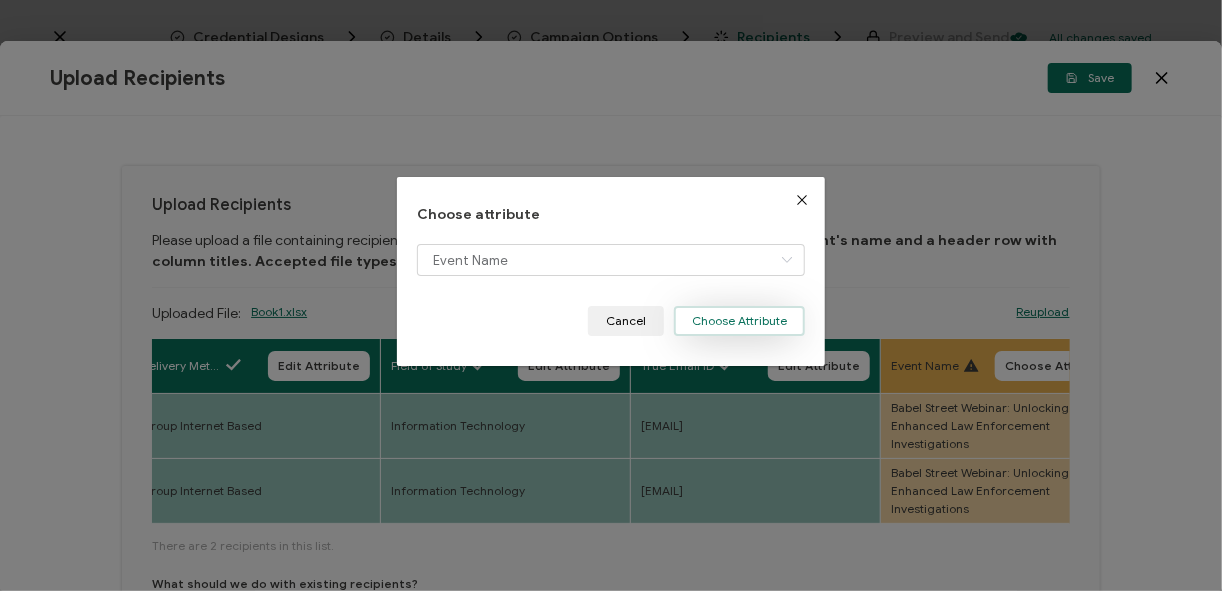click on "Choose Attribute" at bounding box center (739, 321) 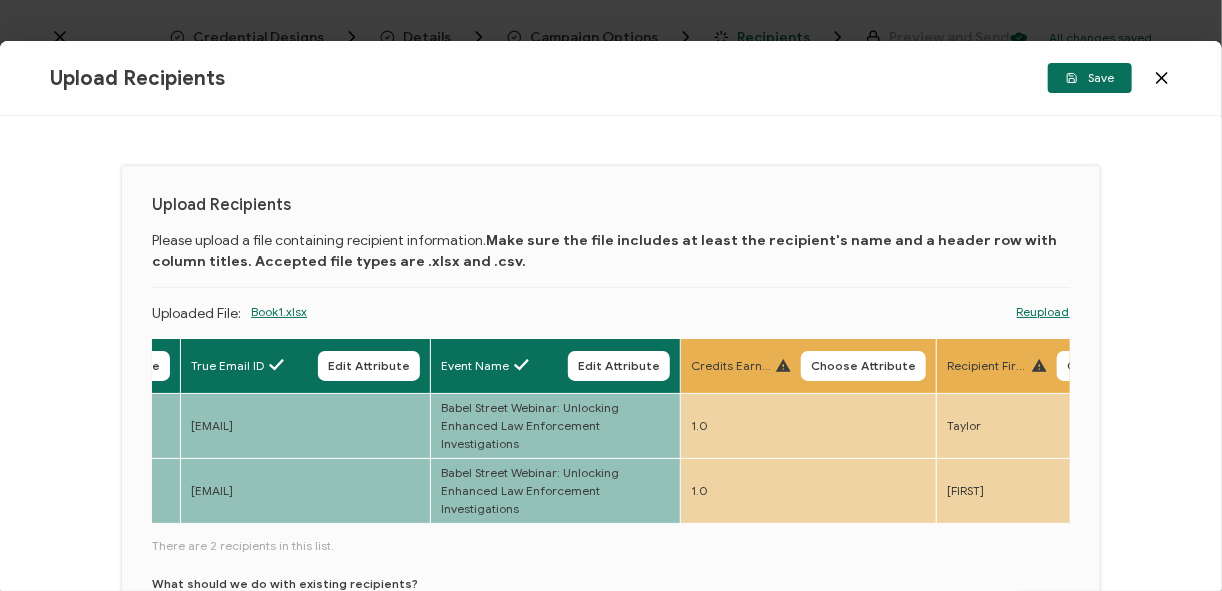 scroll, scrollTop: 0, scrollLeft: 1562, axis: horizontal 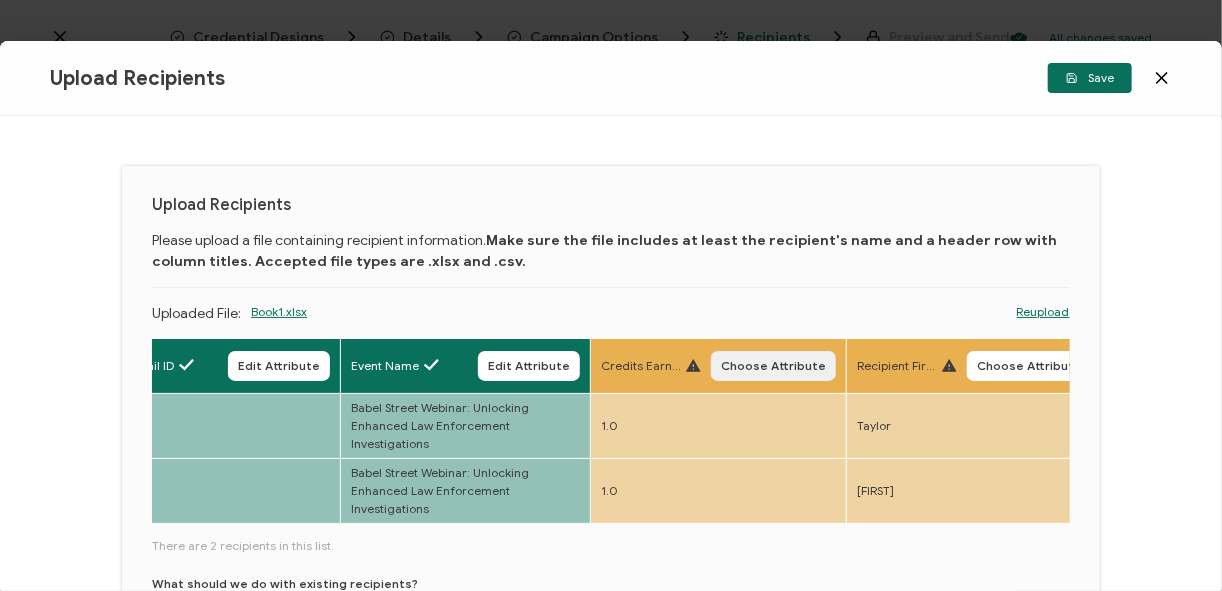 click on "Choose Attribute" at bounding box center [773, 366] 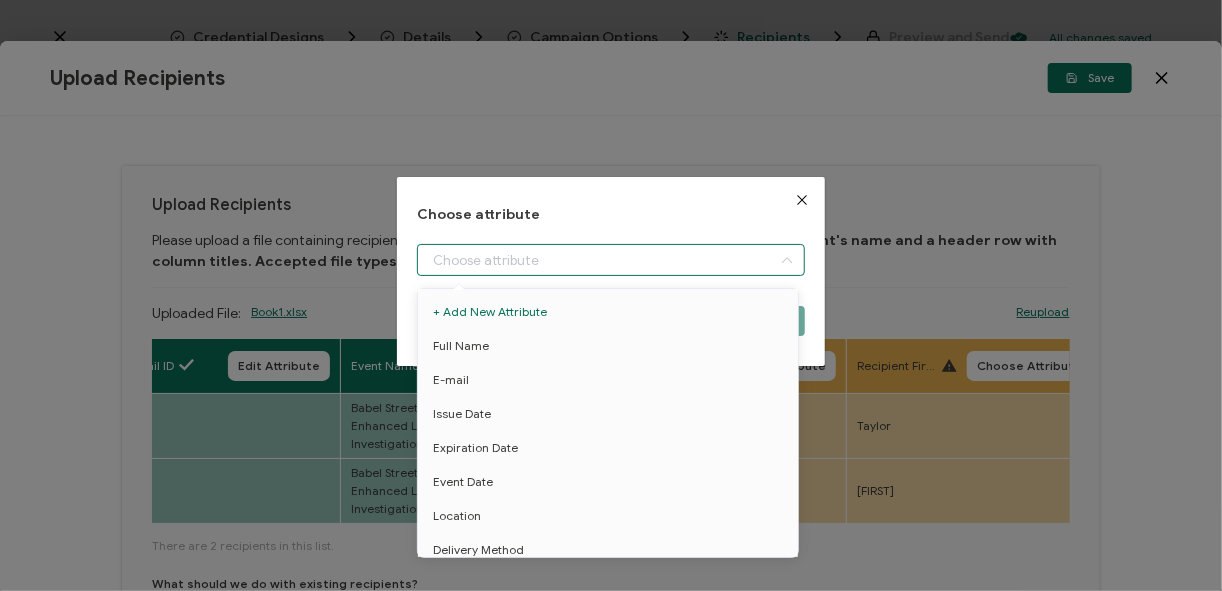 click at bounding box center [611, 260] 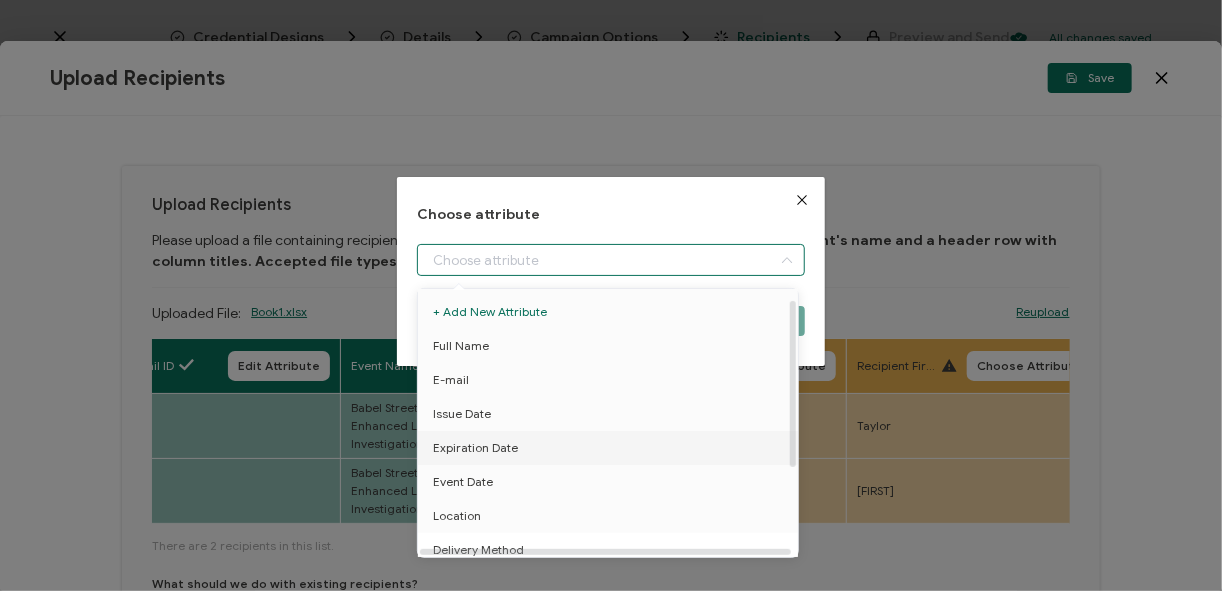 scroll, scrollTop: 155, scrollLeft: 0, axis: vertical 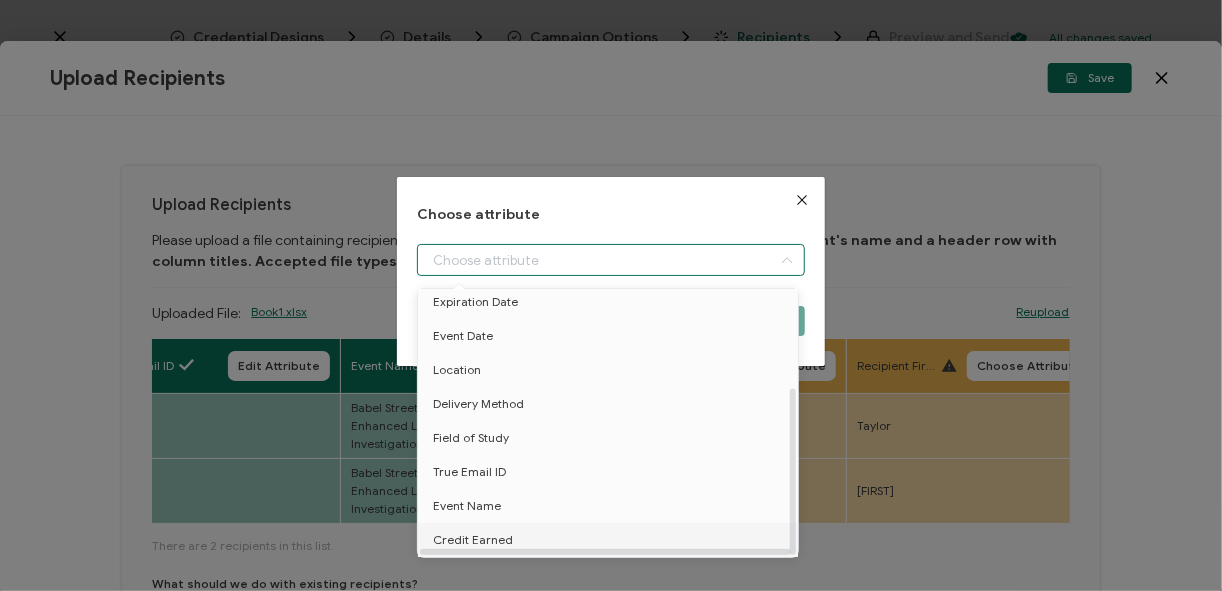 click on "Credit Earned" at bounding box center (473, 540) 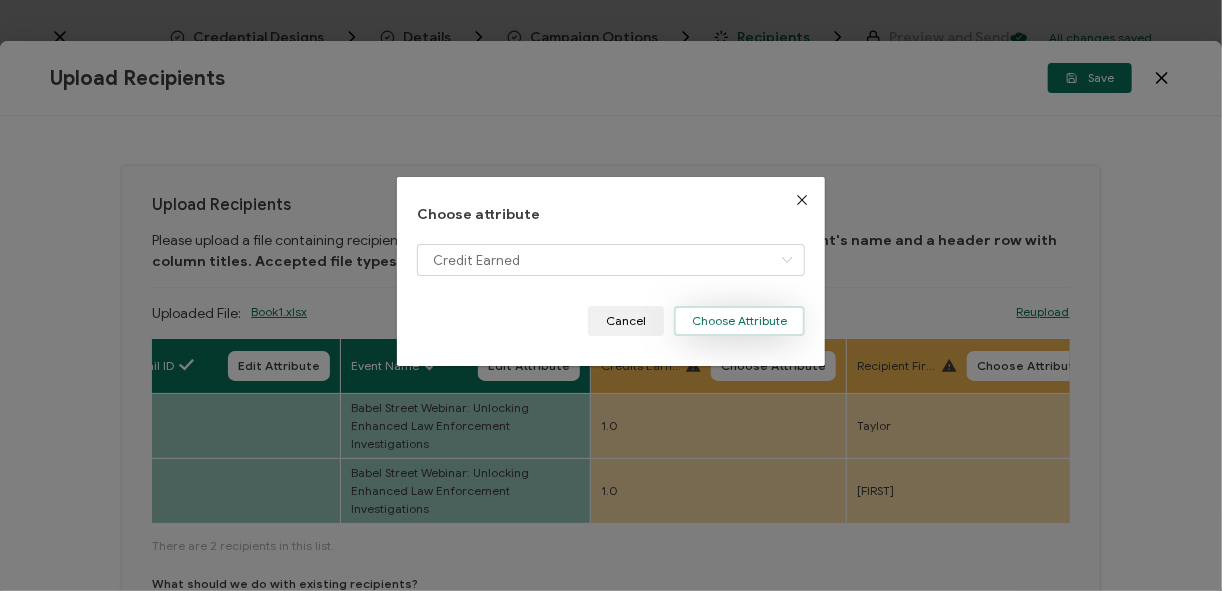 click on "Choose Attribute" at bounding box center [739, 321] 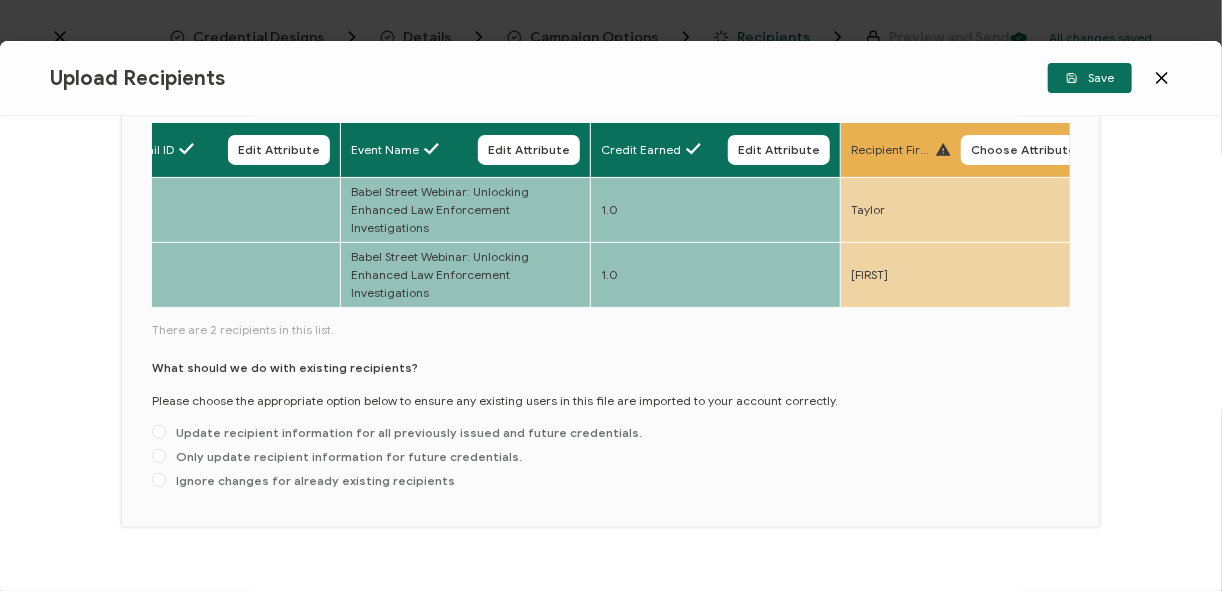 scroll, scrollTop: 220, scrollLeft: 0, axis: vertical 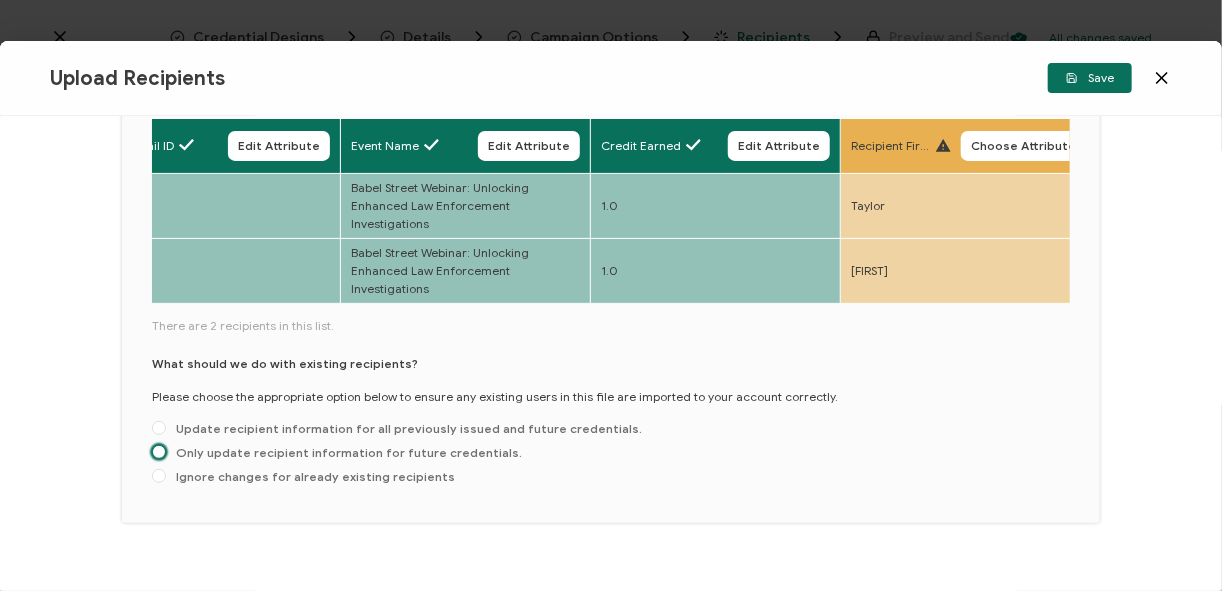 click at bounding box center (159, 452) 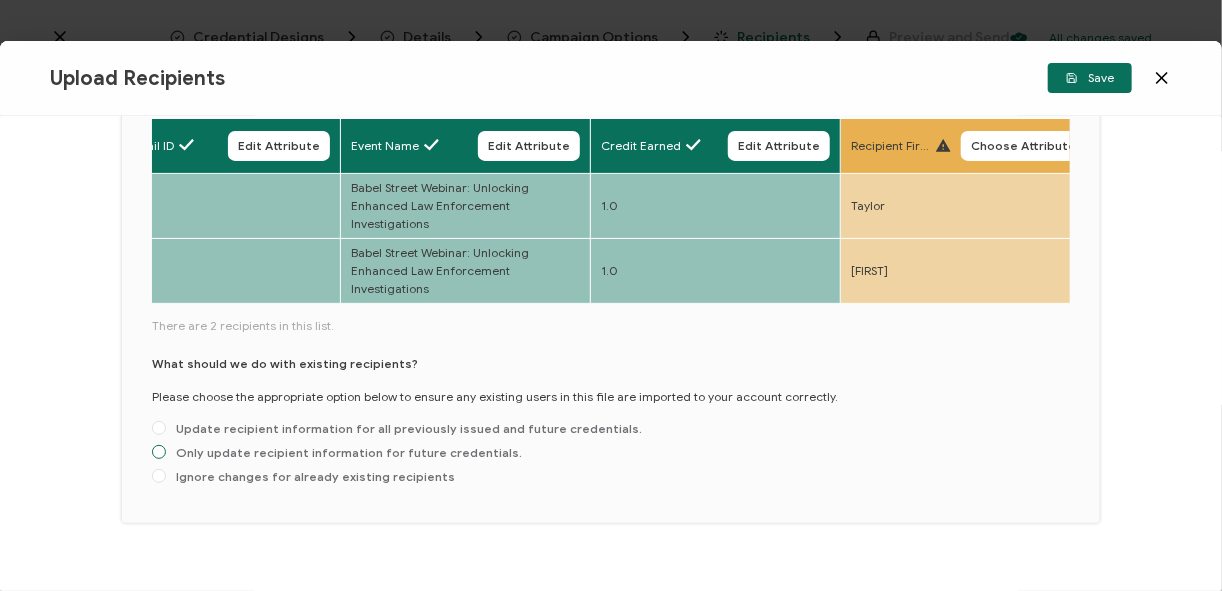 click on "Only update recipient information for future credentials." at bounding box center [159, 453] 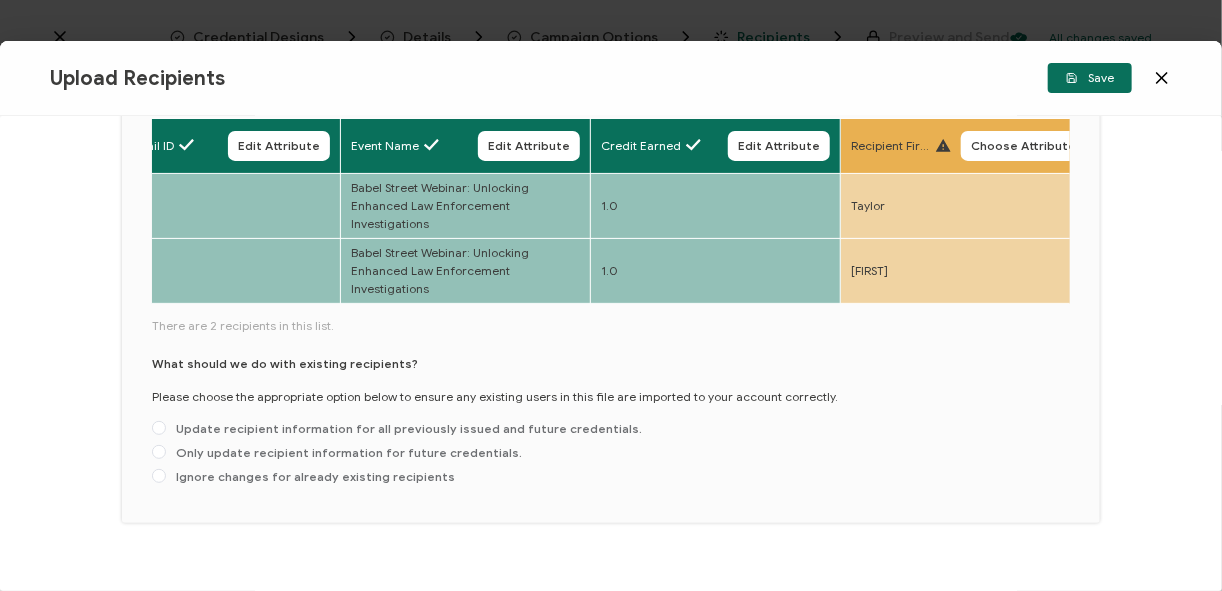 radio on "true" 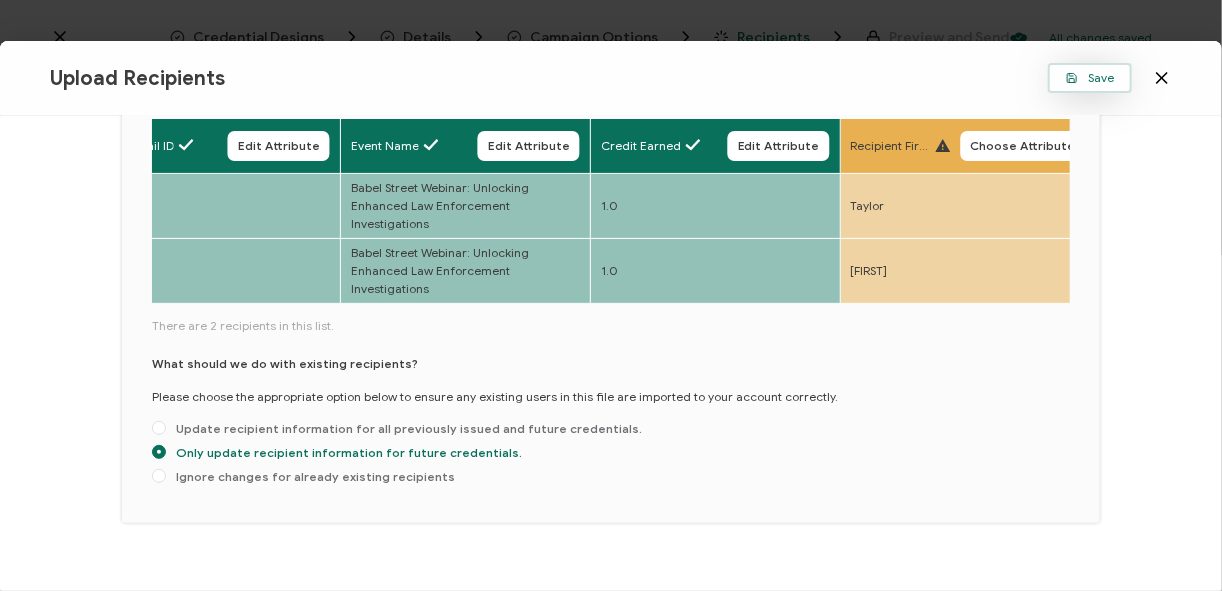 click on "Save" at bounding box center [1090, 78] 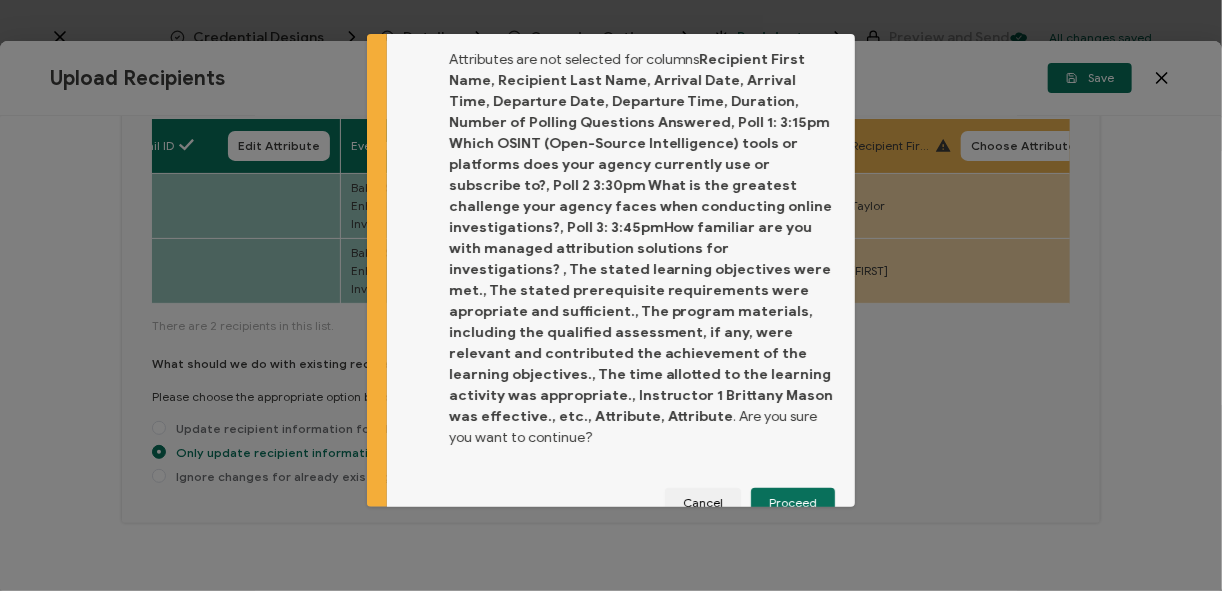 scroll, scrollTop: 49, scrollLeft: 0, axis: vertical 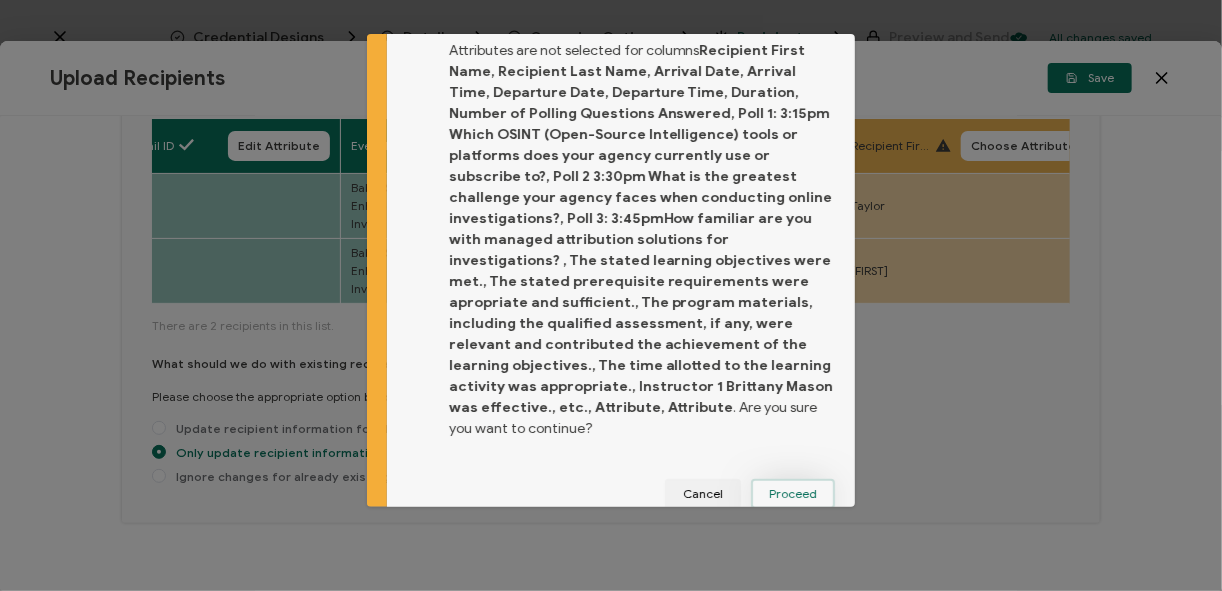 click on "Proceed" at bounding box center (793, 494) 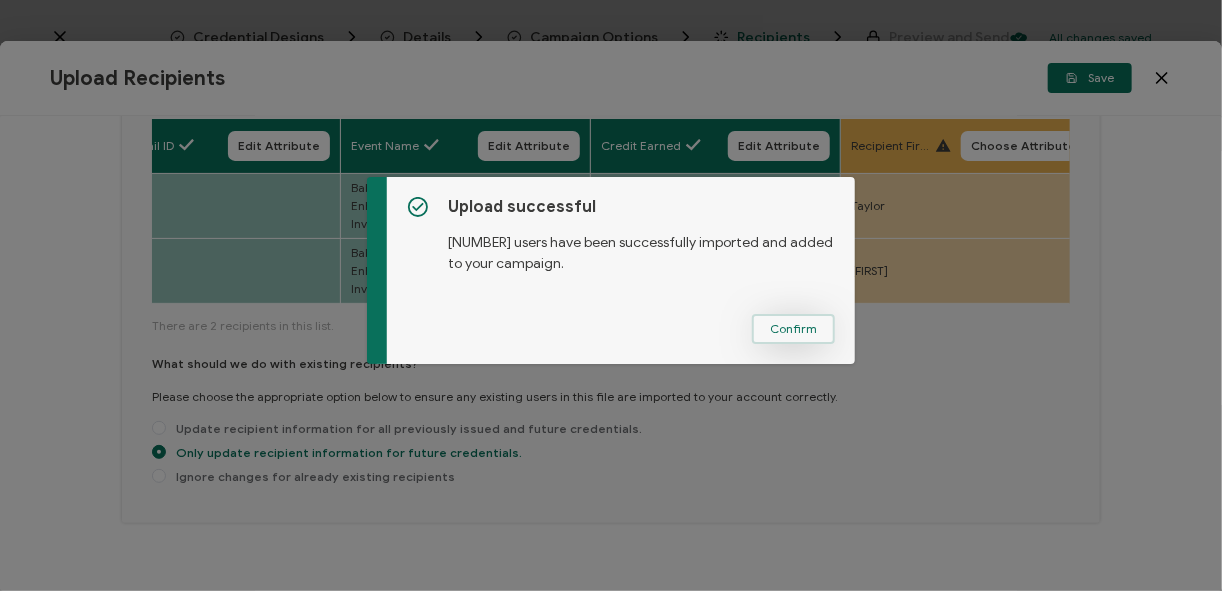 drag, startPoint x: 778, startPoint y: 326, endPoint x: 780, endPoint y: 342, distance: 16.124516 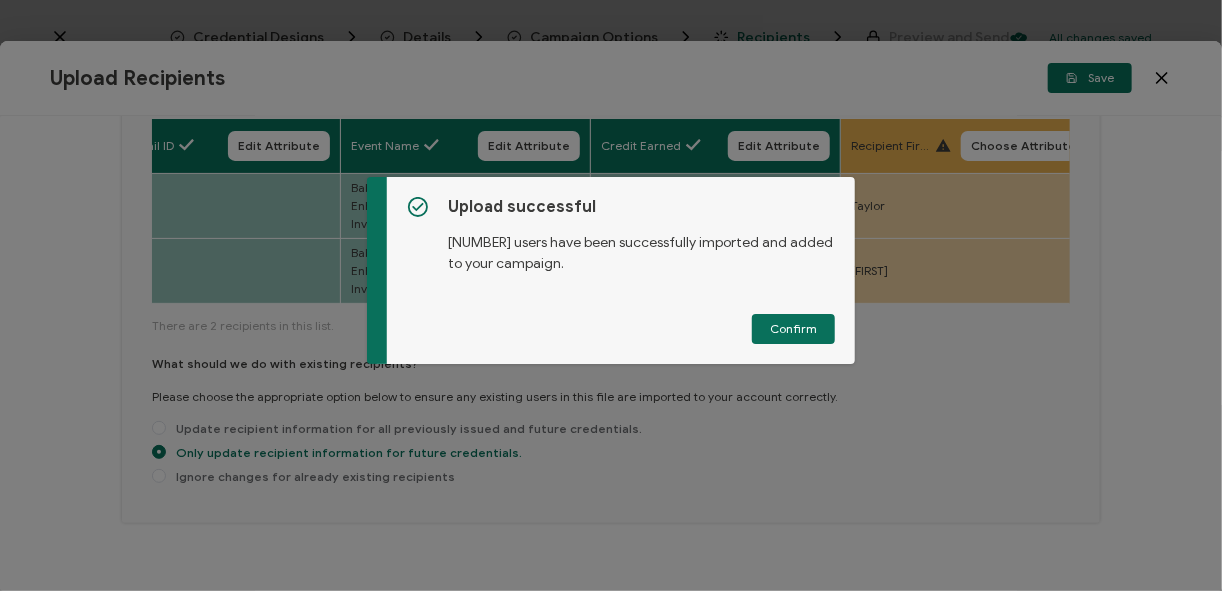 click on "Confirm" at bounding box center [793, 329] 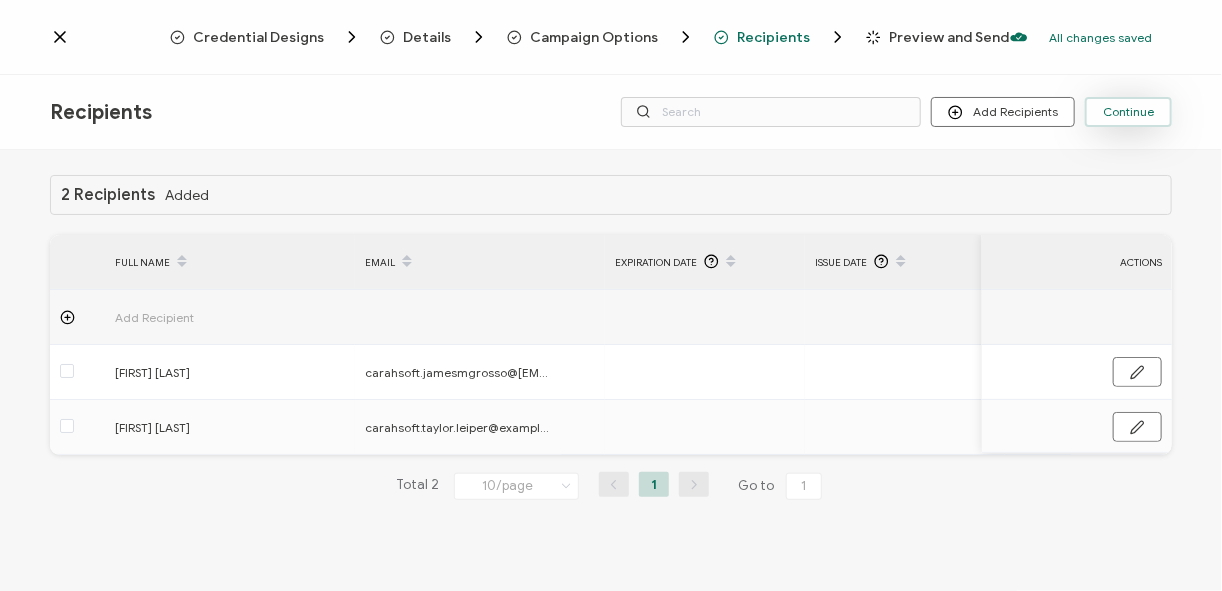 click on "Continue" at bounding box center (1128, 112) 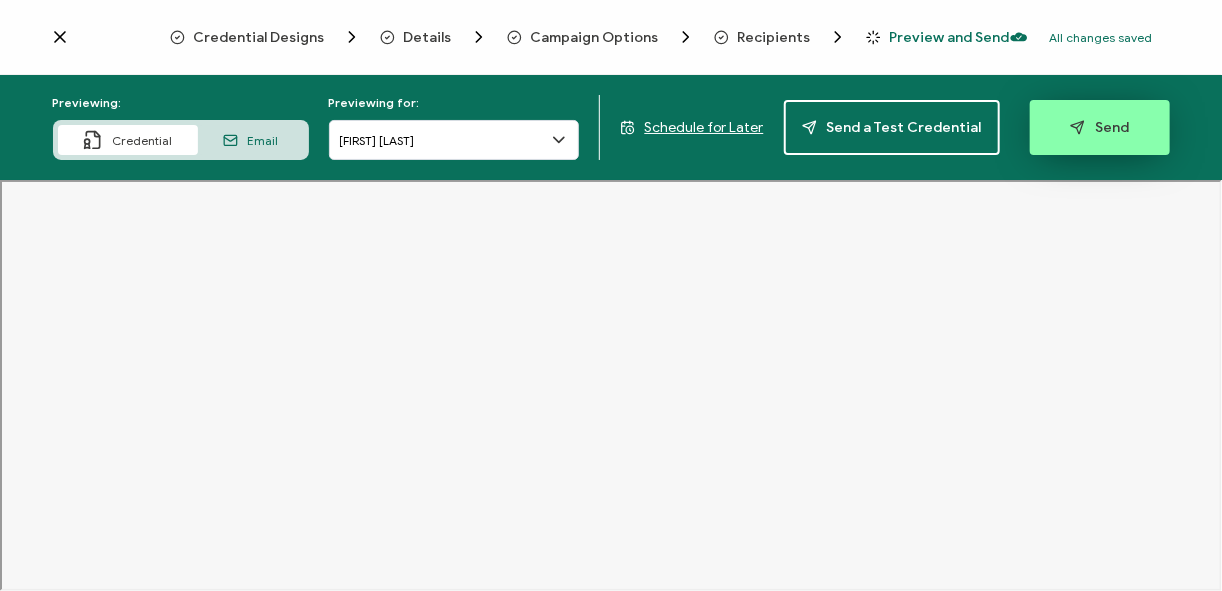 click on "Send" at bounding box center [1100, 127] 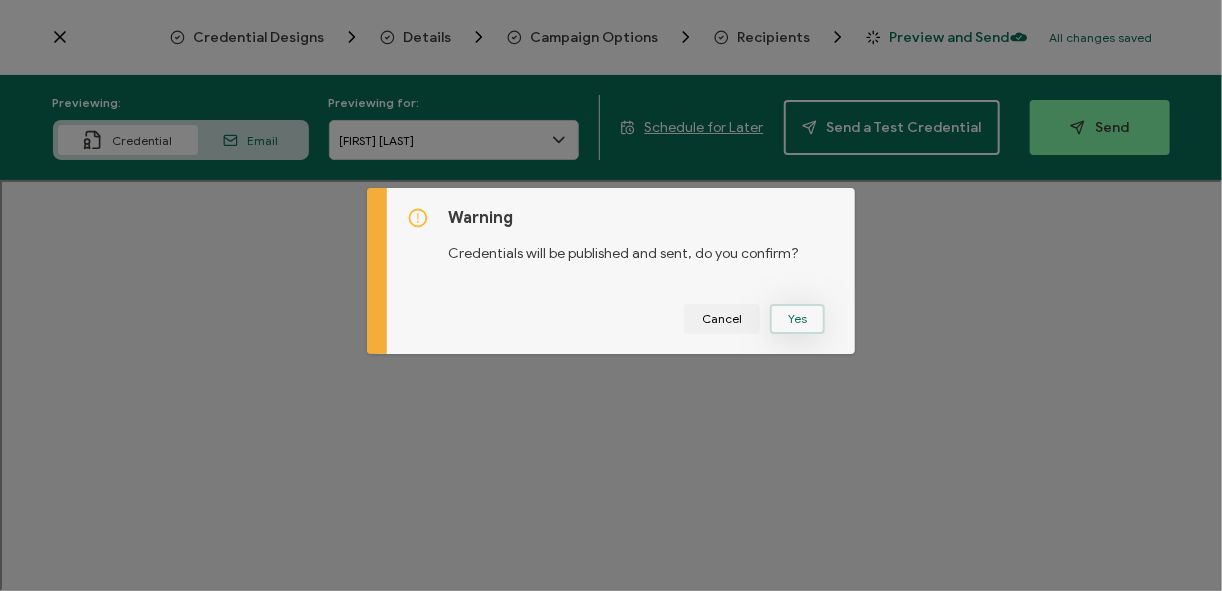 click on "Yes" at bounding box center (797, 319) 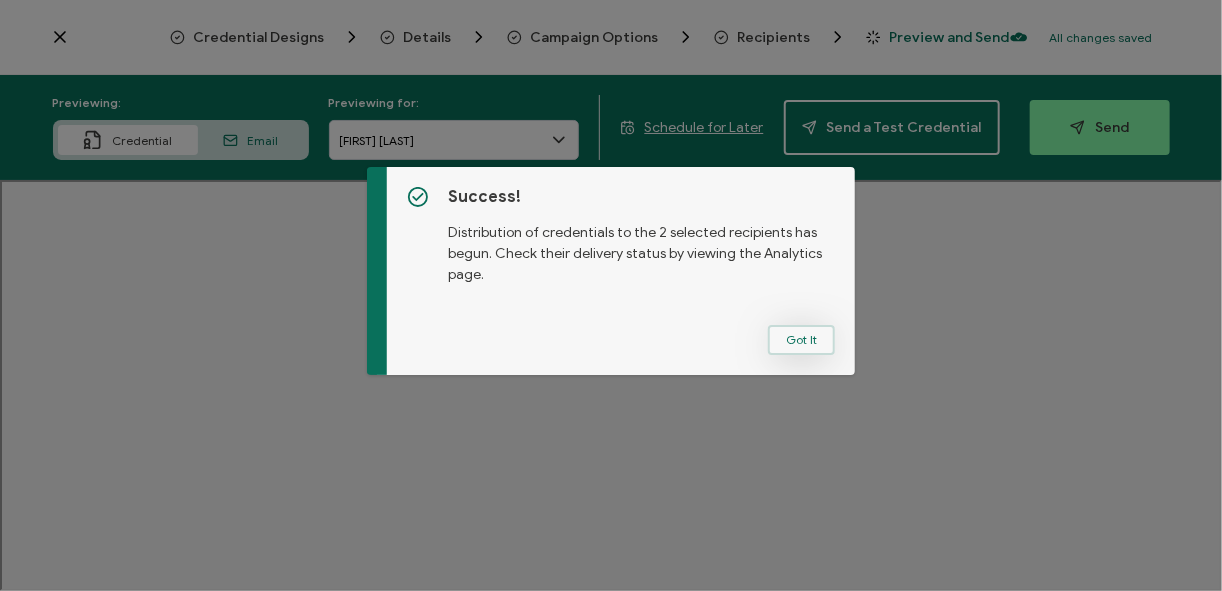 click on "Got It" at bounding box center (801, 340) 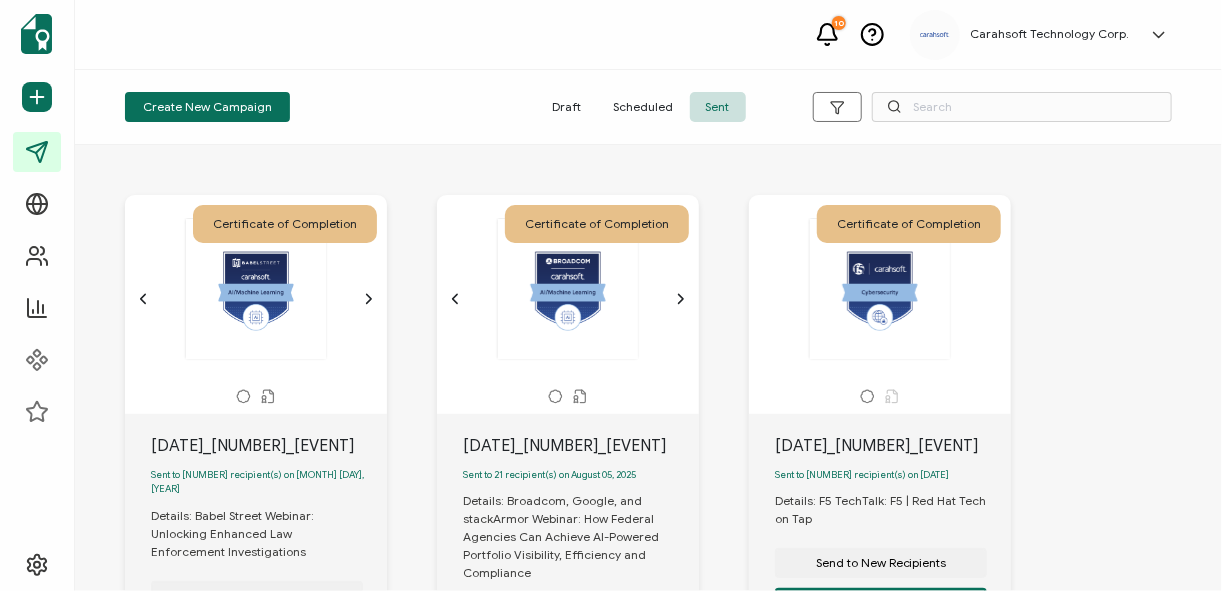 scroll, scrollTop: 240, scrollLeft: 0, axis: vertical 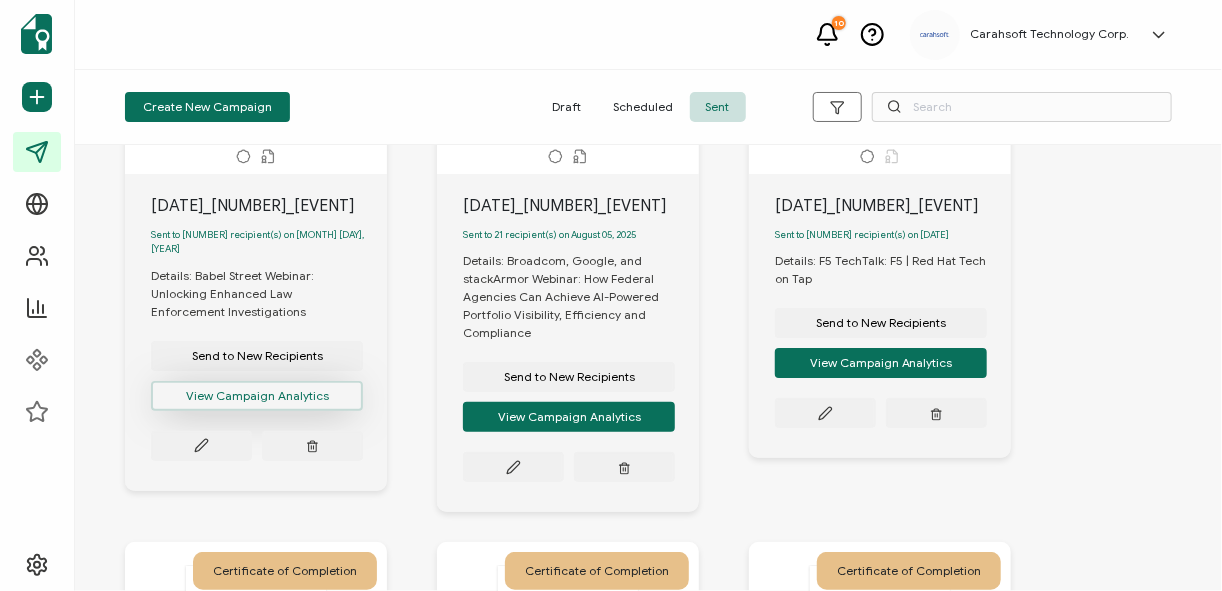 click on "View Campaign Analytics" at bounding box center (257, 396) 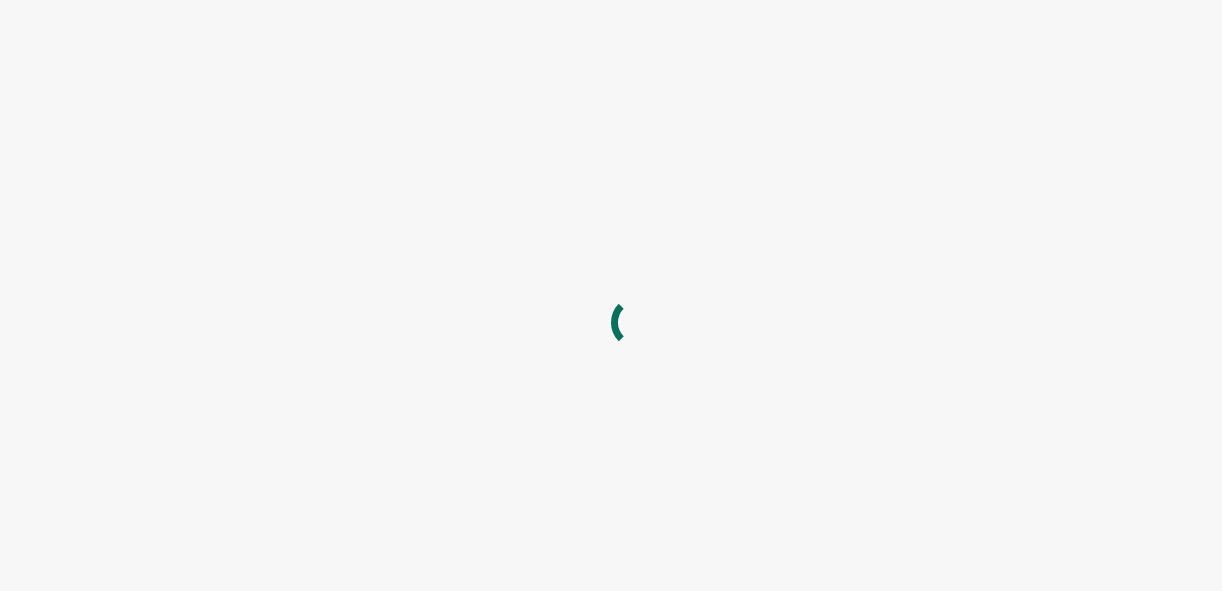 scroll, scrollTop: 0, scrollLeft: 0, axis: both 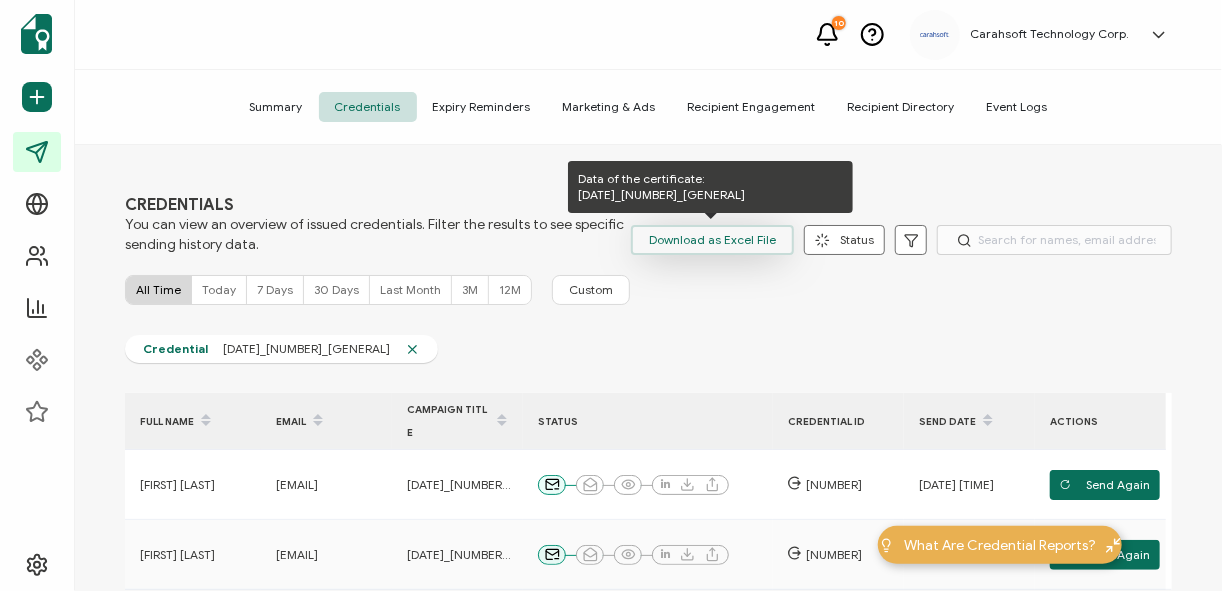 click on "Download as Excel File" at bounding box center [712, 240] 